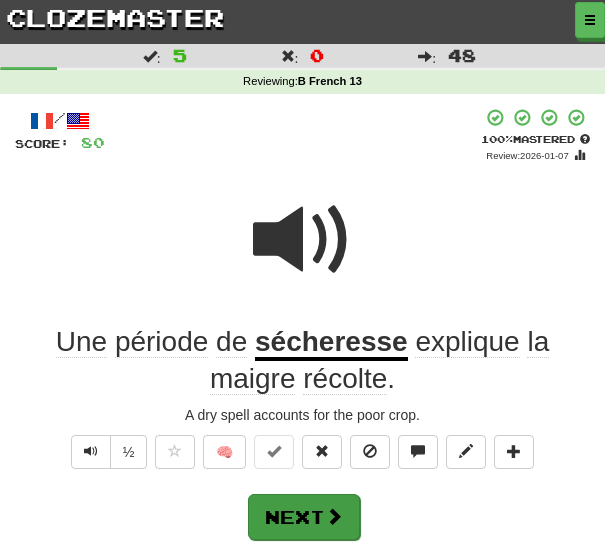 scroll, scrollTop: 57, scrollLeft: 0, axis: vertical 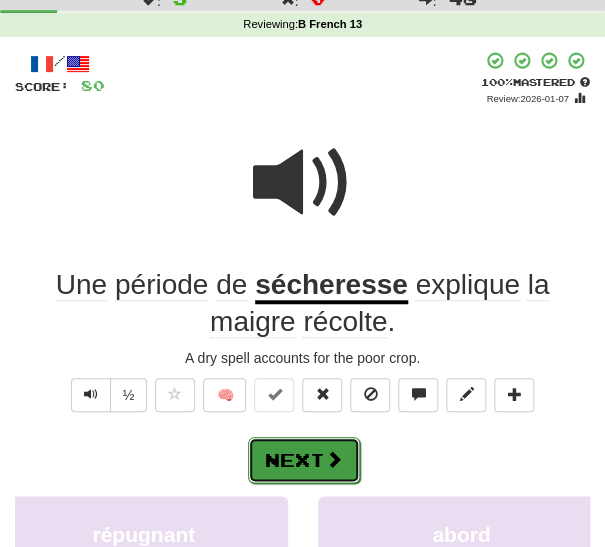 click on "Next" at bounding box center [304, 460] 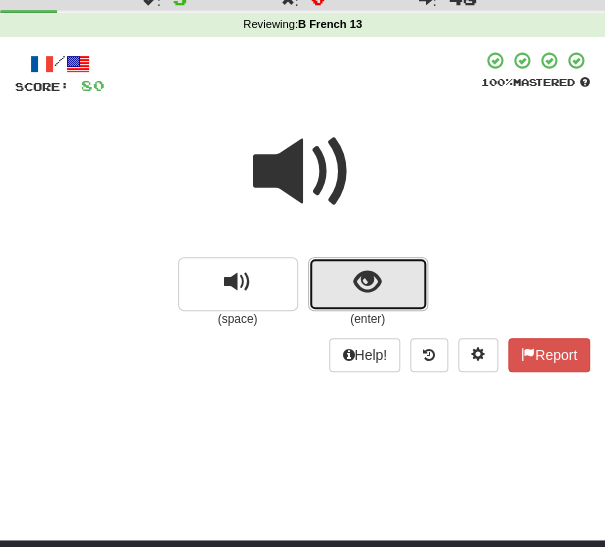 click at bounding box center [368, 284] 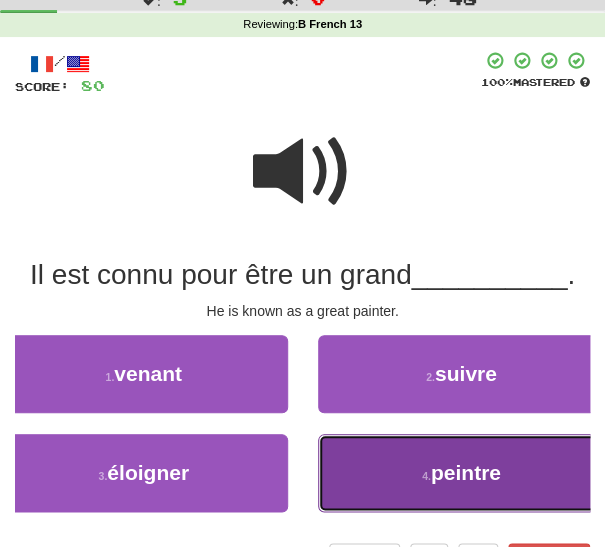 click on "[NUMBER] .  peintre" at bounding box center (462, 473) 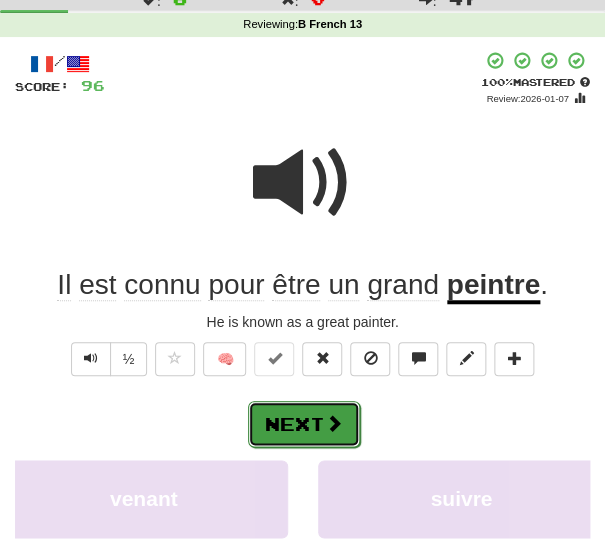 click on "Next" at bounding box center [304, 424] 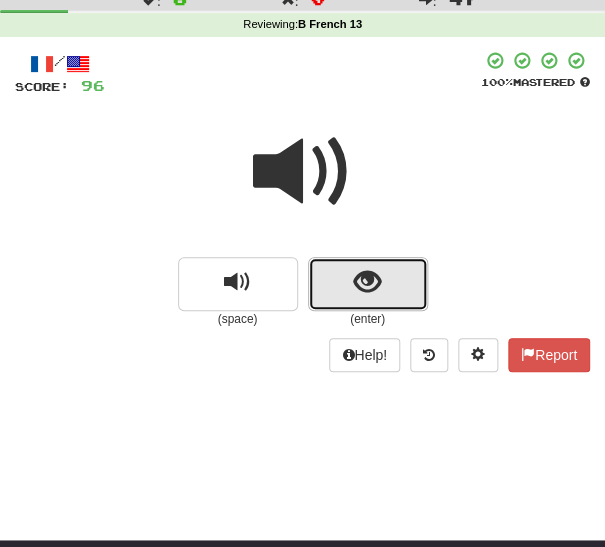 click at bounding box center [367, 282] 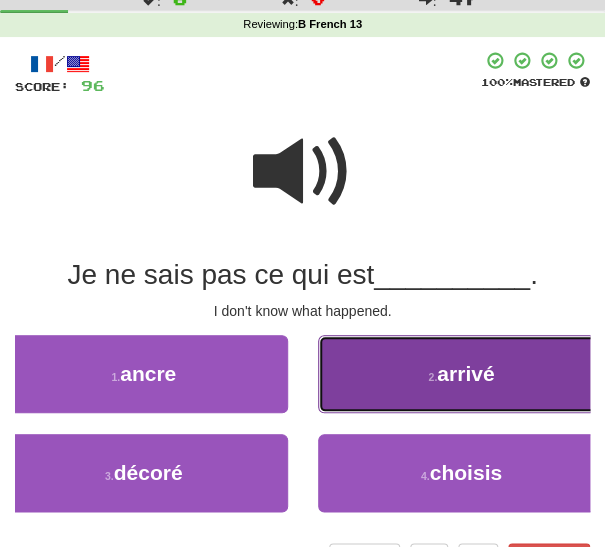 click on "2 .  arrivé" at bounding box center [462, 374] 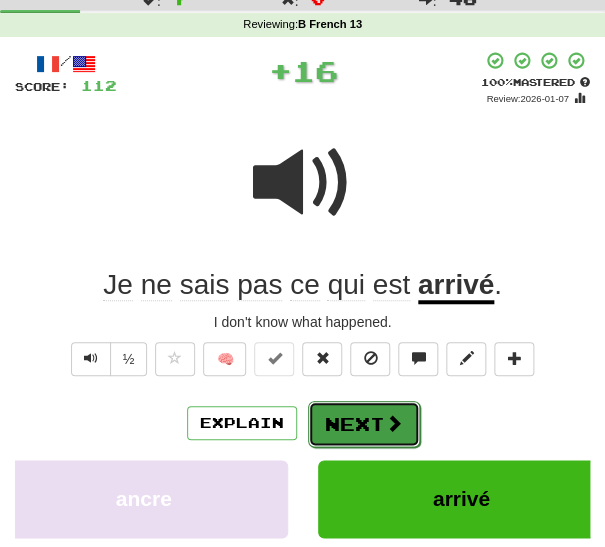 click on "Next" at bounding box center (364, 424) 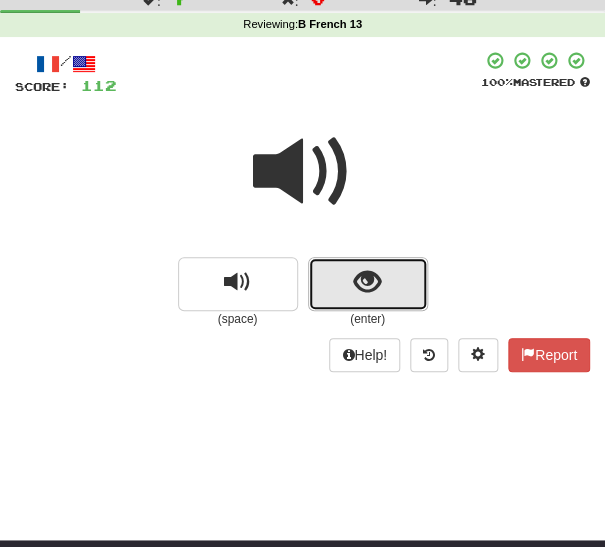click at bounding box center [368, 284] 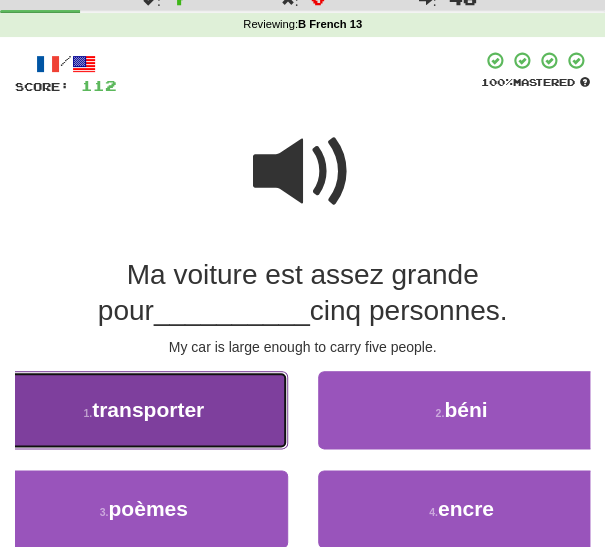 click on "[NUMBER] .  transporter" at bounding box center (144, 410) 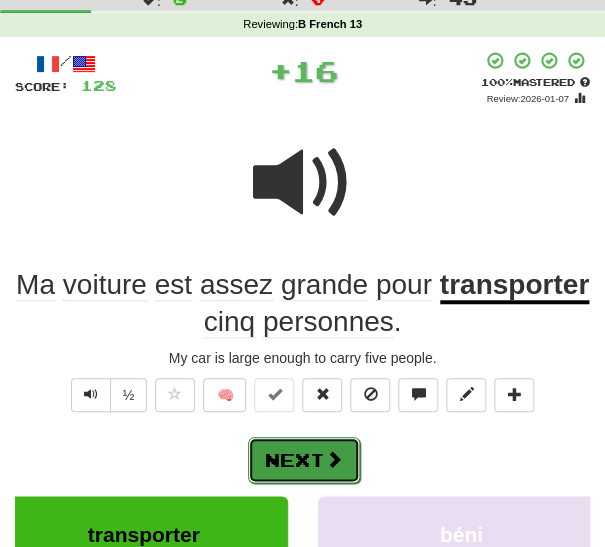 click on "Next" at bounding box center (304, 460) 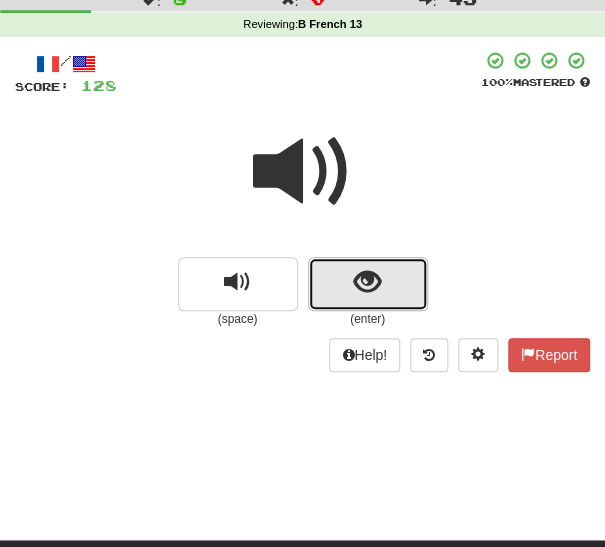 click at bounding box center (367, 282) 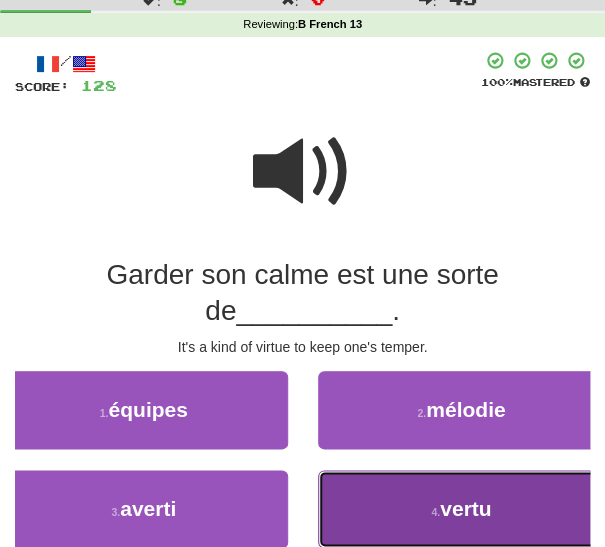 click on "[NUMBER] .  vertu" at bounding box center (462, 509) 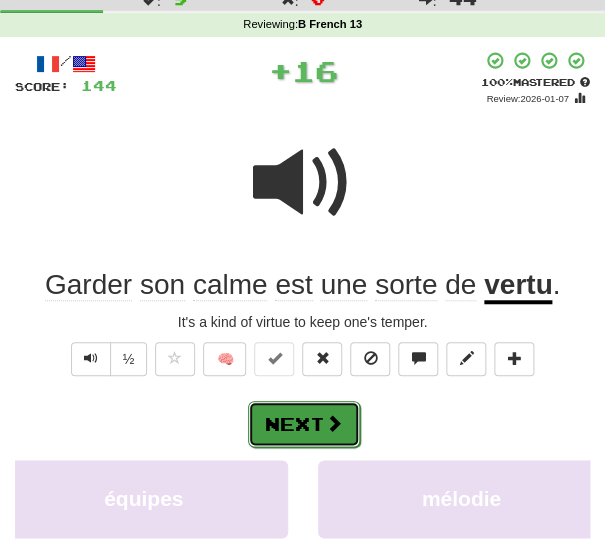 click on "Next" at bounding box center [304, 424] 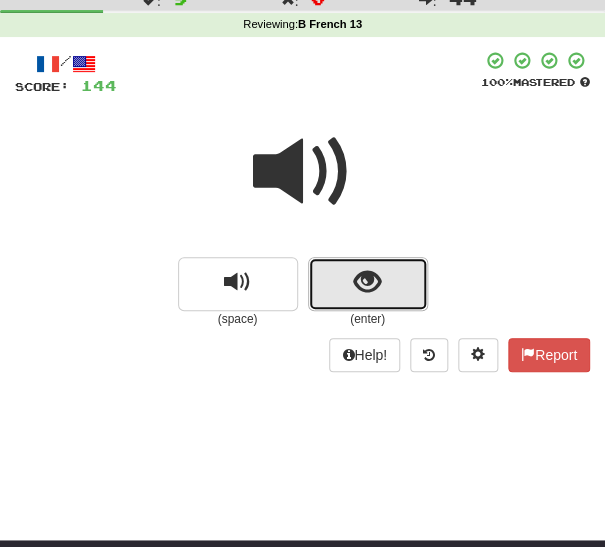 click at bounding box center (367, 282) 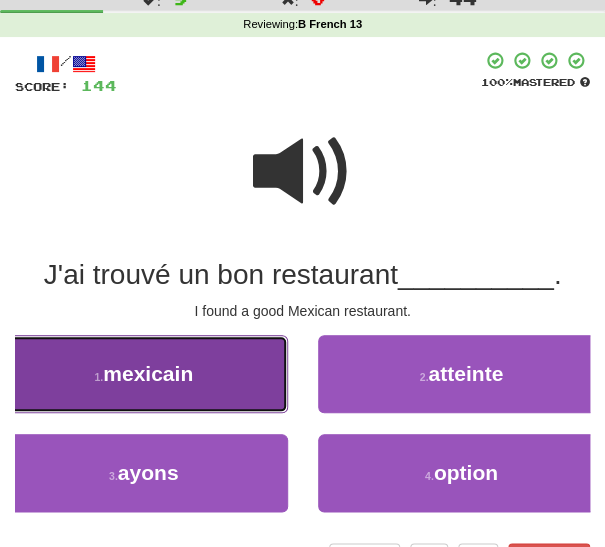 click on "[NUMBER] .  mexicain" at bounding box center (144, 374) 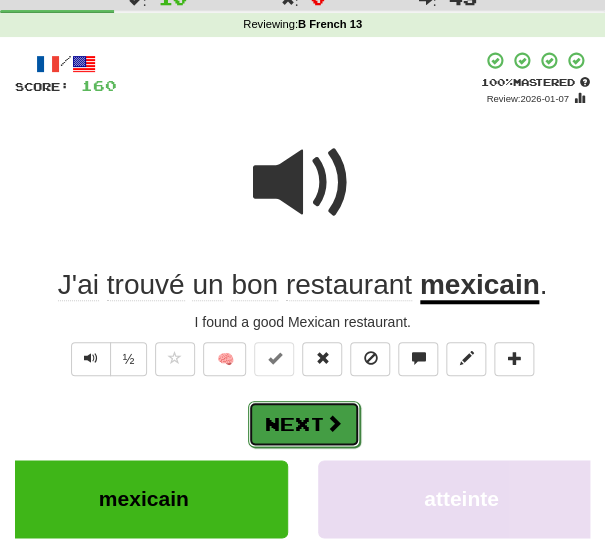 click on "Next" at bounding box center [304, 424] 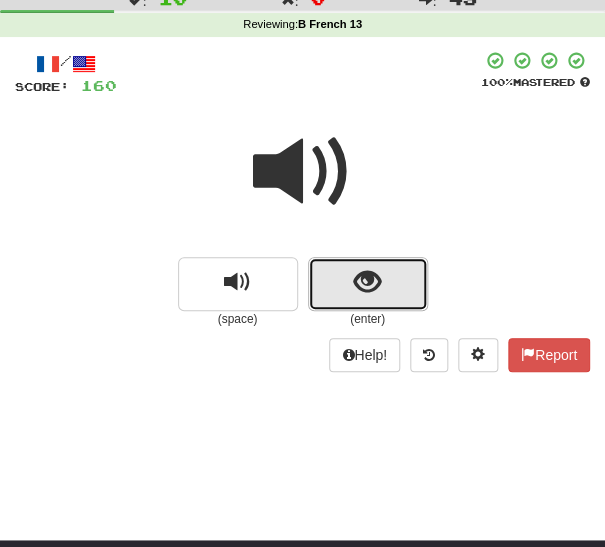 click at bounding box center [368, 284] 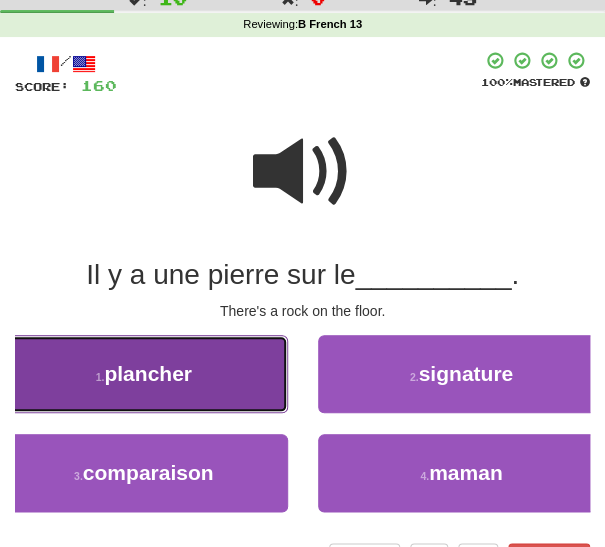 click on "[NUMBER] .  plancher" at bounding box center [144, 374] 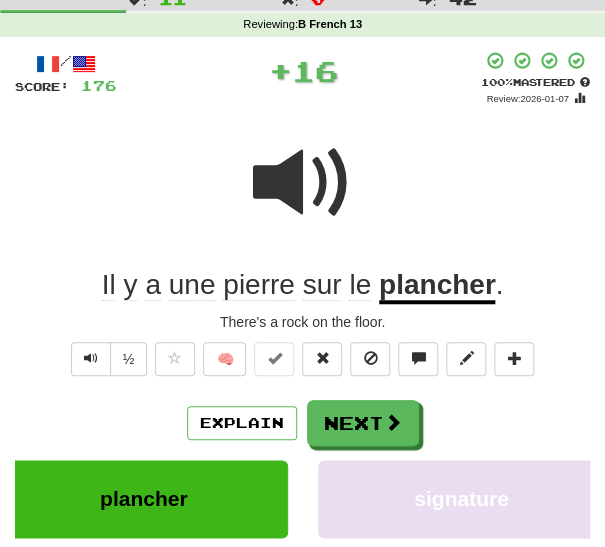click on "plancher" at bounding box center (437, 286) 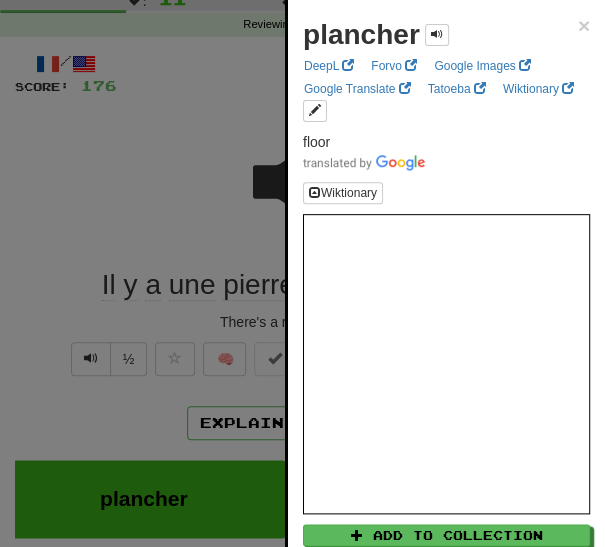 click at bounding box center (302, 273) 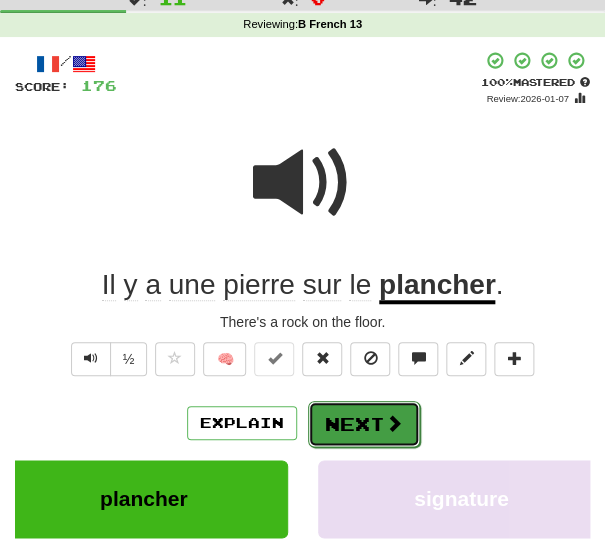 click on "Next" at bounding box center [364, 424] 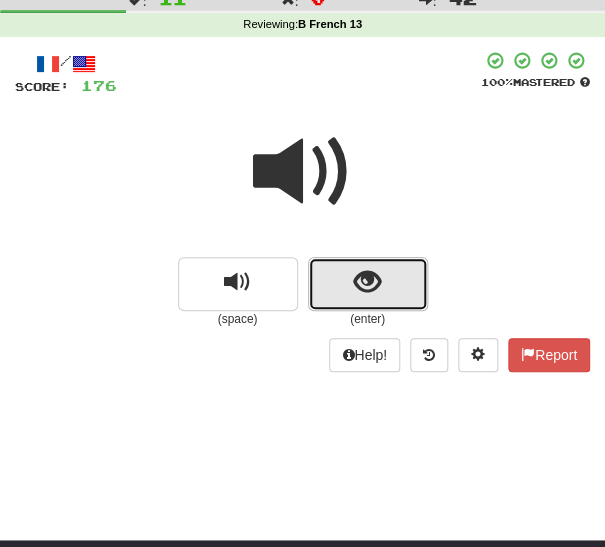 click at bounding box center [367, 282] 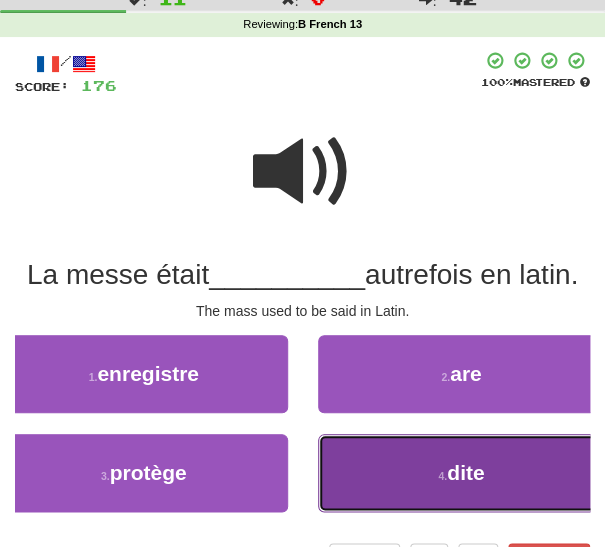 click on "[NUMBER] .  dite" at bounding box center (462, 473) 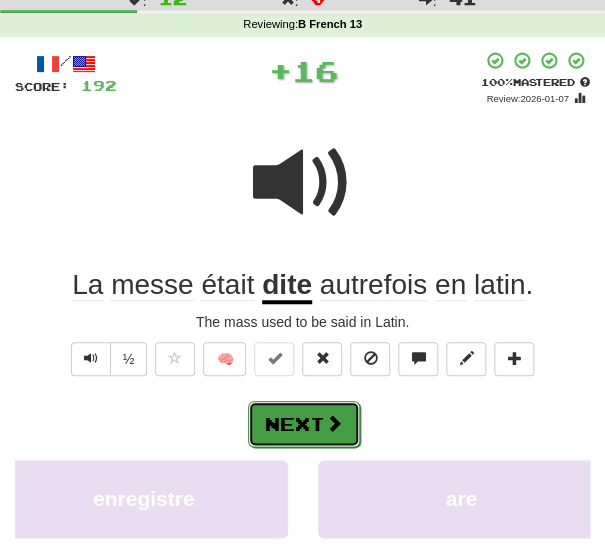 click at bounding box center [334, 423] 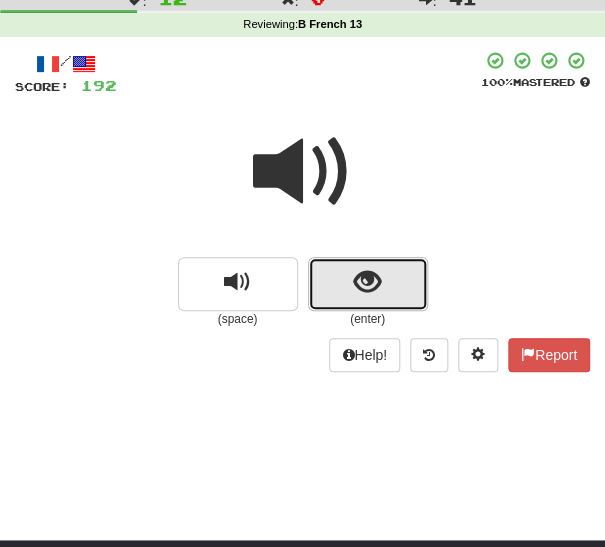 click at bounding box center (368, 284) 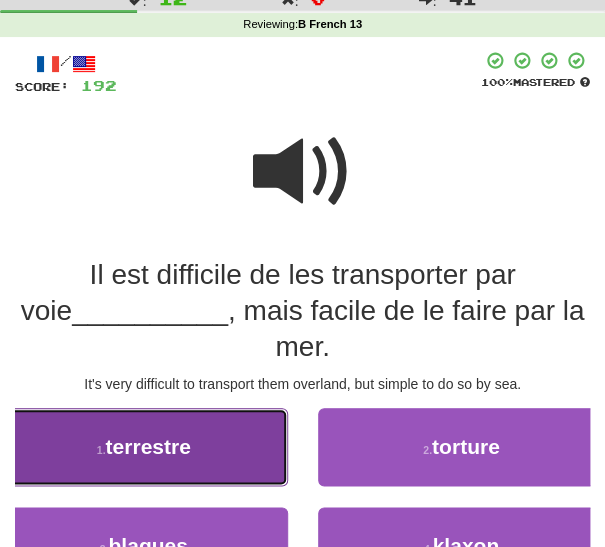 click on "[NUMBER] .  terrestre" at bounding box center [144, 447] 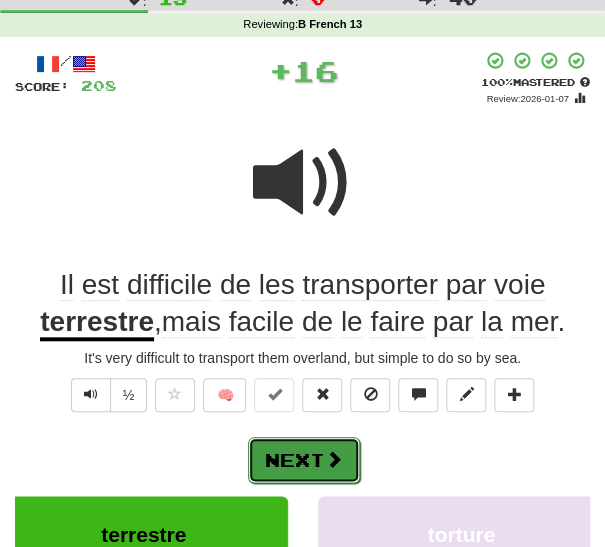click on "Next" at bounding box center [304, 460] 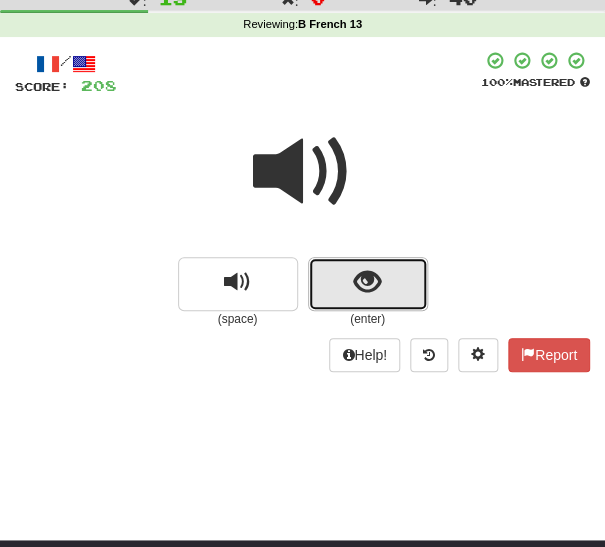 click at bounding box center [368, 284] 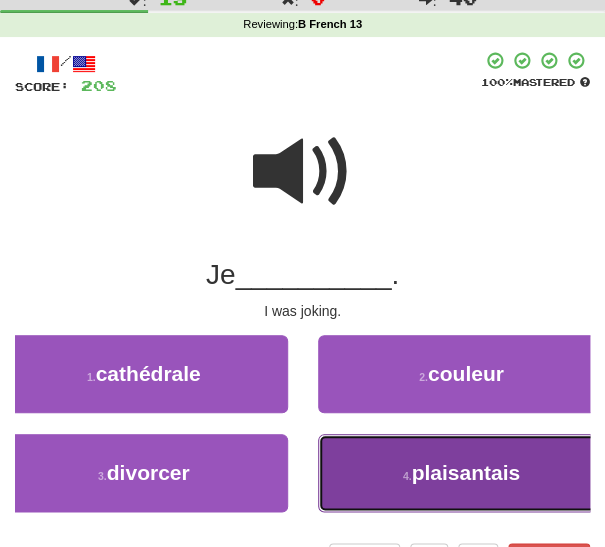 click on "[NUMBER] .  plaisantais" at bounding box center (462, 473) 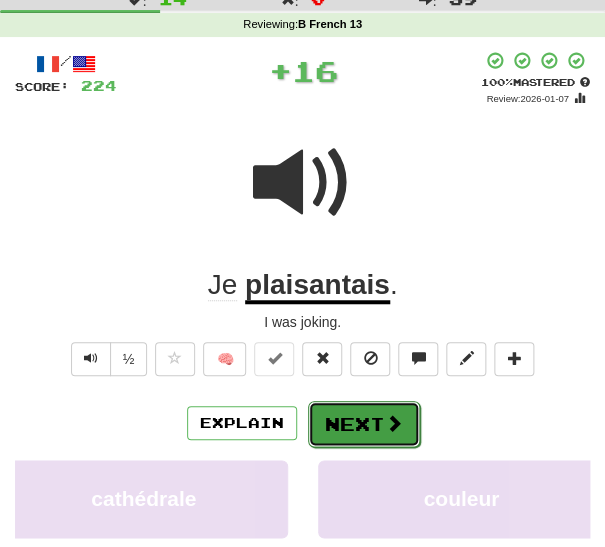 click on "Next" at bounding box center [364, 424] 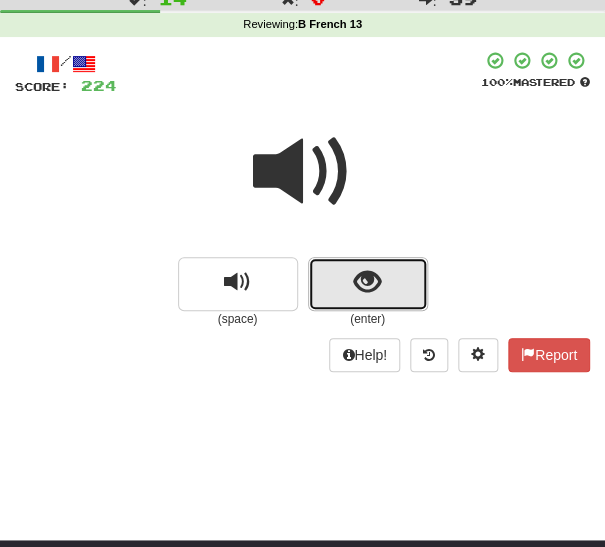 click at bounding box center [367, 282] 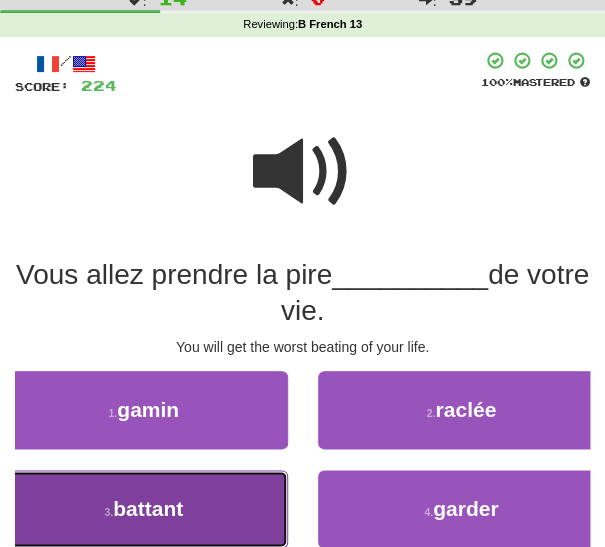 click on "[NUMBER] .  battant" at bounding box center [144, 509] 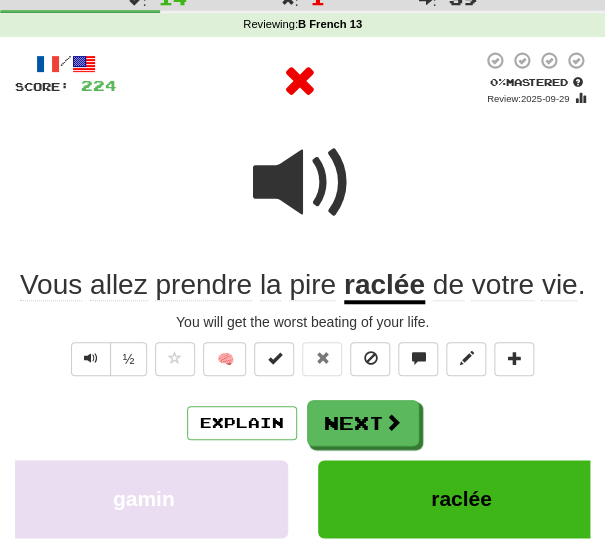 click on "raclée" at bounding box center [384, 286] 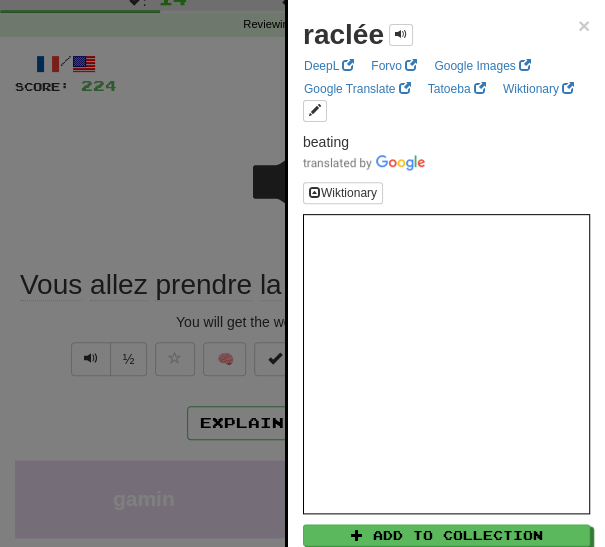 click at bounding box center (302, 273) 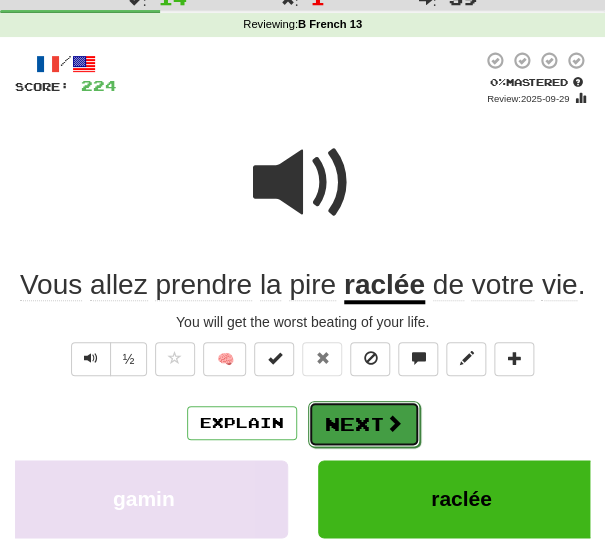 click on "Next" at bounding box center (364, 424) 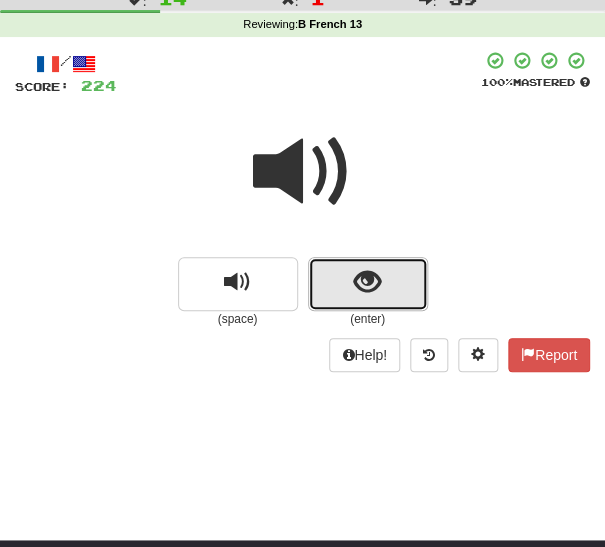 click at bounding box center [367, 282] 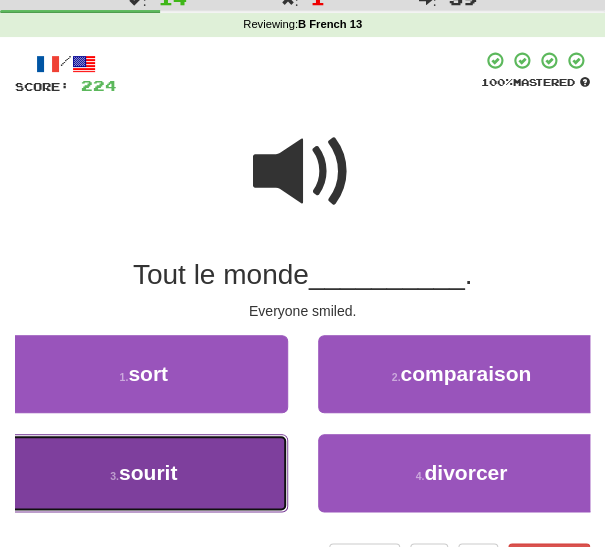 click on "[NUMBER] .  sourit" at bounding box center (144, 473) 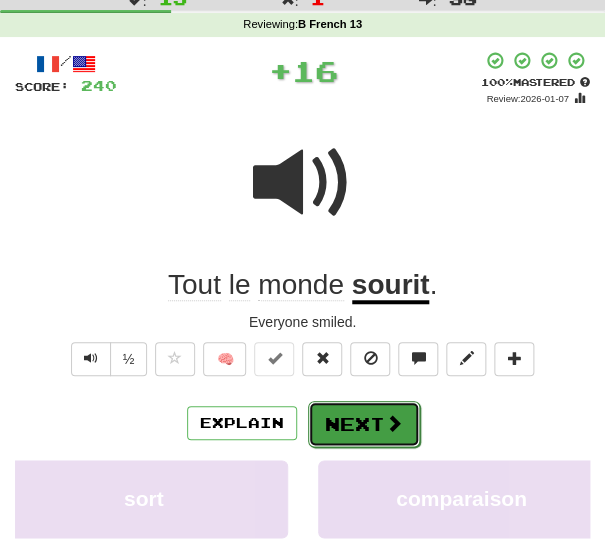 click on "Next" at bounding box center (364, 424) 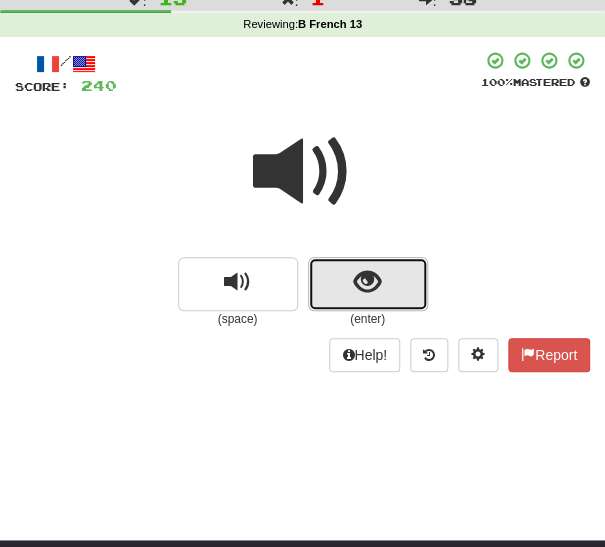 click at bounding box center (367, 282) 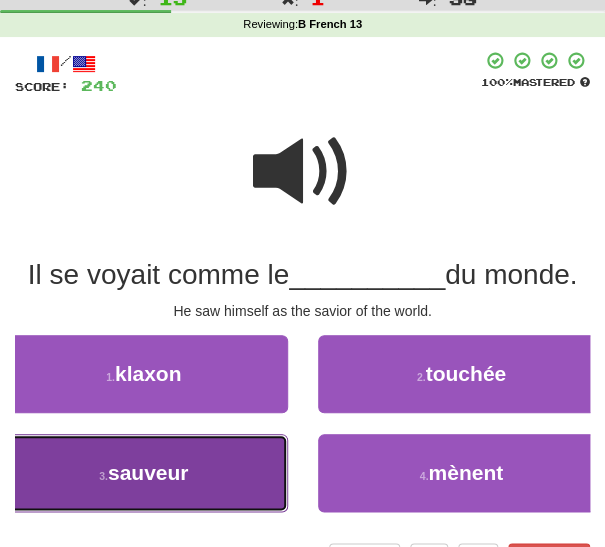 click on "[NUMBER] .  sauveur" at bounding box center (144, 473) 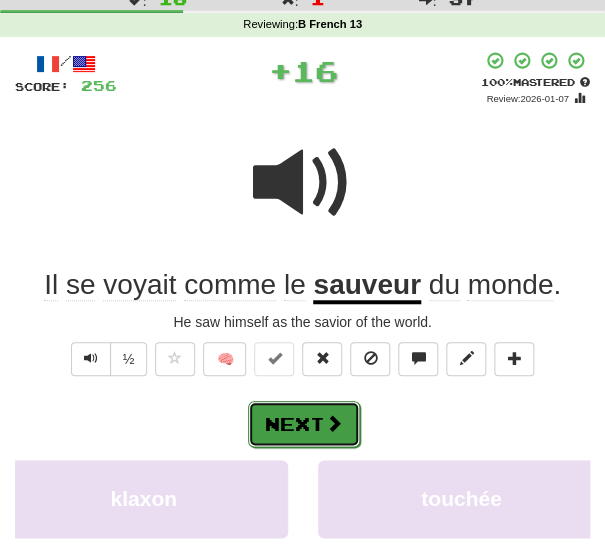 click on "Next" at bounding box center [304, 424] 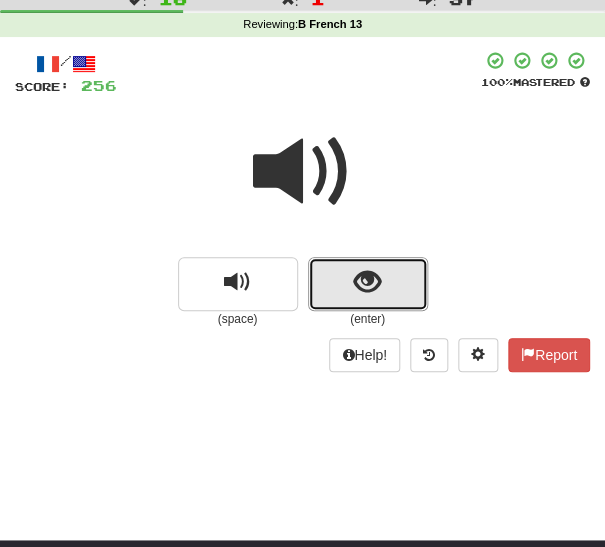 click at bounding box center (368, 284) 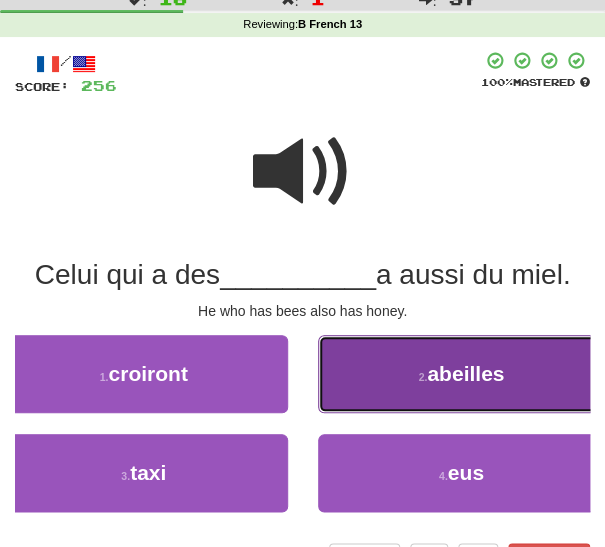 click on "[NUMBER] .  abeilles" at bounding box center [462, 374] 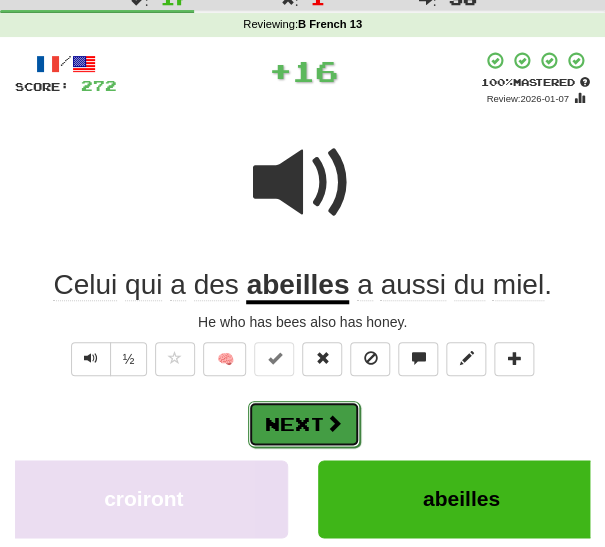 click on "Next" at bounding box center [304, 424] 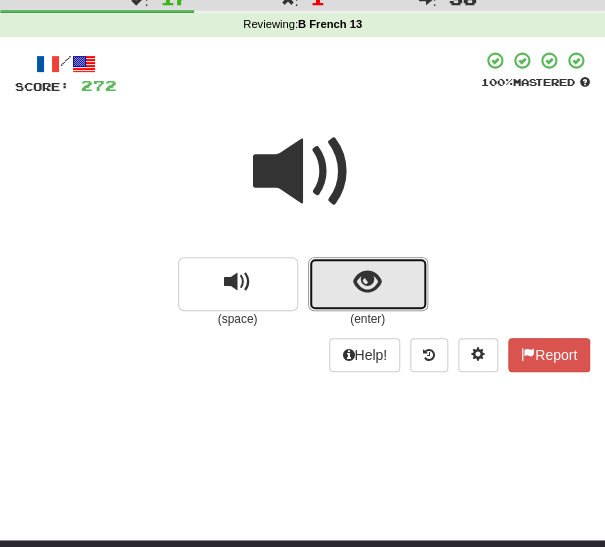click at bounding box center (368, 284) 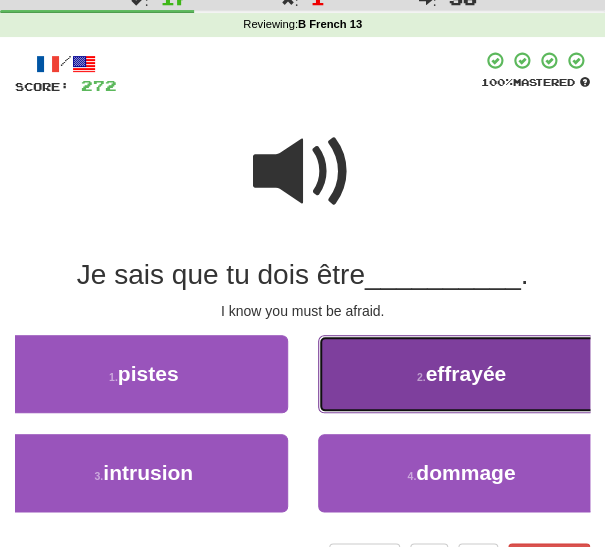 click on "[NUMBER] .  effrayée" at bounding box center (462, 374) 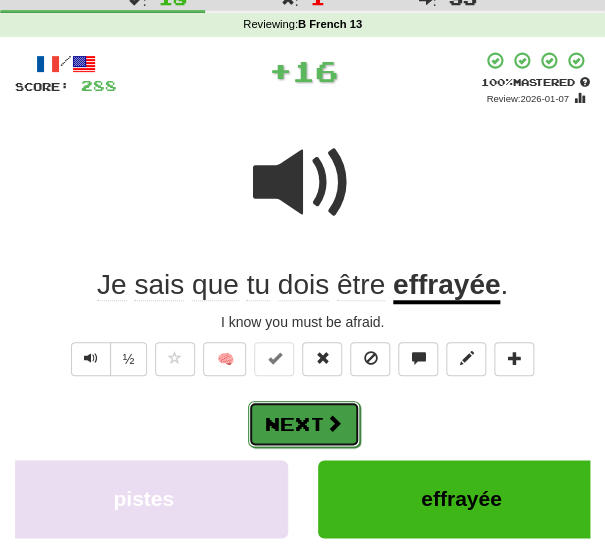 click on "Next" at bounding box center [304, 424] 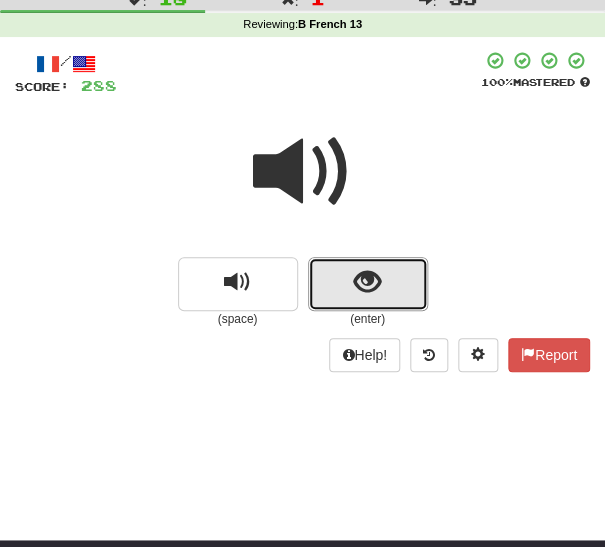 click at bounding box center [367, 282] 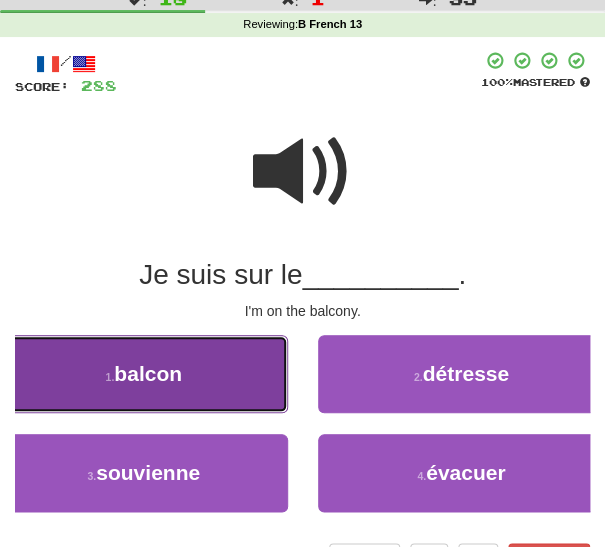click on "[NUMBER] .  balcon" at bounding box center [144, 374] 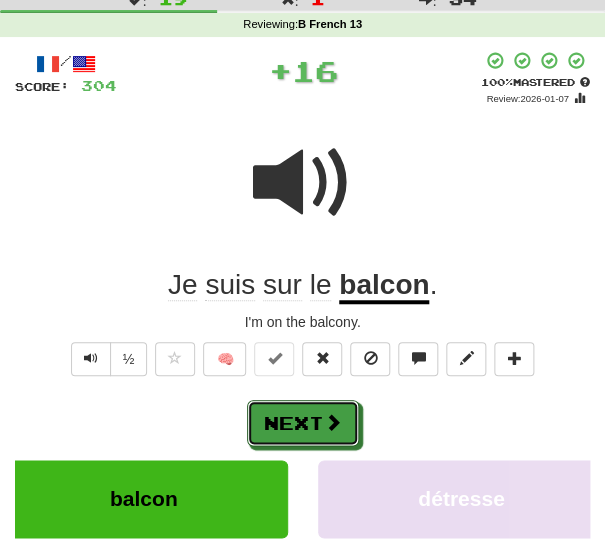 click on "Next" at bounding box center (303, 423) 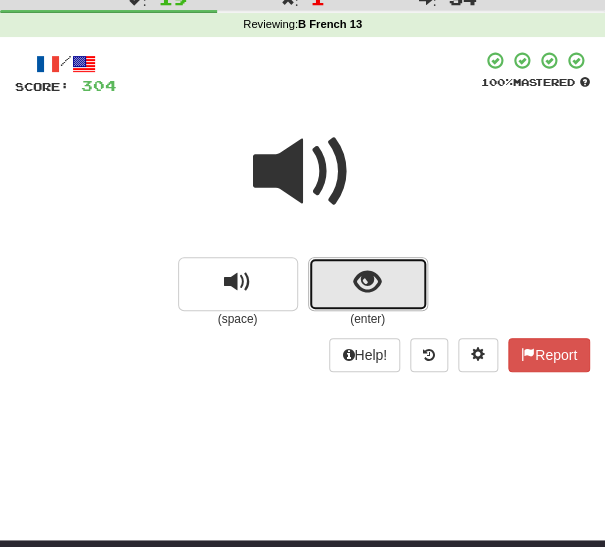 click at bounding box center [367, 282] 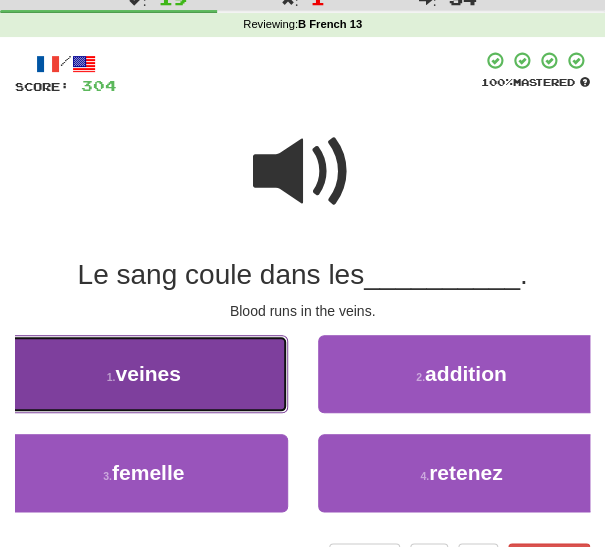 click on "[NUMBER] .  veines" at bounding box center (144, 374) 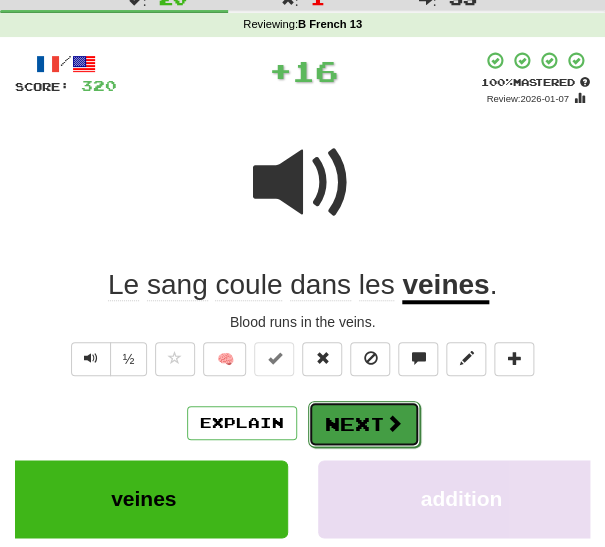 click on "Next" at bounding box center (364, 424) 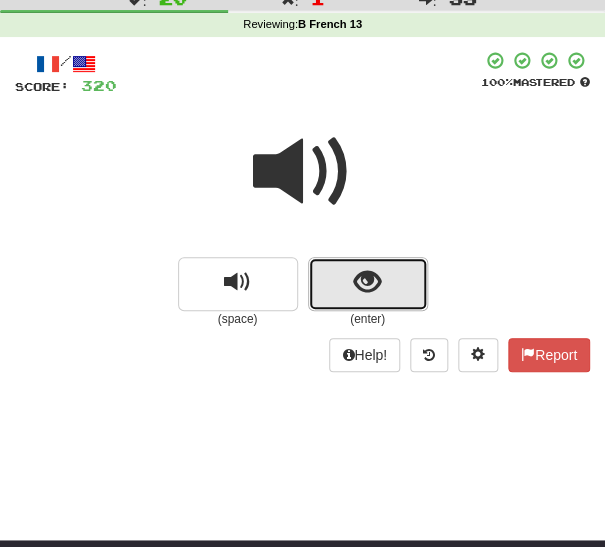 click at bounding box center (368, 284) 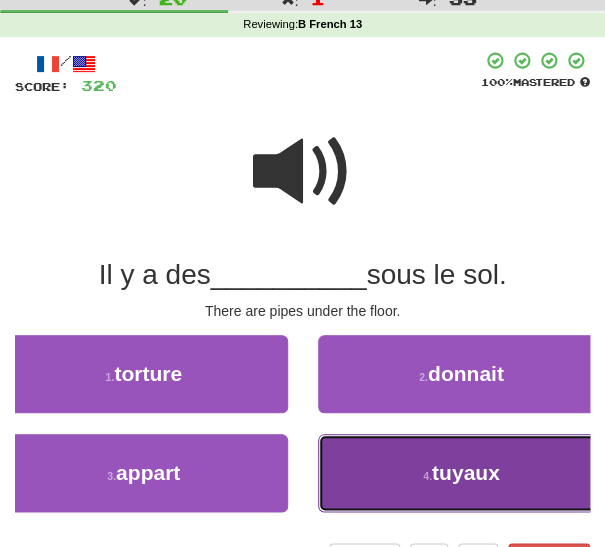 click on "[NUMBER] .  tuyaux" at bounding box center (462, 473) 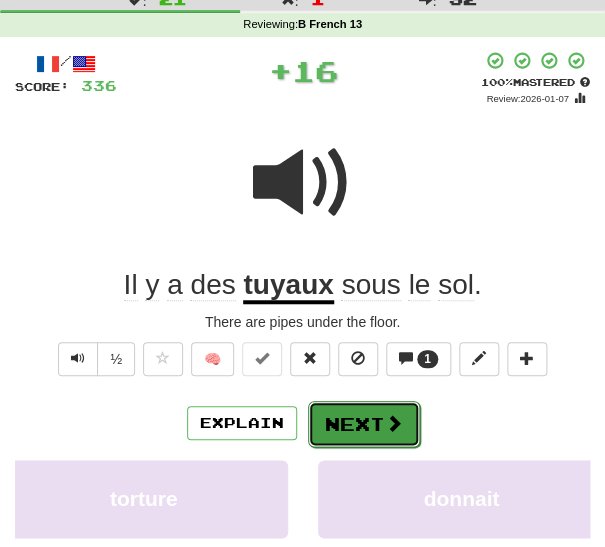 click on "Next" at bounding box center [364, 424] 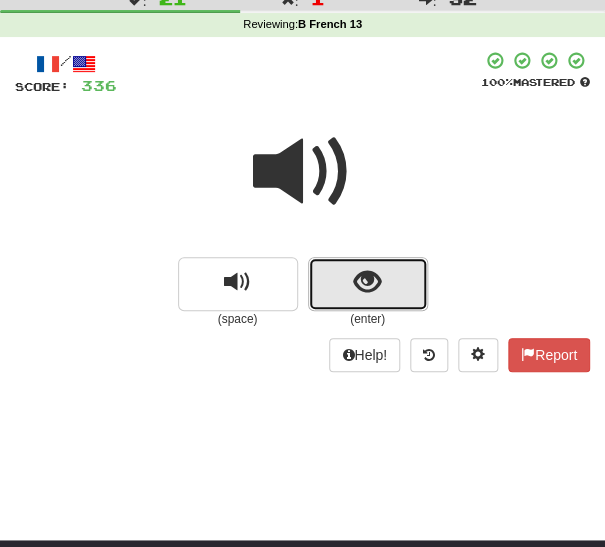 click at bounding box center [368, 284] 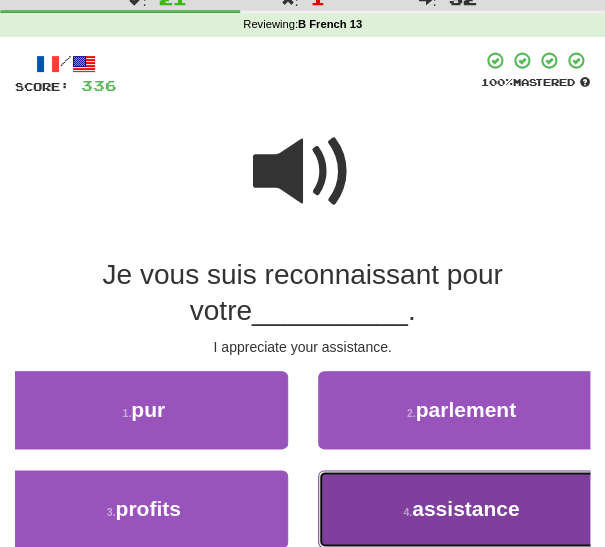 click on "[NUMBER] .  assistance" at bounding box center [462, 509] 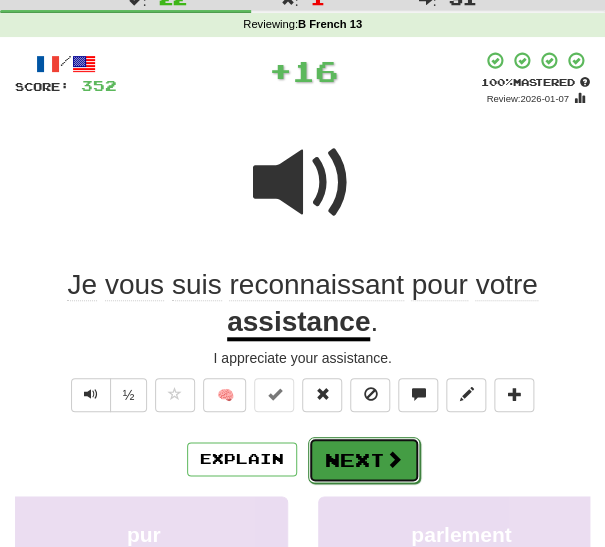 click on "Next" at bounding box center [364, 460] 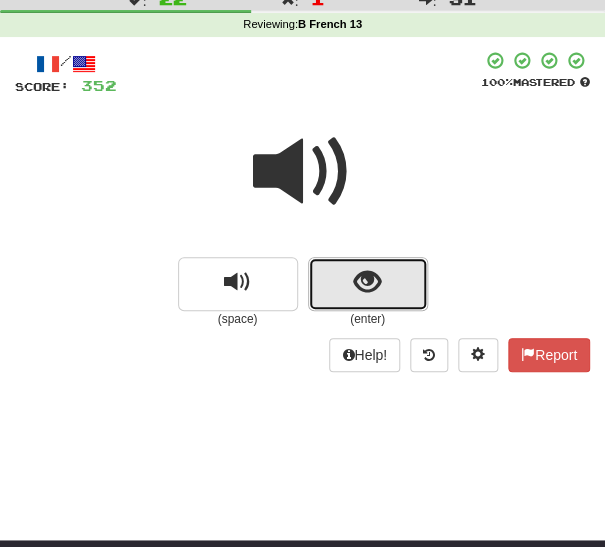 click at bounding box center [368, 284] 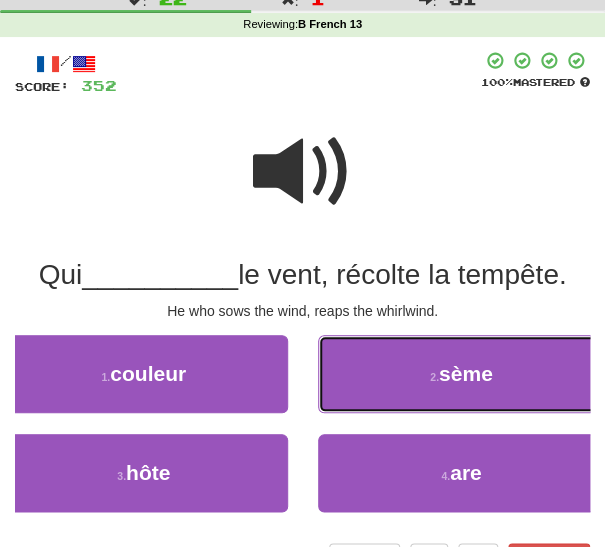 click on "[NUMBER] .  sème" at bounding box center (462, 374) 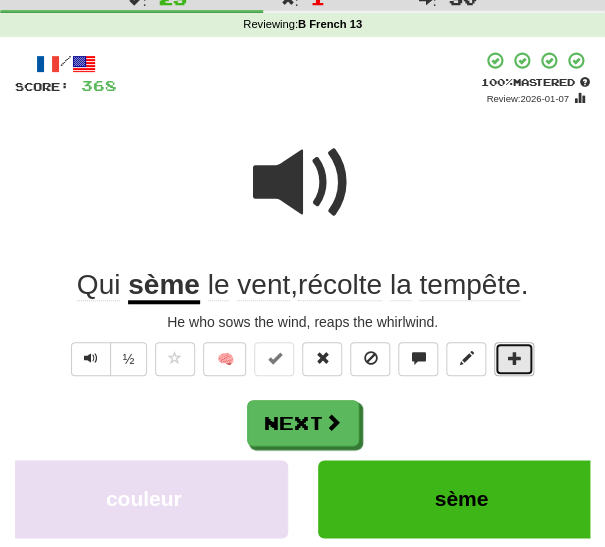 click at bounding box center (514, 358) 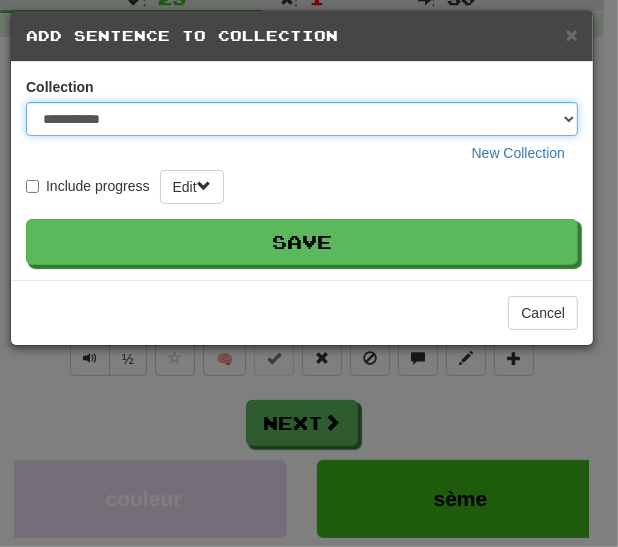 click on "**********" at bounding box center [302, 119] 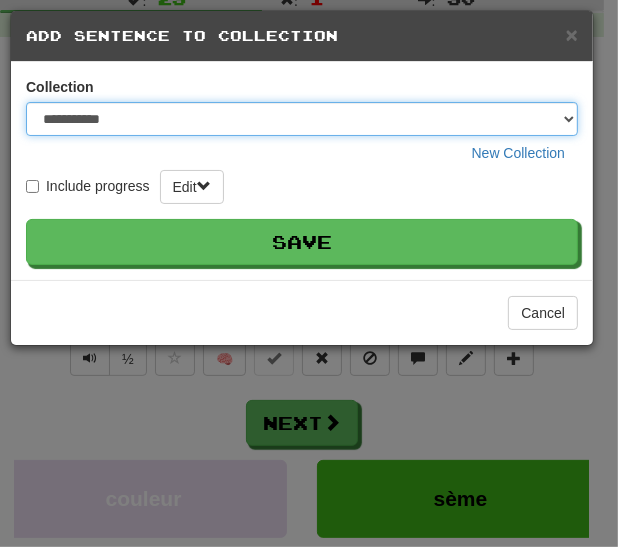 select on "*****" 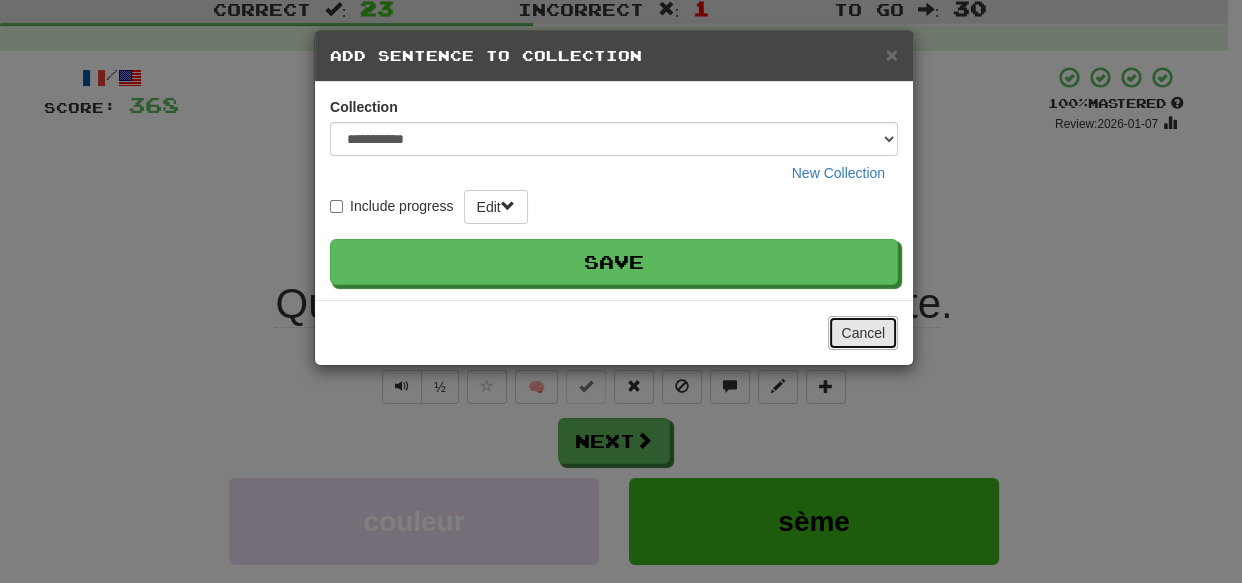 click on "Cancel" at bounding box center (863, 333) 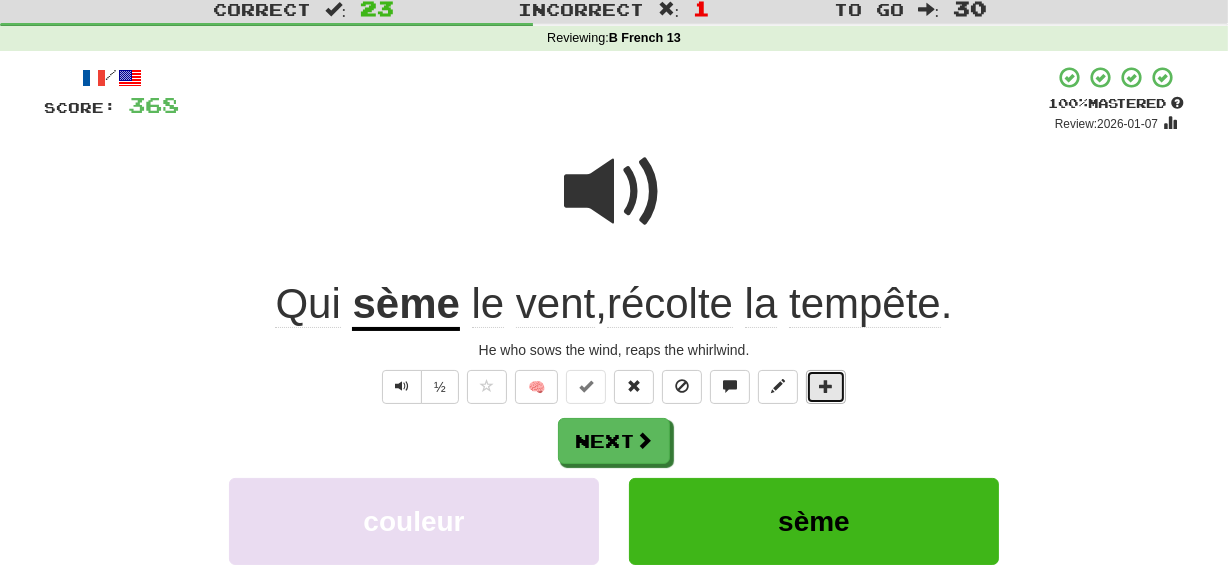 click at bounding box center (826, 386) 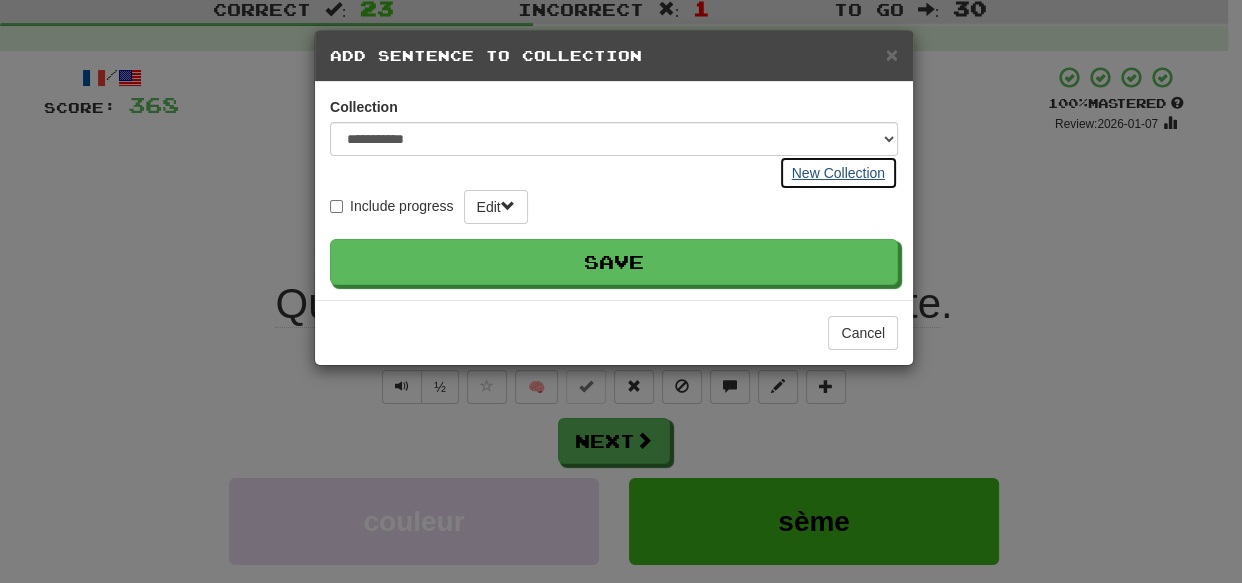 click on "New Collection" at bounding box center (838, 173) 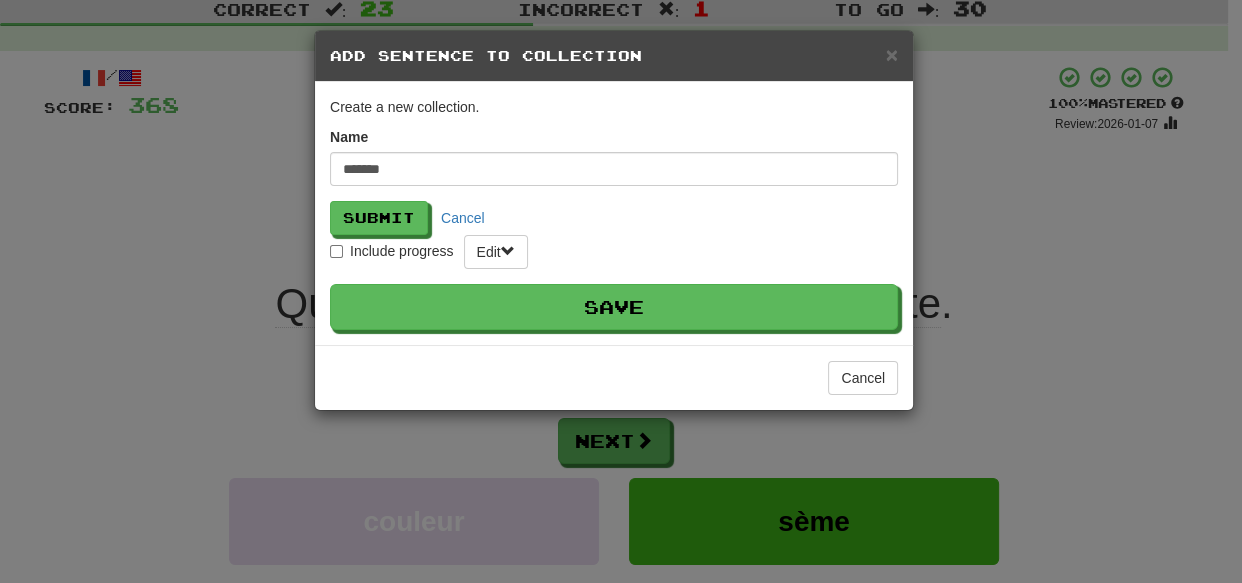 click on "*******" at bounding box center (614, 169) 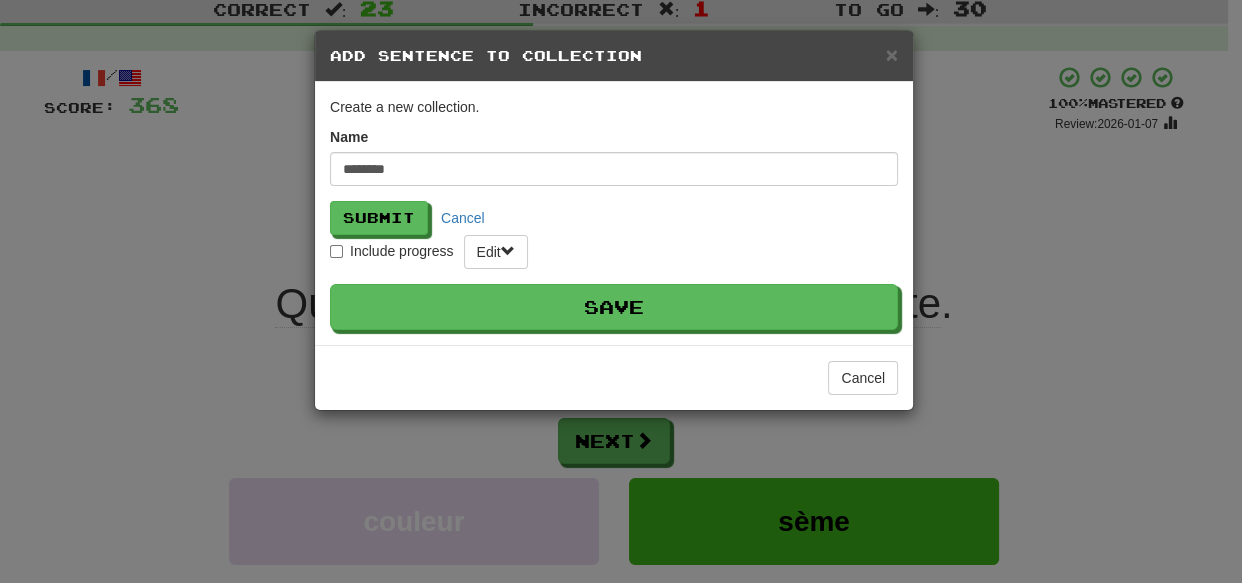 click on "********" at bounding box center (614, 169) 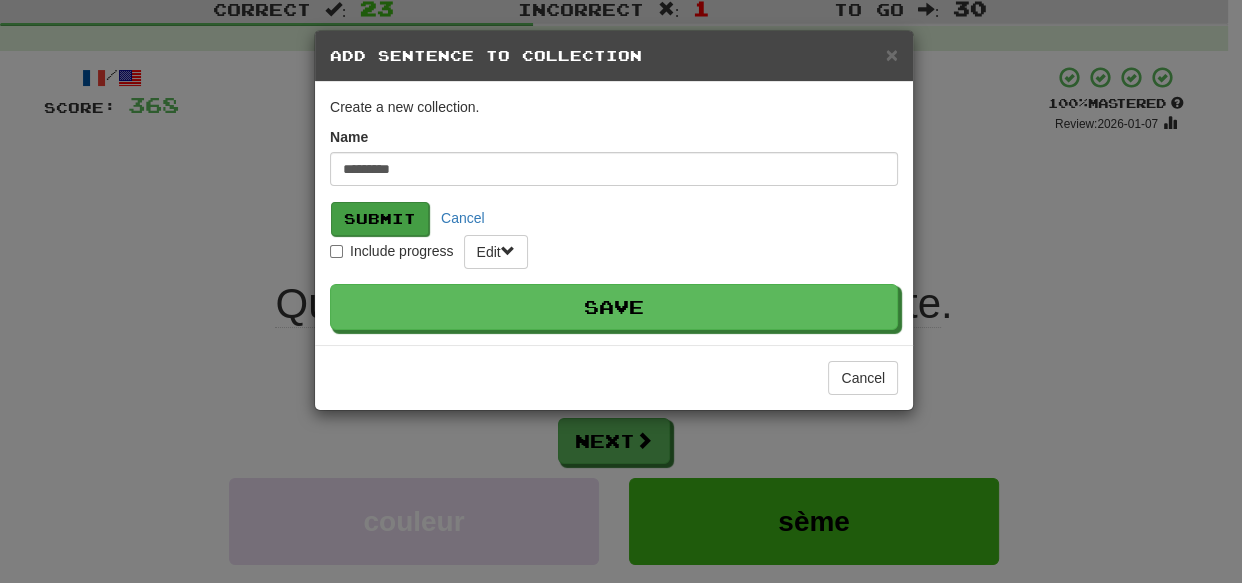 type on "*********" 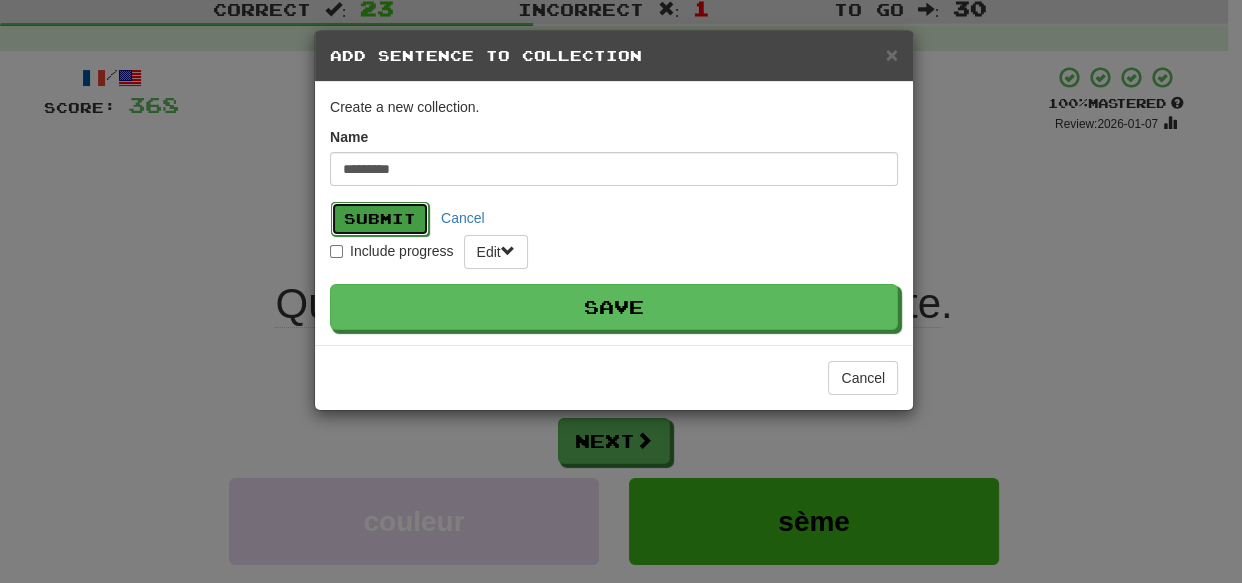 click on "Submit" at bounding box center [380, 219] 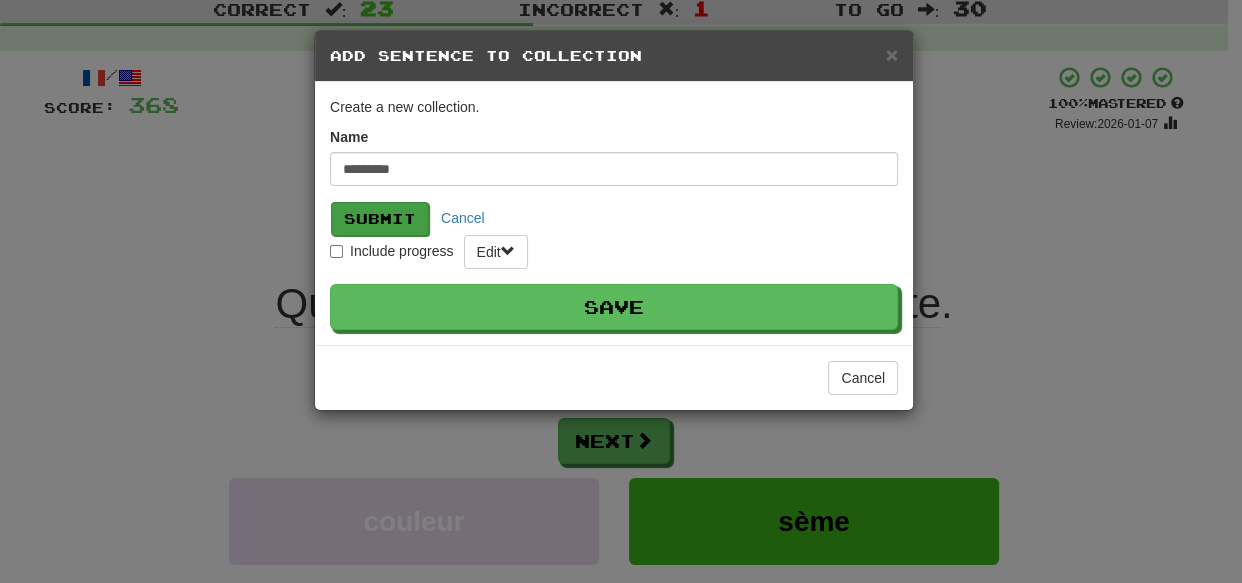 select on "*****" 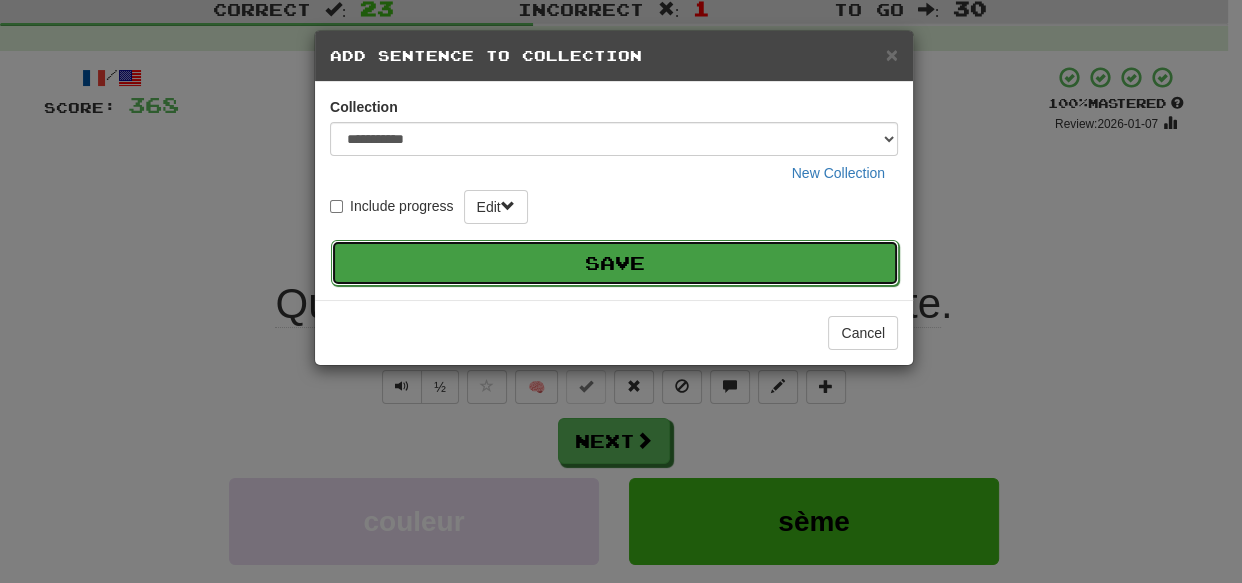 click on "Save" at bounding box center (615, 263) 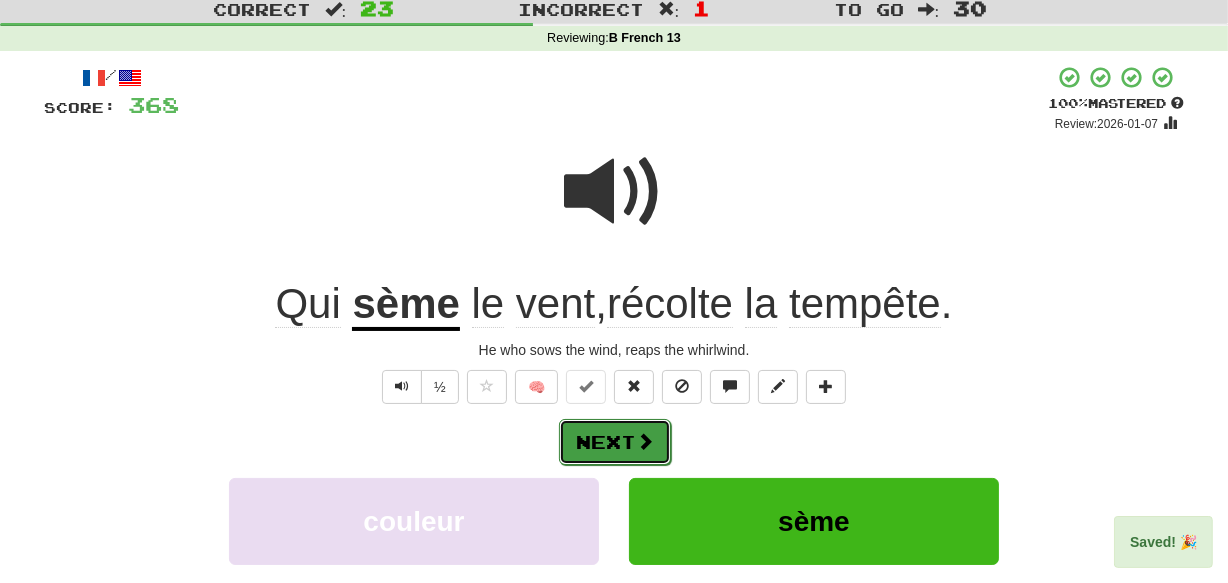 click on "Next" at bounding box center (615, 442) 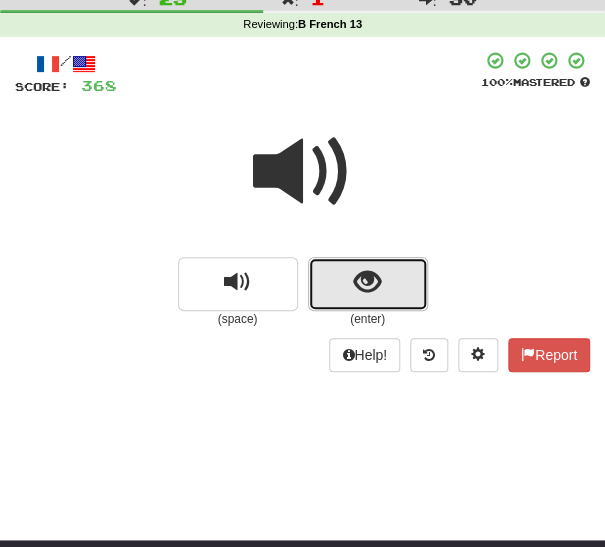 click at bounding box center [367, 282] 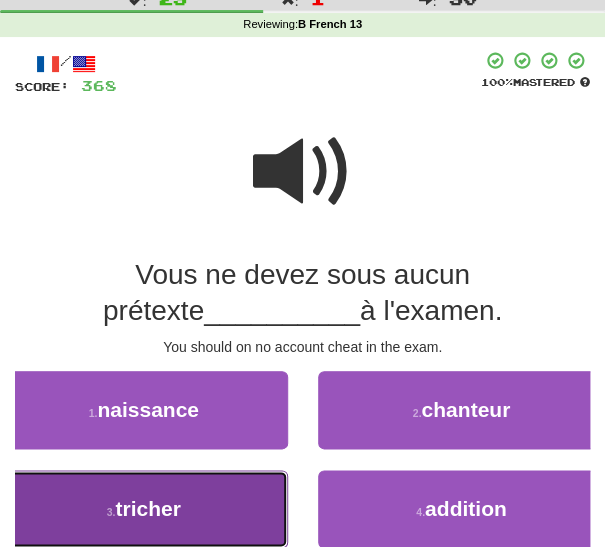 click on "tricher" at bounding box center [147, 508] 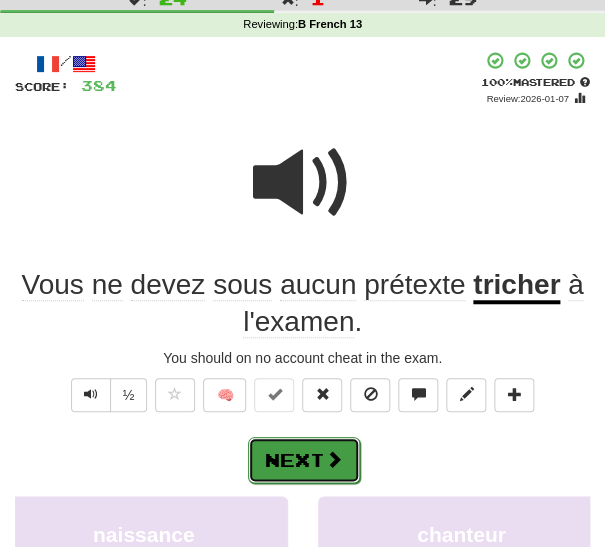 click at bounding box center [334, 459] 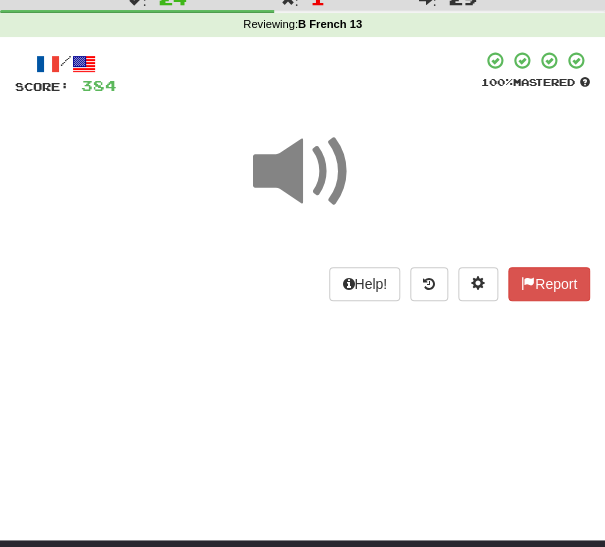 scroll, scrollTop: 42, scrollLeft: 0, axis: vertical 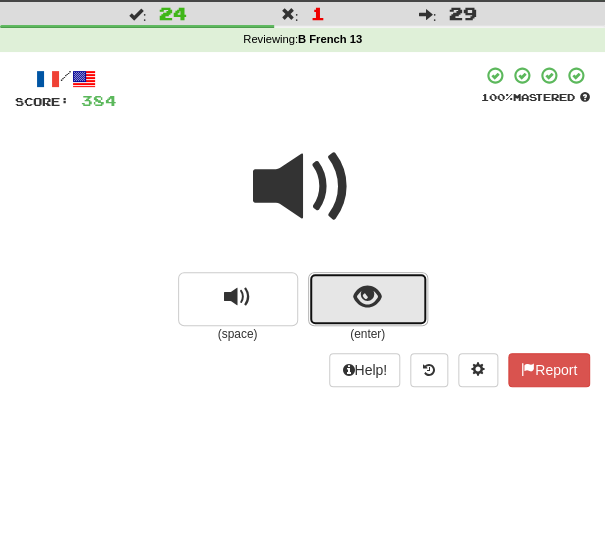 click at bounding box center (368, 299) 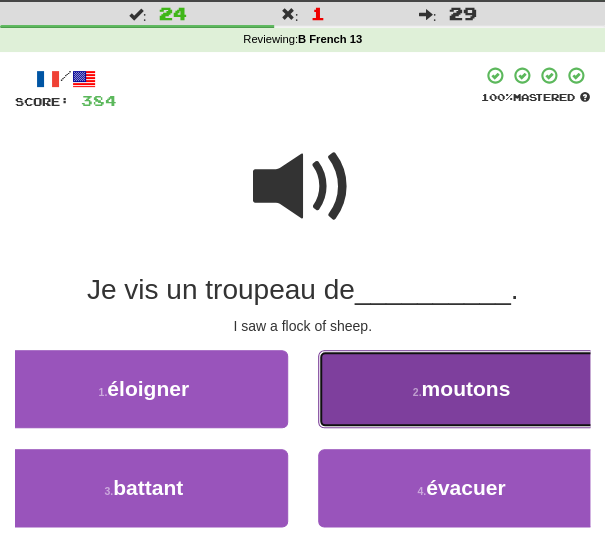 click on "moutons" at bounding box center (465, 388) 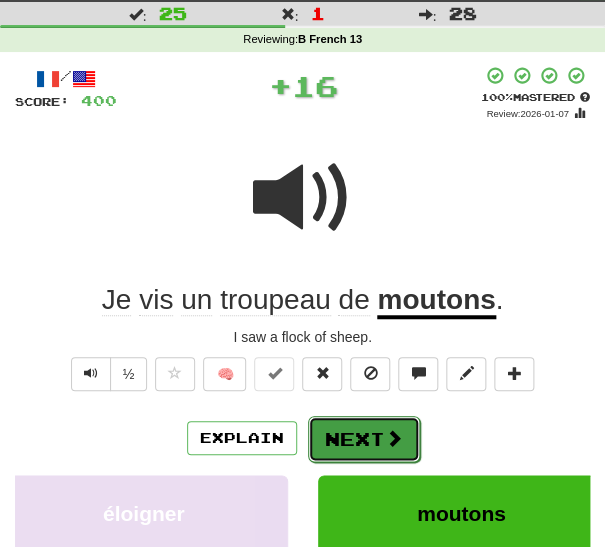 click at bounding box center [394, 438] 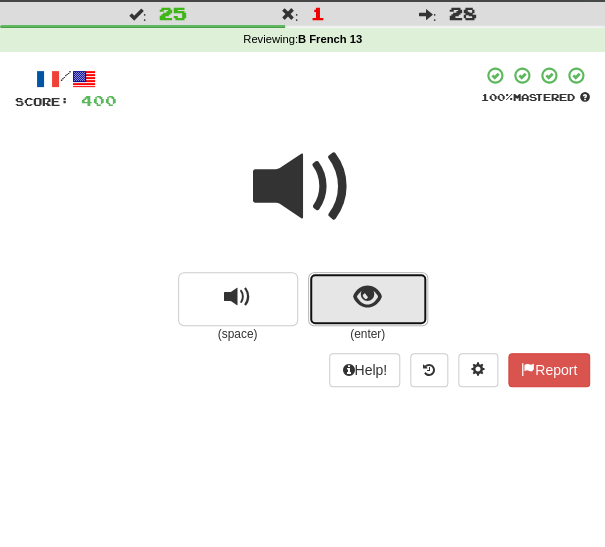 click at bounding box center (367, 297) 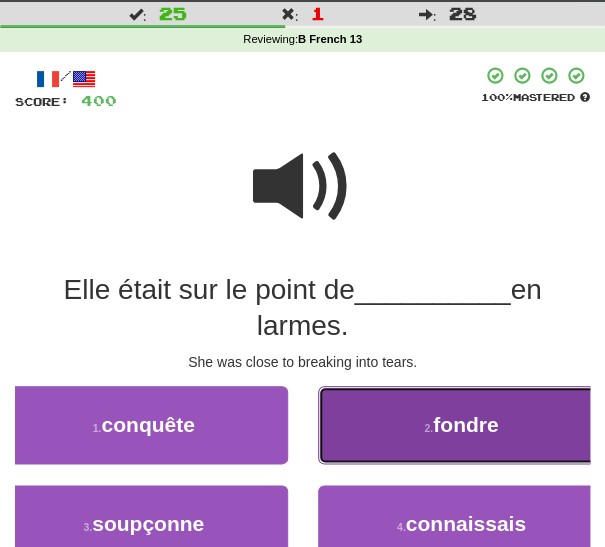 click on "[NUMBER] .  fondre" at bounding box center [462, 425] 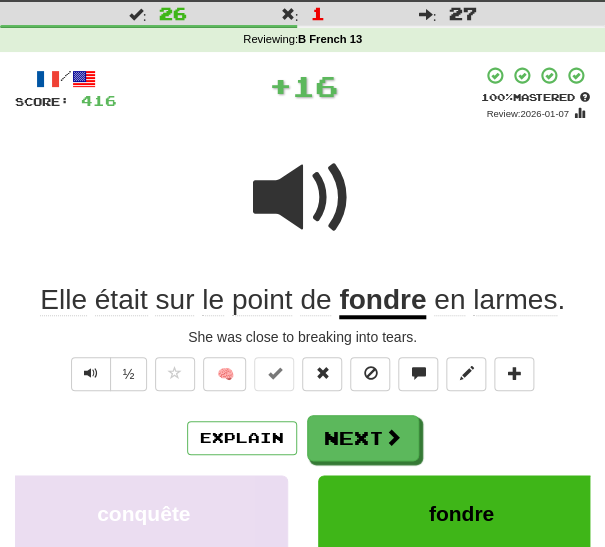 click on "fondre" at bounding box center [382, 301] 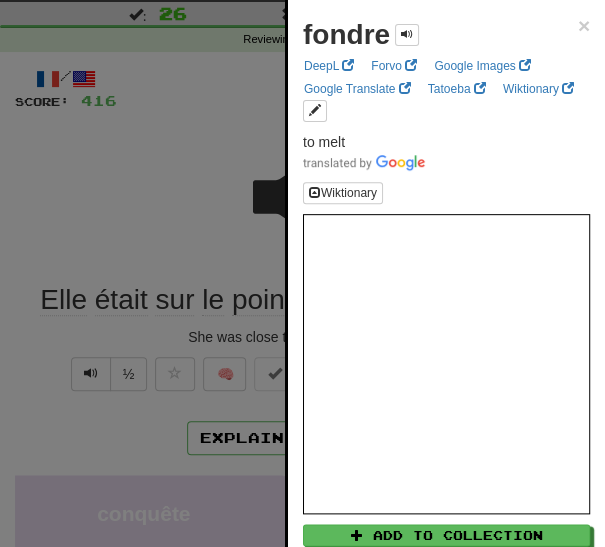 drag, startPoint x: 155, startPoint y: 216, endPoint x: 165, endPoint y: 242, distance: 27.856777 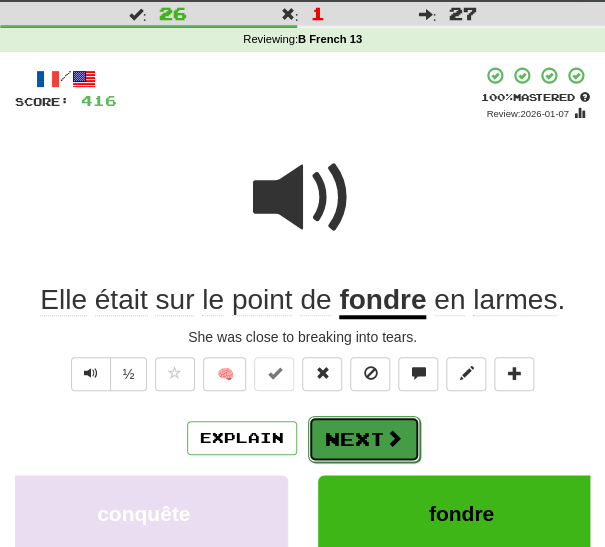 click on "Next" at bounding box center [364, 439] 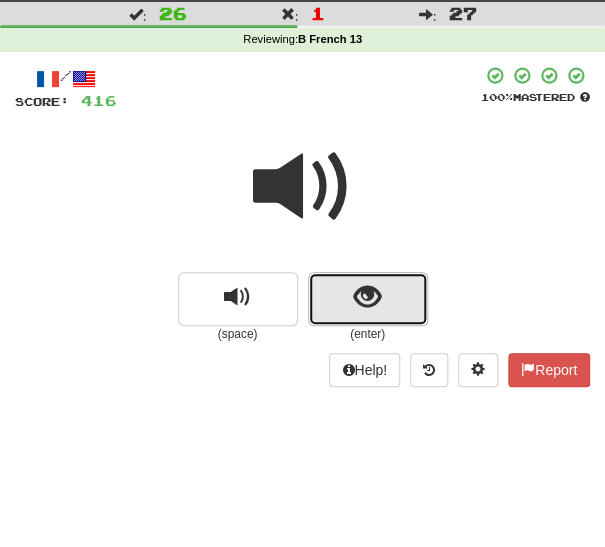 click at bounding box center [368, 299] 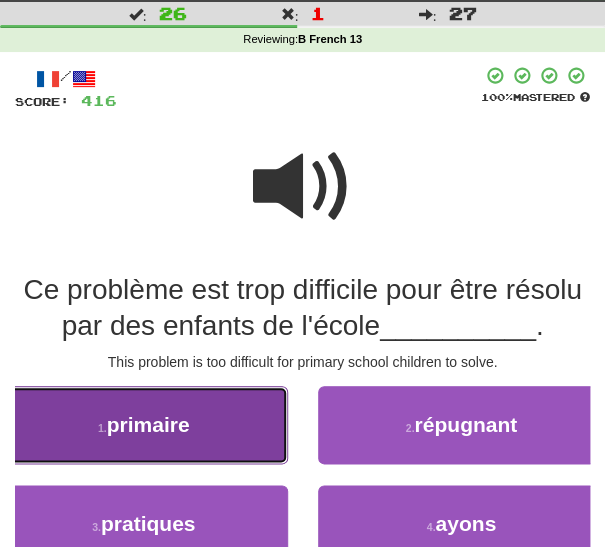 click on "primaire" at bounding box center (148, 424) 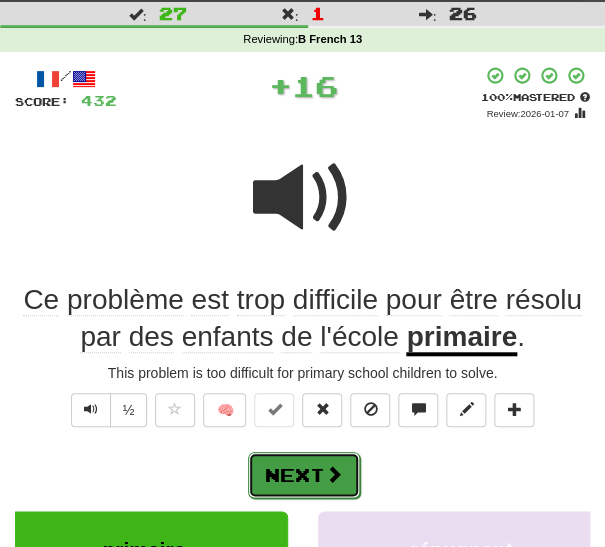 click on "Next" at bounding box center (304, 475) 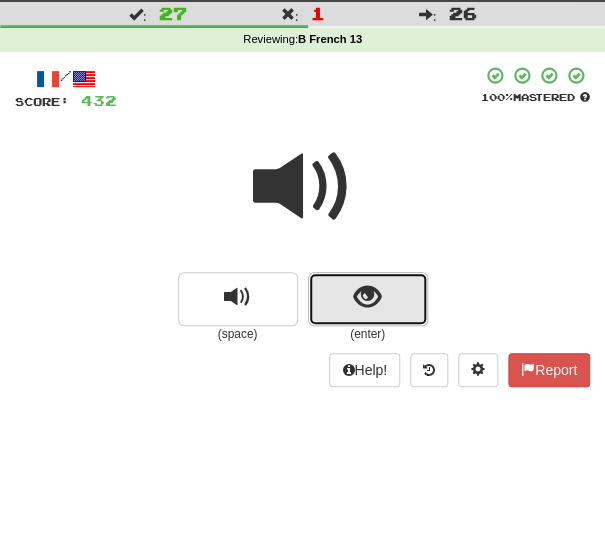 click at bounding box center (367, 297) 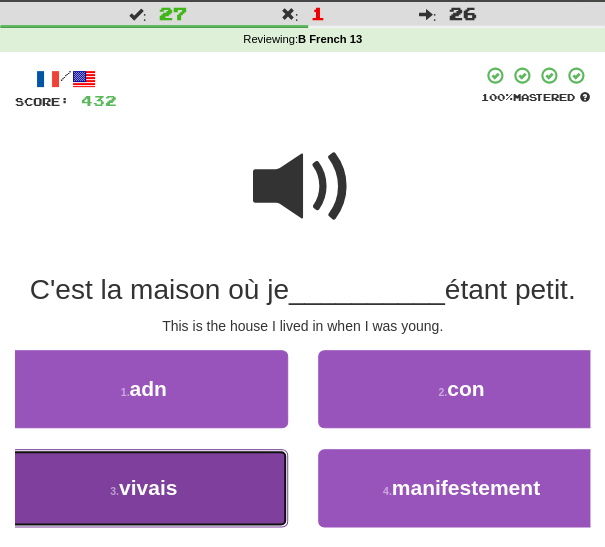 click on "vivais" at bounding box center (148, 487) 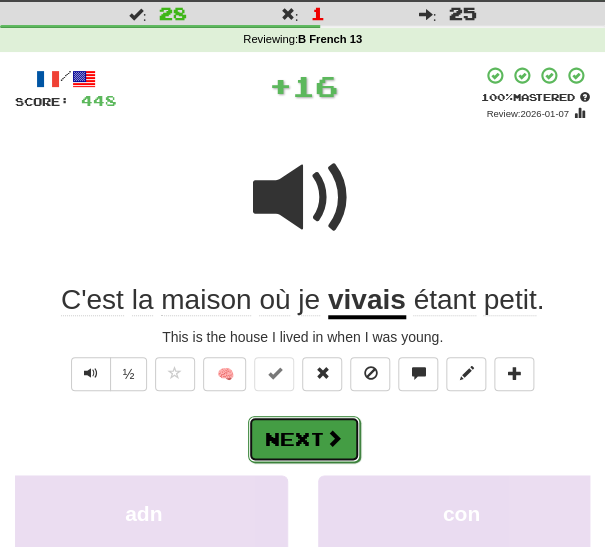 click on "Next" at bounding box center [304, 439] 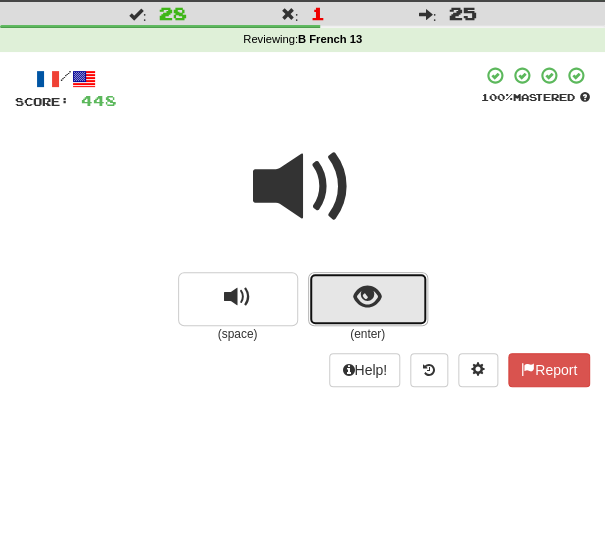 click at bounding box center [367, 297] 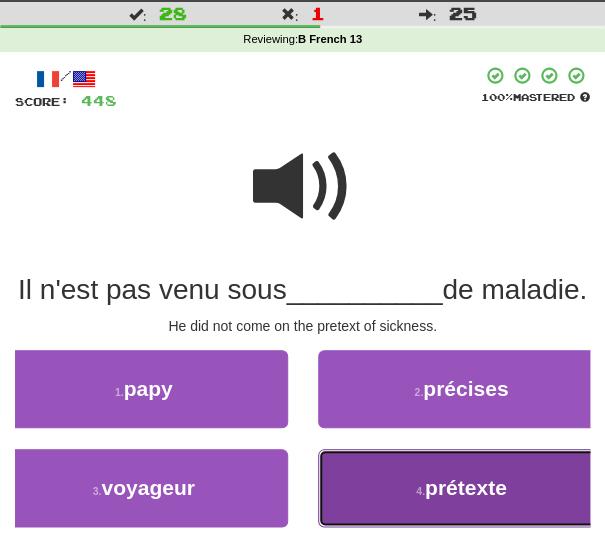 click on "[NUMBER] .  prétexte" at bounding box center [462, 488] 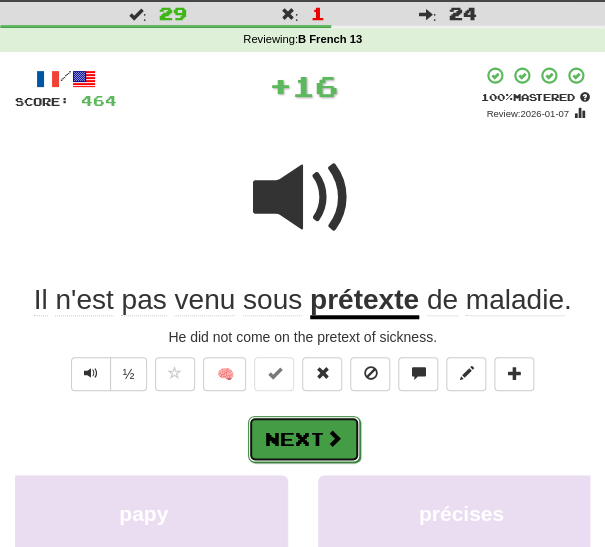 click at bounding box center (334, 438) 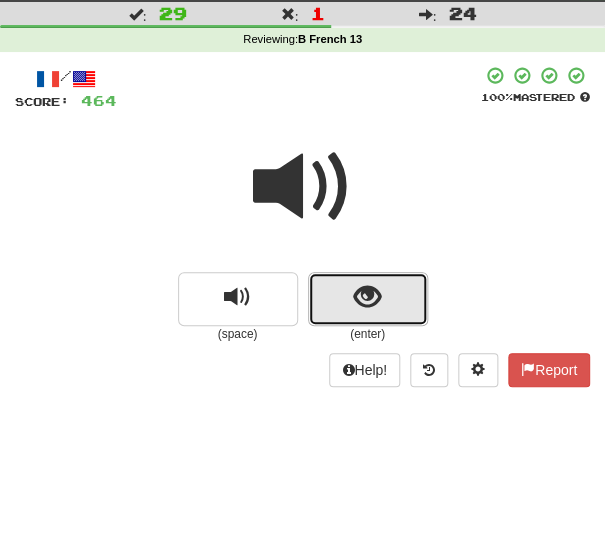 click at bounding box center [368, 299] 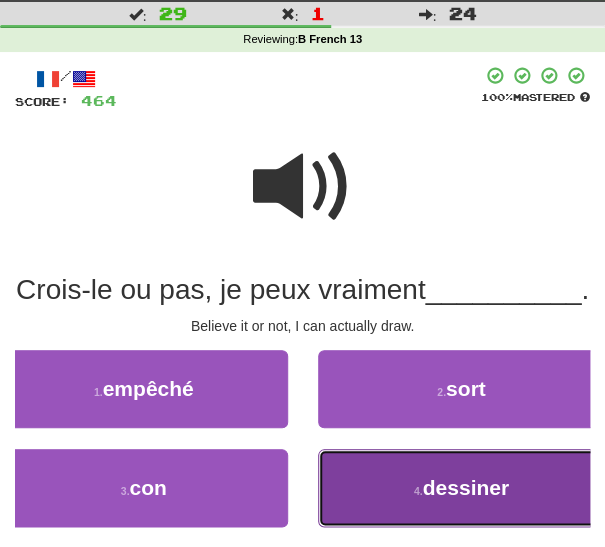 click on "[NUMBER] .  dessiner" at bounding box center [462, 488] 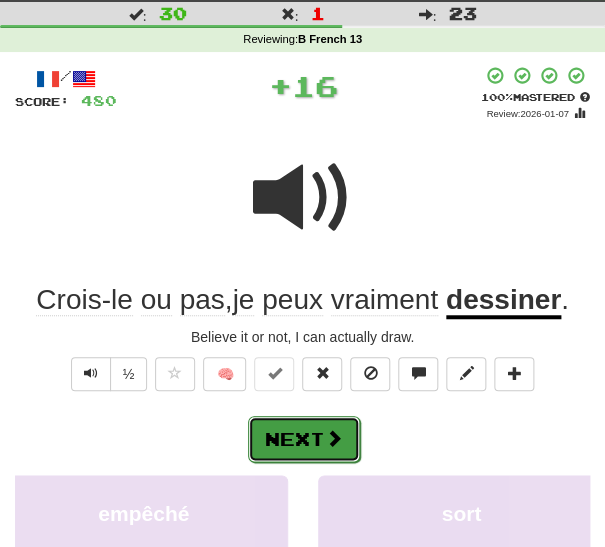 click on "Next" at bounding box center [304, 439] 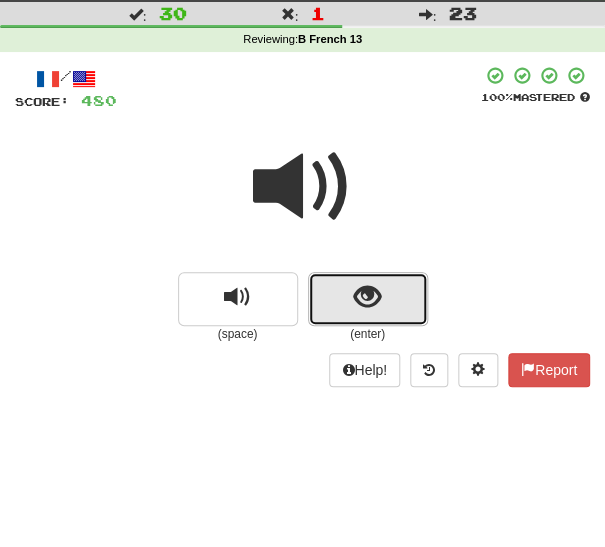 click at bounding box center (367, 297) 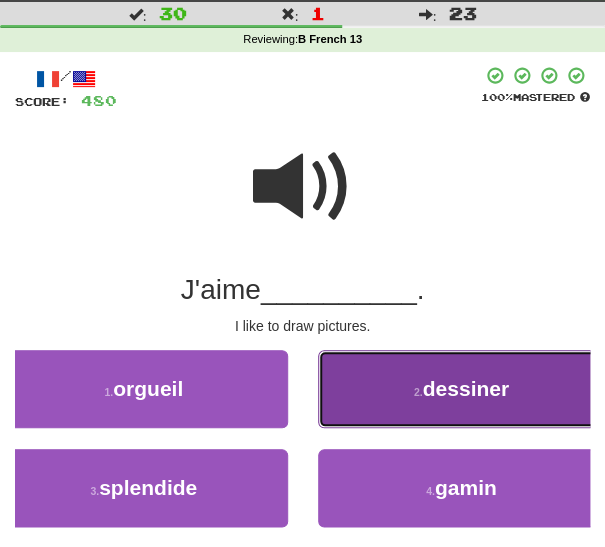click on "[NUMBER] .  dessiner" at bounding box center (462, 389) 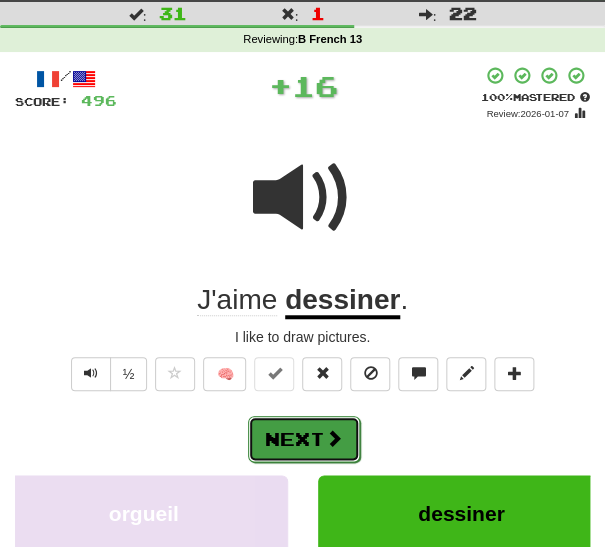 click on "Next" at bounding box center [304, 439] 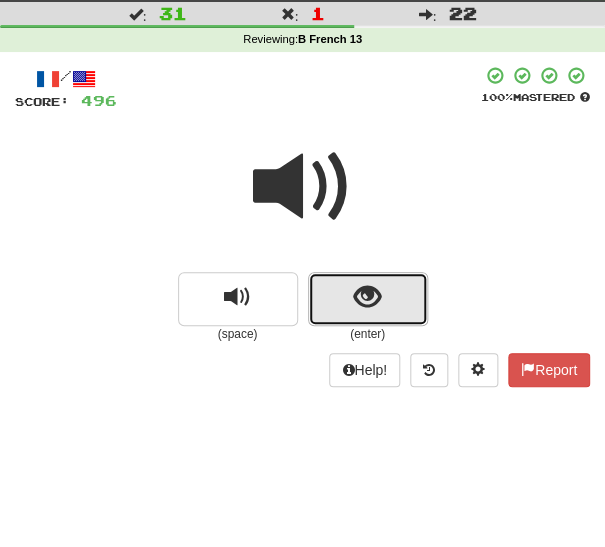click at bounding box center (368, 299) 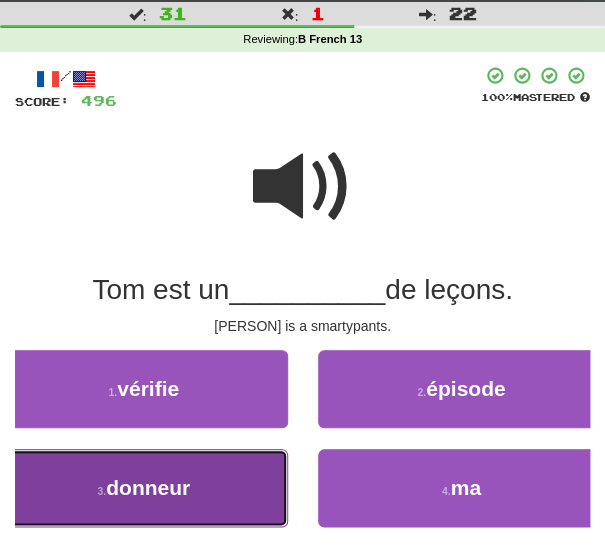 click on "donneur" at bounding box center [148, 487] 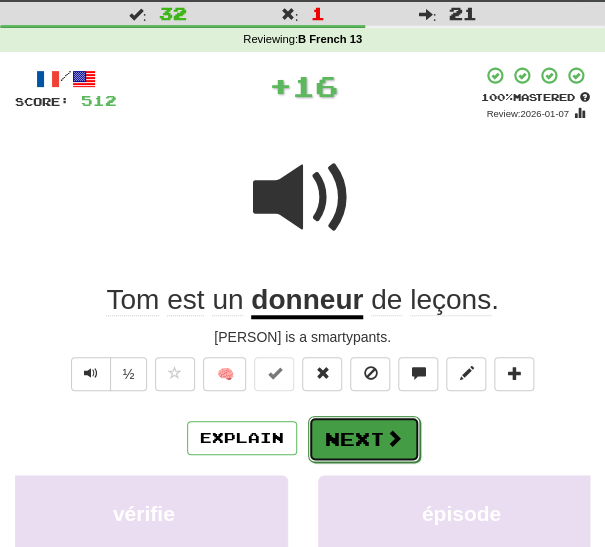 click on "Next" at bounding box center [364, 439] 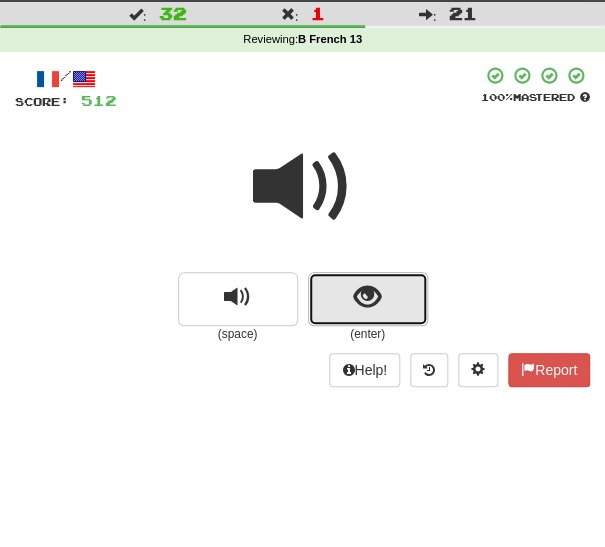 click at bounding box center [368, 299] 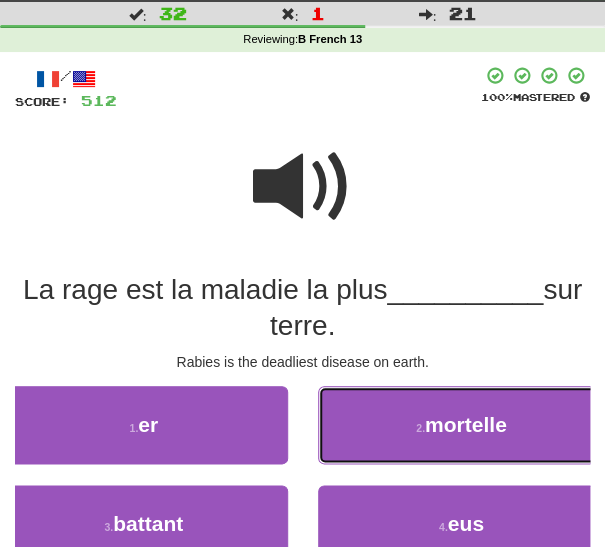 click on "[NUMBER] .  mortelle" at bounding box center [462, 425] 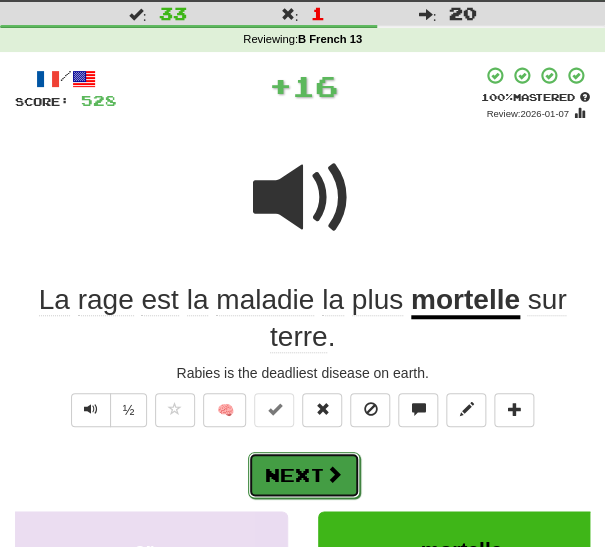 click on "Next" at bounding box center [304, 475] 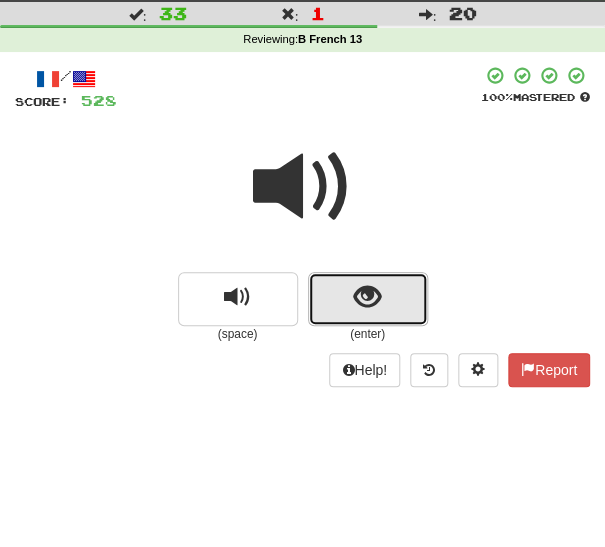 click at bounding box center (368, 299) 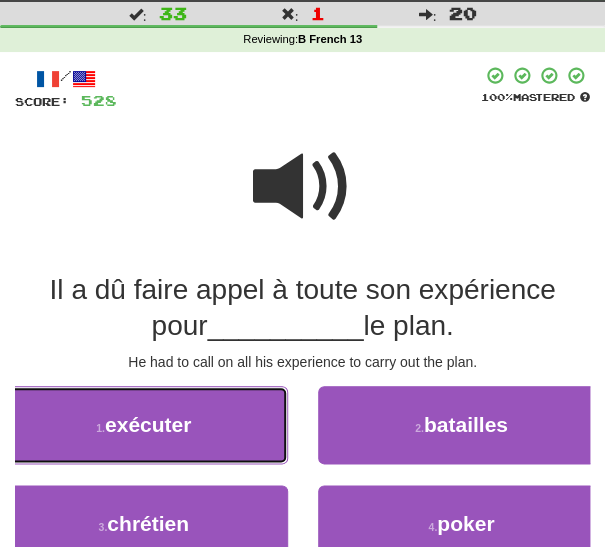 click on "[NUMBER] .  exécuter" at bounding box center [144, 425] 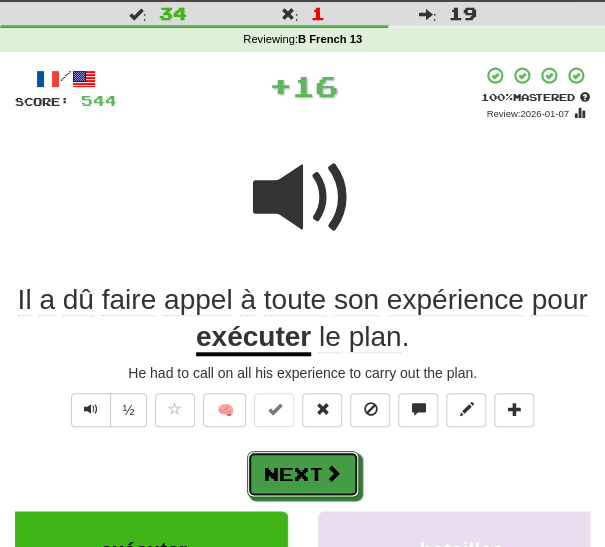 click on "Next" at bounding box center [303, 474] 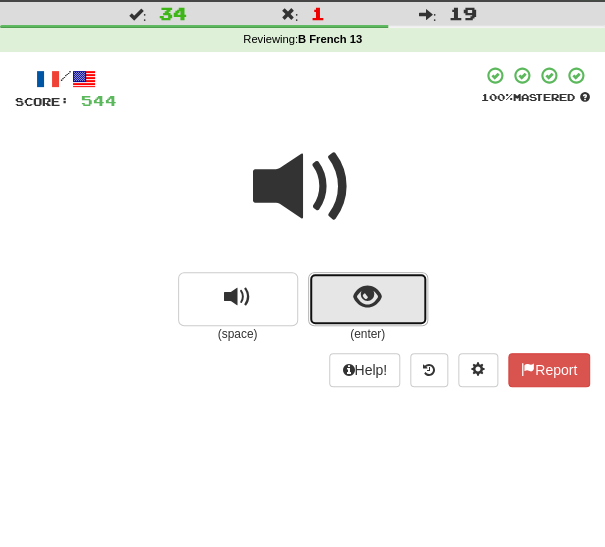 click at bounding box center (368, 299) 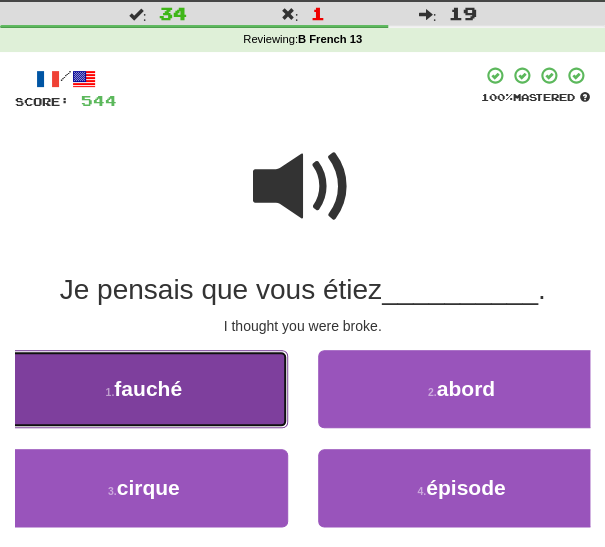 click on "1 .  fauché" at bounding box center (144, 389) 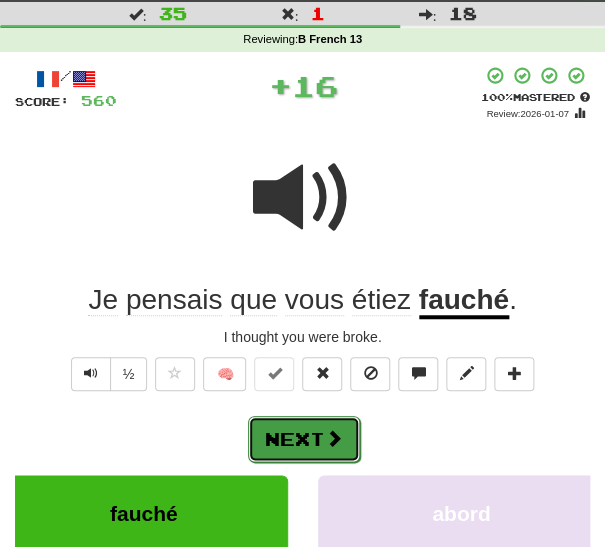 click on "Next" at bounding box center (304, 439) 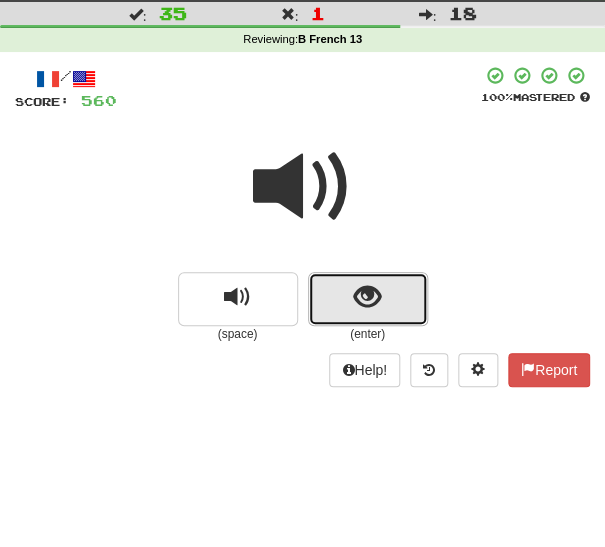 click at bounding box center [368, 299] 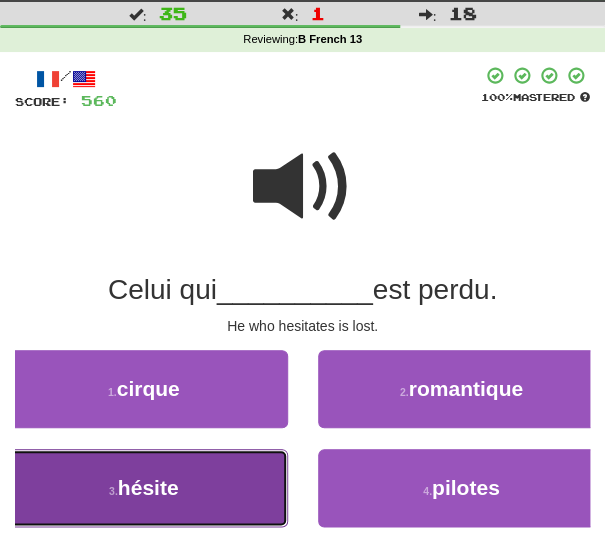 click on "[NUMBER] .  hésite" at bounding box center (144, 488) 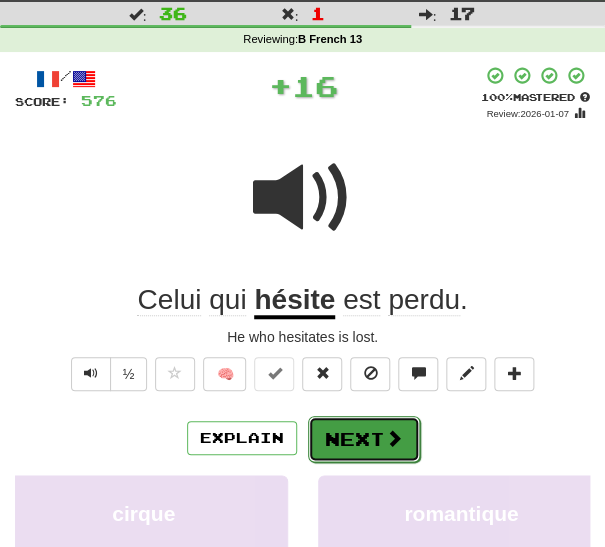 click on "Next" at bounding box center (364, 439) 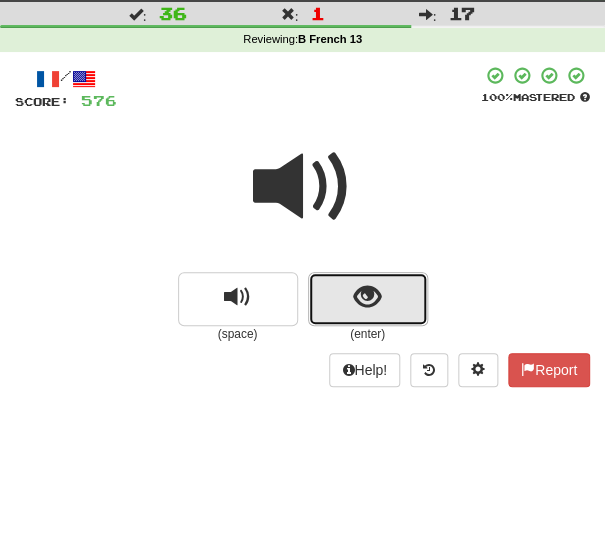 click at bounding box center [368, 299] 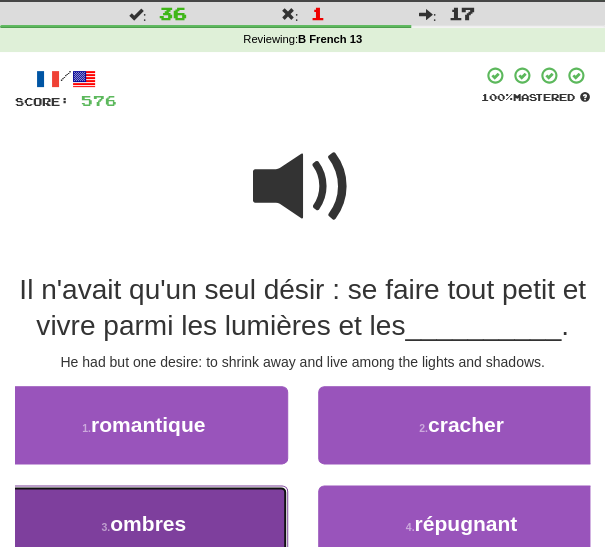 click on "ombres" at bounding box center (148, 523) 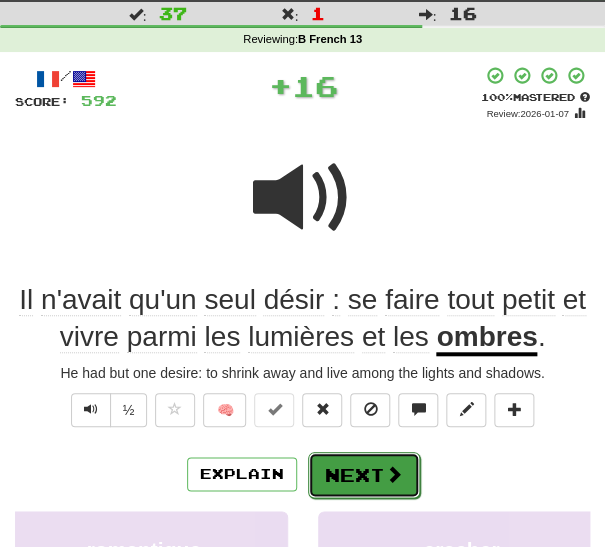 click on "Next" at bounding box center (364, 475) 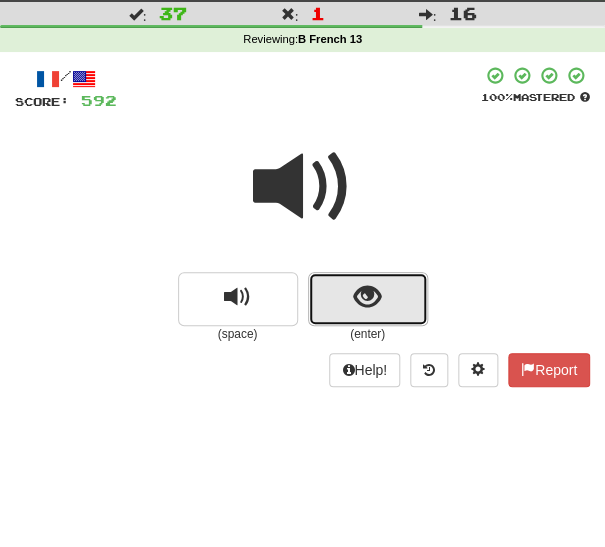 click at bounding box center (368, 299) 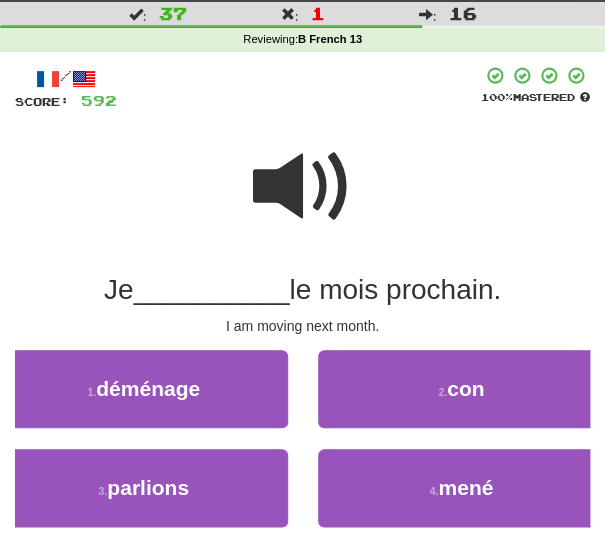 click at bounding box center [303, 187] 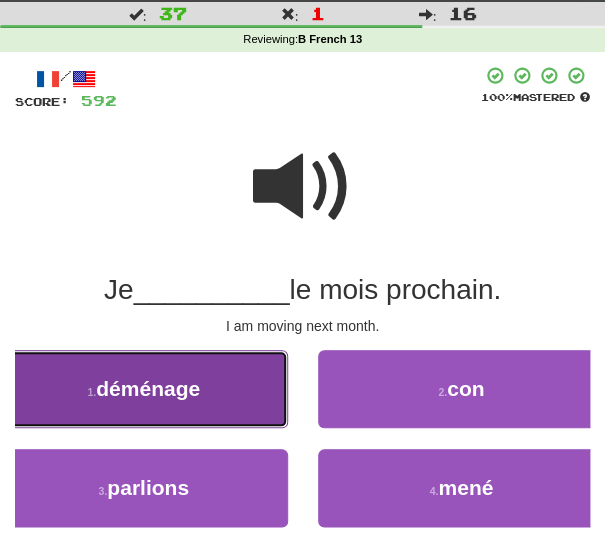 click on "[NUMBER] .  déménage" at bounding box center [144, 389] 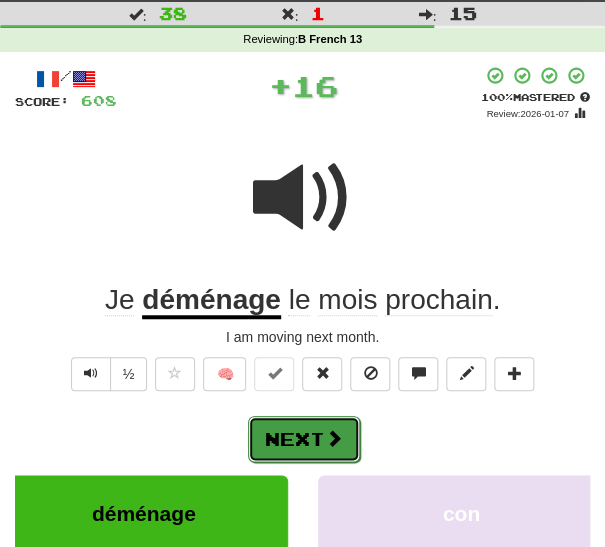 click on "Next" at bounding box center (304, 439) 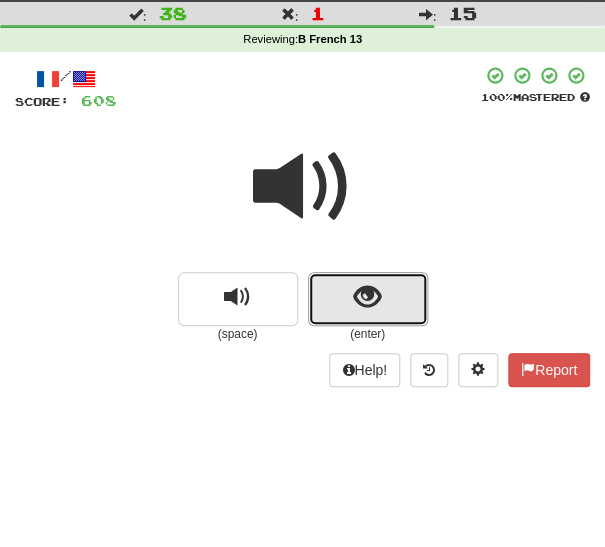drag, startPoint x: 335, startPoint y: 290, endPoint x: 313, endPoint y: 314, distance: 32.55764 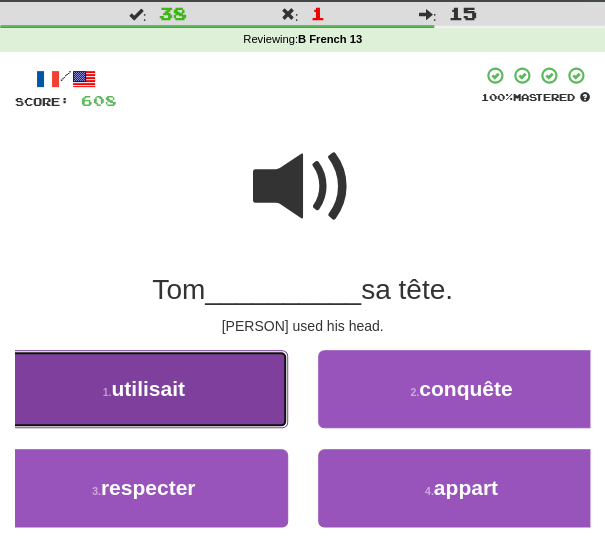 click on "[NUMBER] .  utilisait" at bounding box center [144, 389] 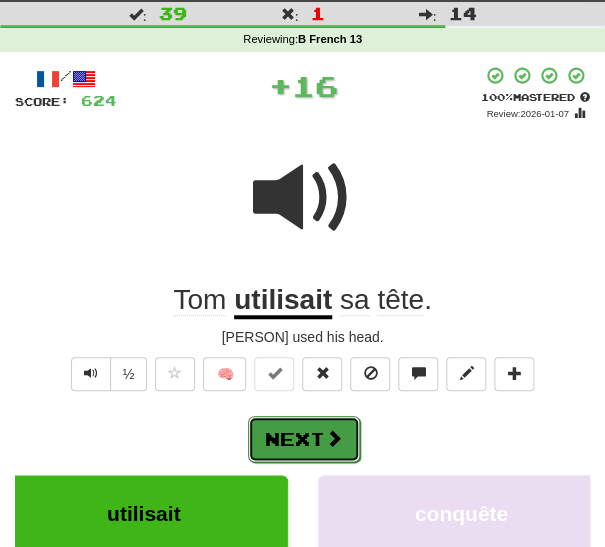 click on "Next" at bounding box center [304, 439] 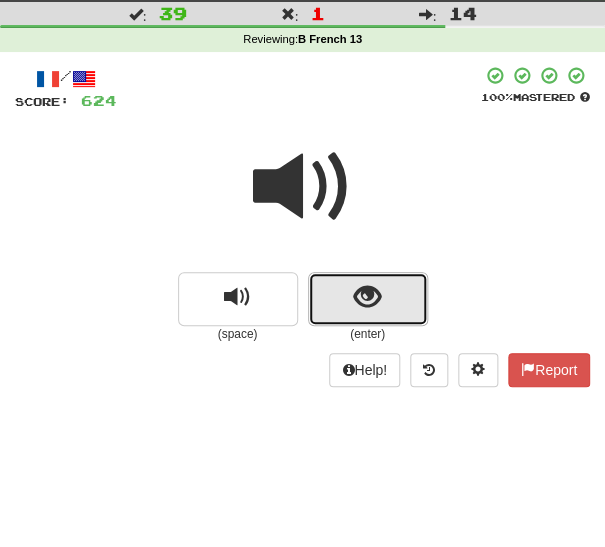 click at bounding box center (368, 299) 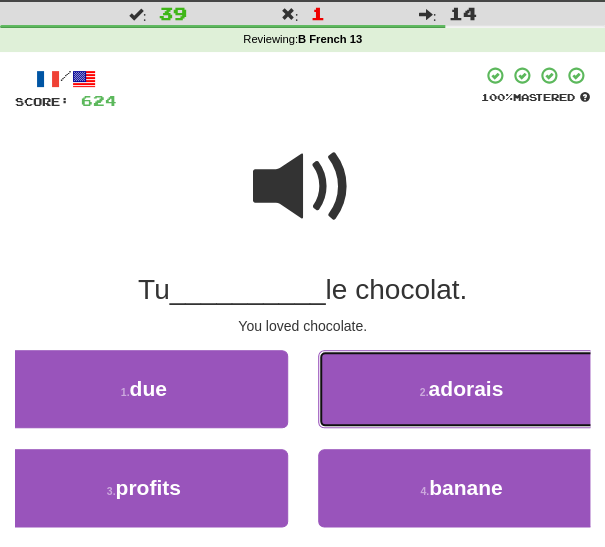 click on "[NUMBER] .  adorais" at bounding box center [462, 389] 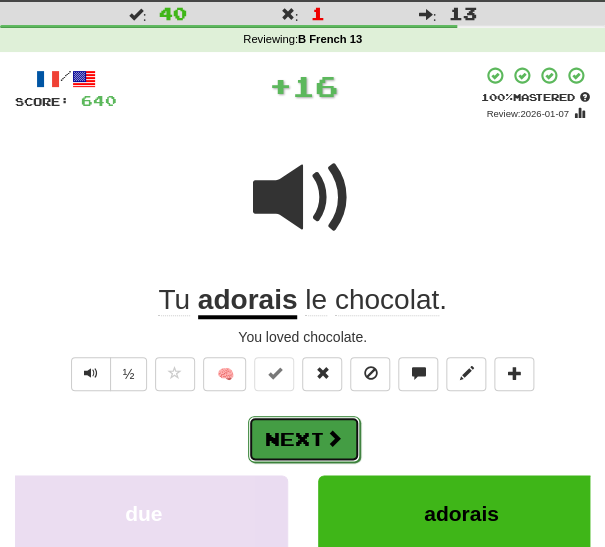 click on "Next" at bounding box center [304, 439] 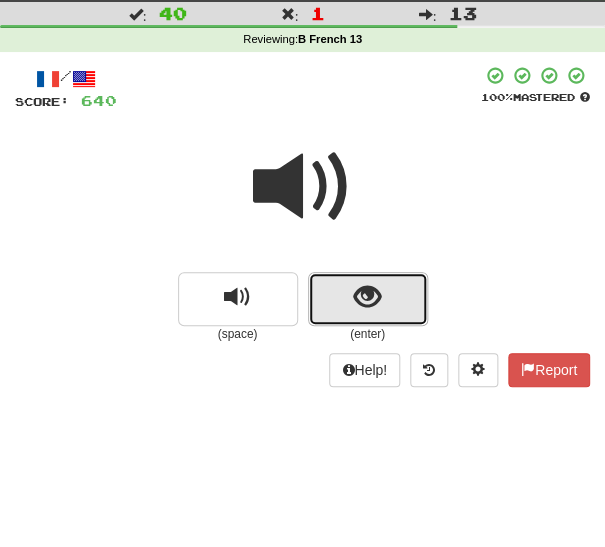 click at bounding box center [368, 299] 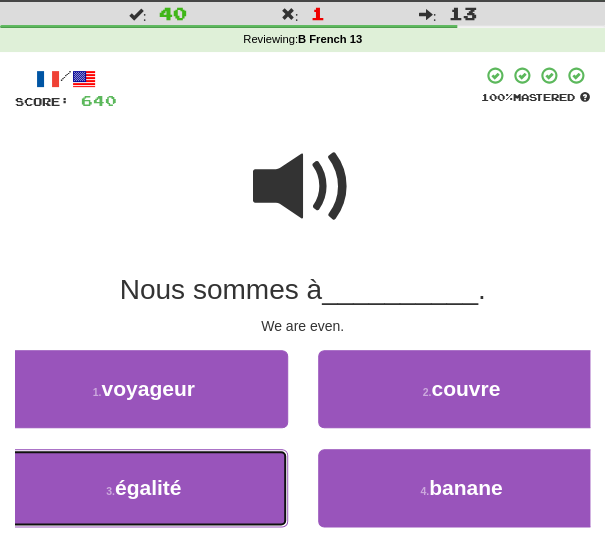 drag, startPoint x: 189, startPoint y: 474, endPoint x: 215, endPoint y: 466, distance: 27.202942 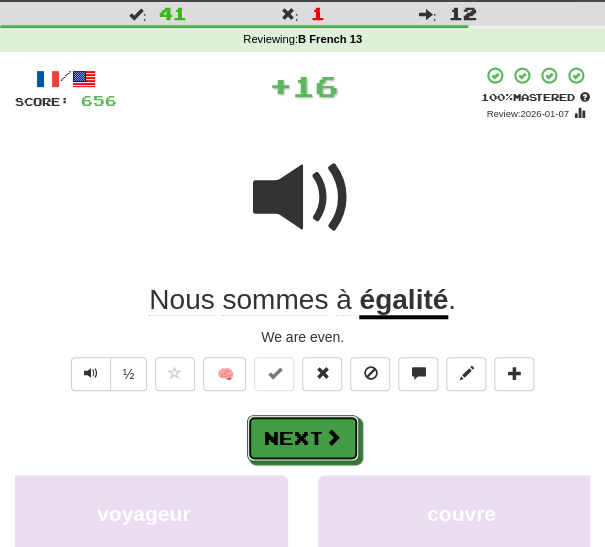 click on "Next" at bounding box center [303, 438] 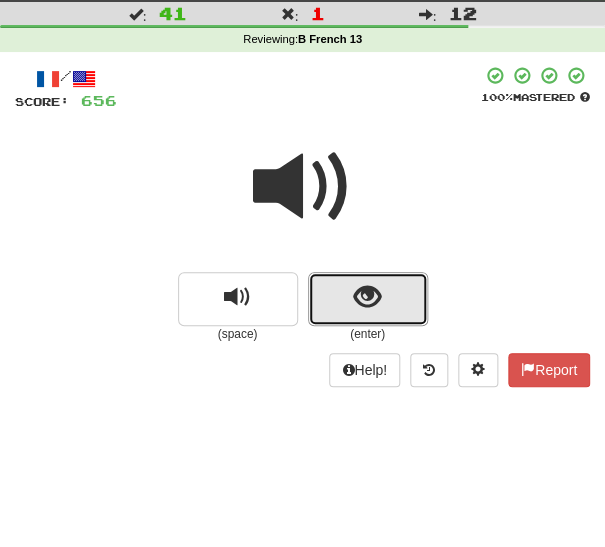 click at bounding box center [368, 299] 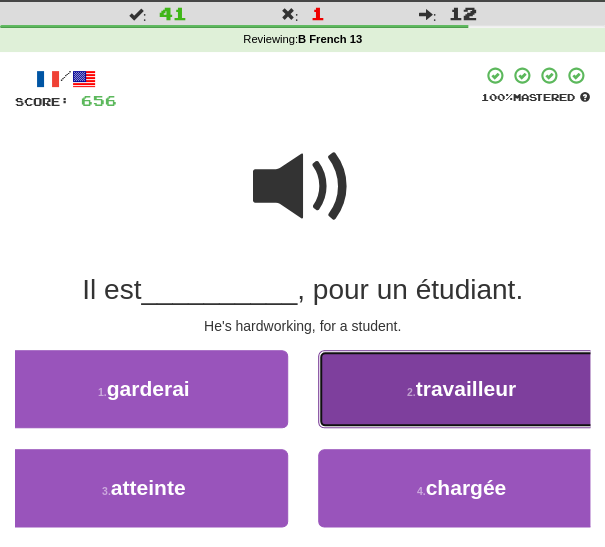 drag, startPoint x: 386, startPoint y: 400, endPoint x: 372, endPoint y: 404, distance: 14.56022 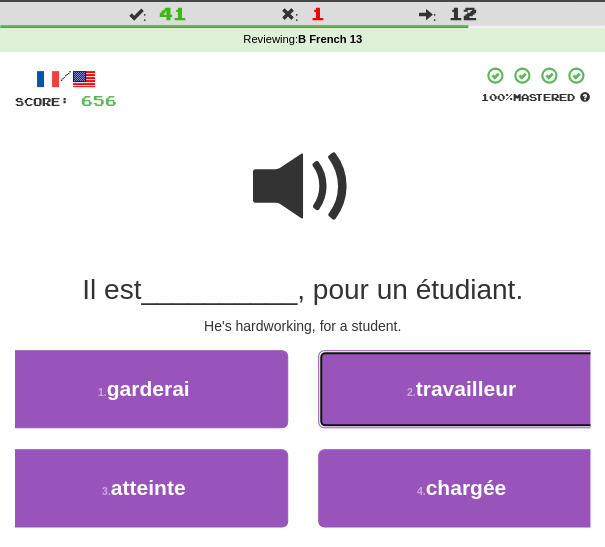 click on "[NUMBER] .  travailleur" at bounding box center [462, 389] 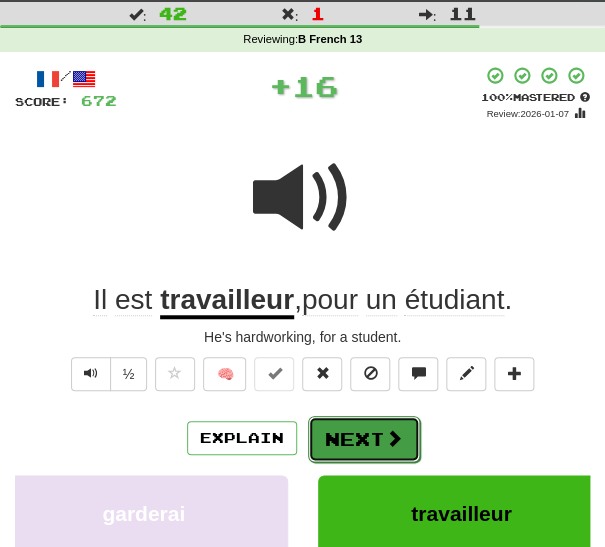 click on "Next" at bounding box center (364, 439) 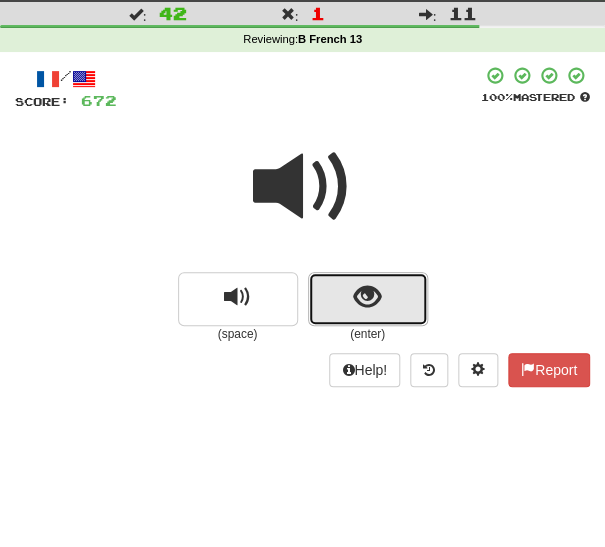 click at bounding box center (368, 299) 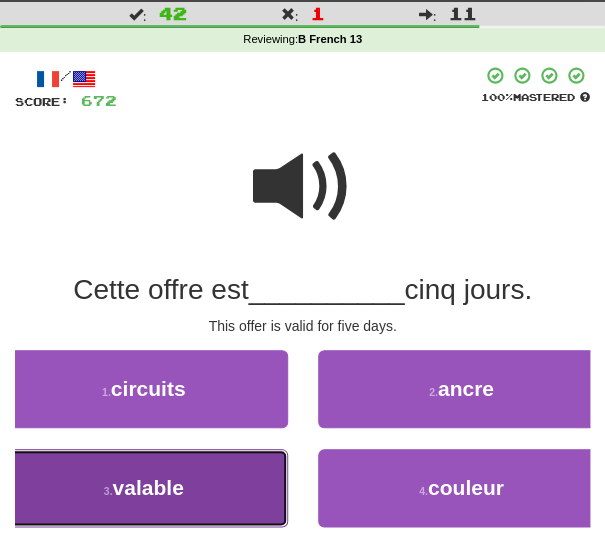 click on "3 .  valable" at bounding box center (144, 488) 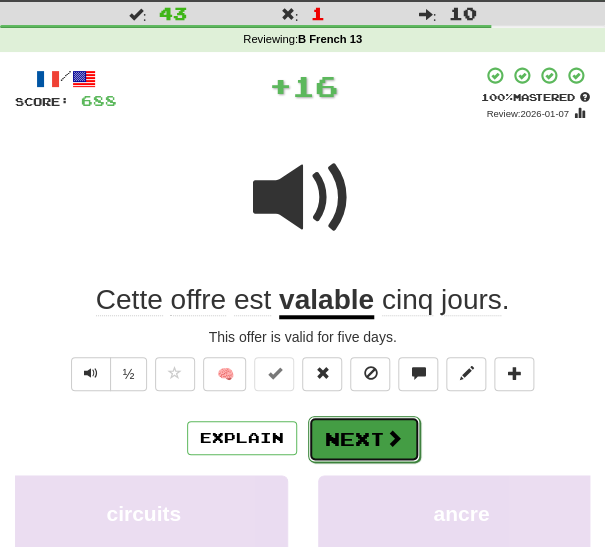 click on "Next" at bounding box center [364, 439] 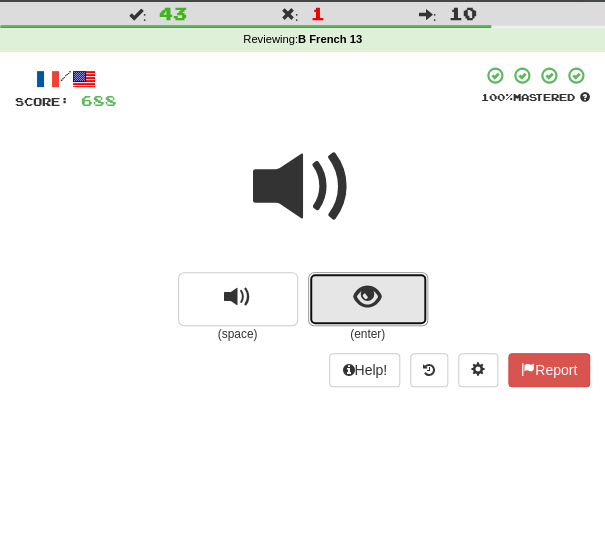 click at bounding box center [368, 299] 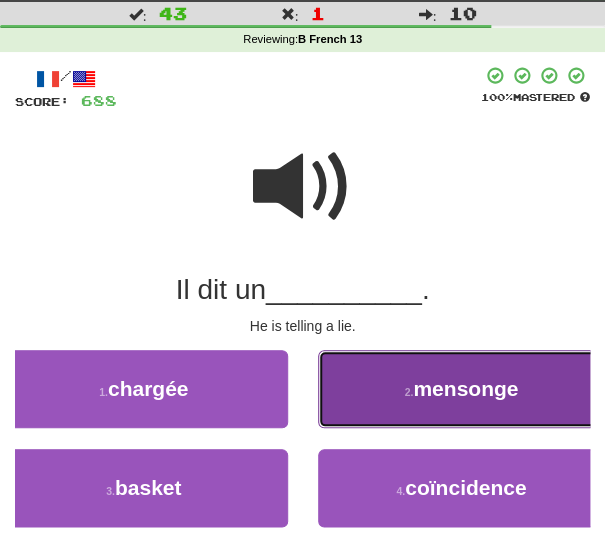 click on "[NUMBER] .  mensonge" at bounding box center (462, 389) 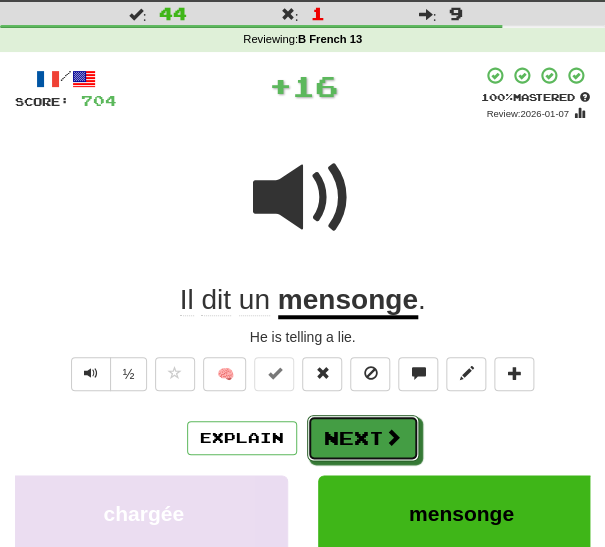 click on "Next" at bounding box center (363, 438) 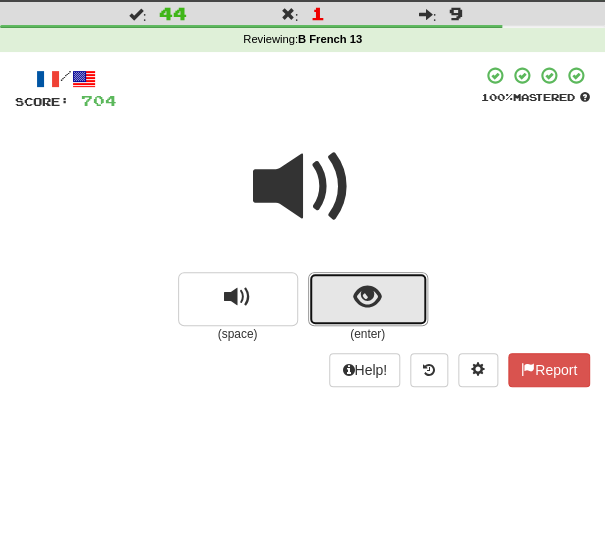 click at bounding box center (368, 299) 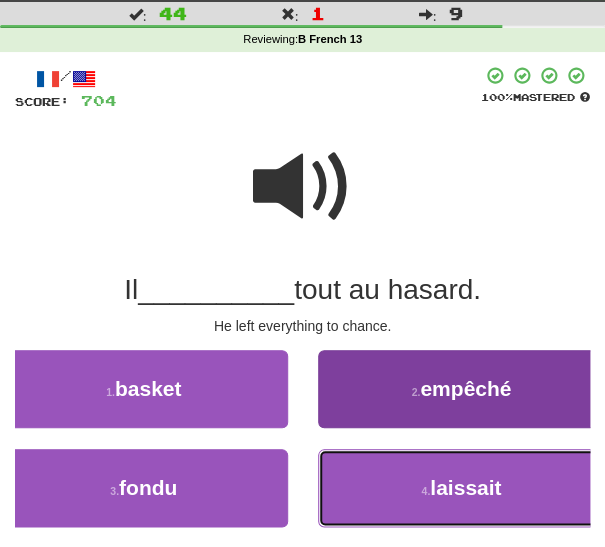 click on "4 .  laissait" at bounding box center [462, 488] 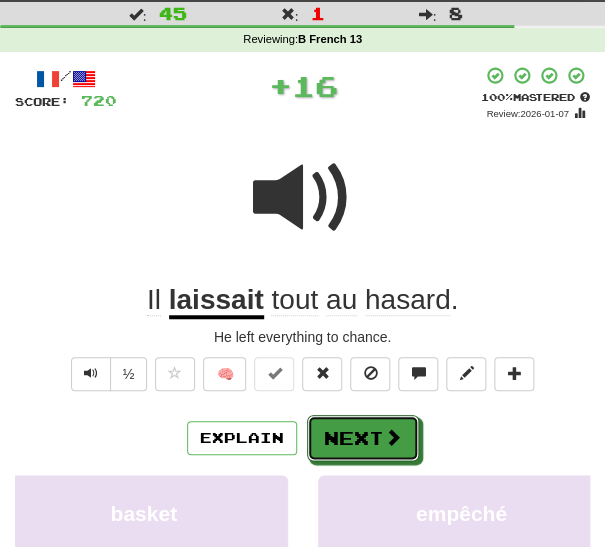 click on "Next" at bounding box center (363, 438) 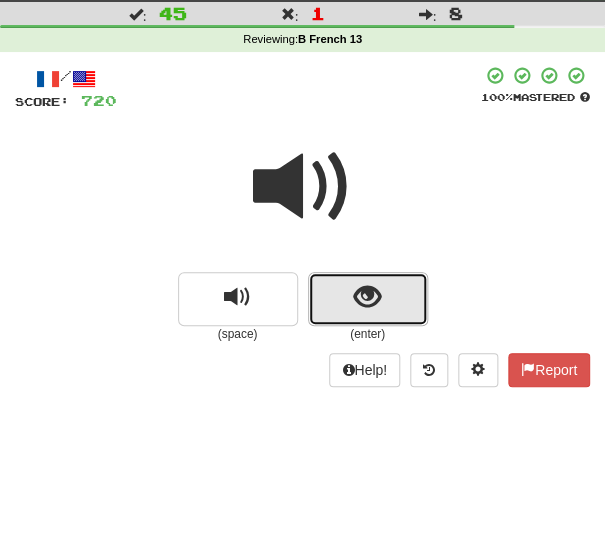 click at bounding box center [368, 299] 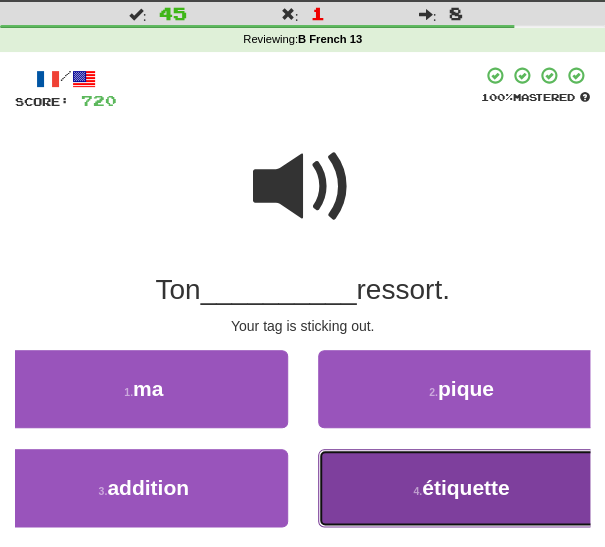 click on "[NUMBER] .  étiquette" at bounding box center (462, 488) 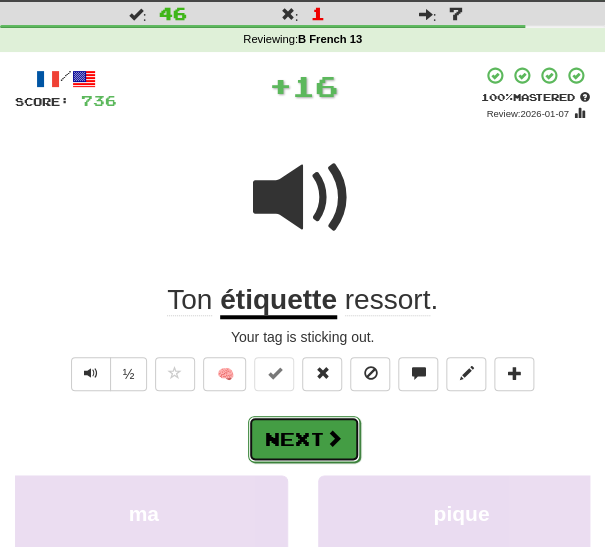 click on "Next" at bounding box center (304, 439) 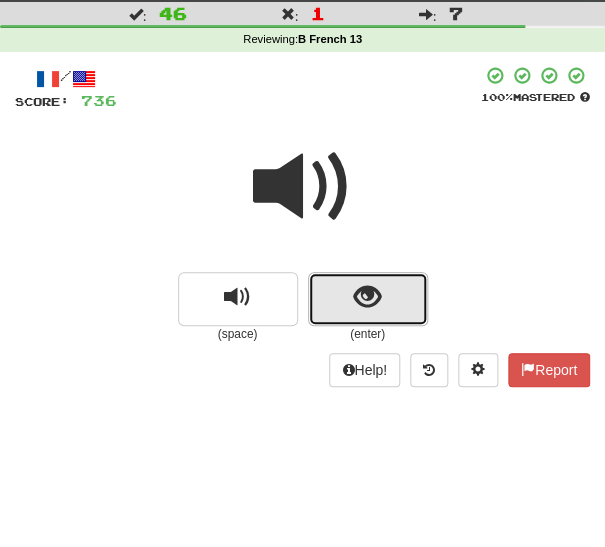 click at bounding box center (368, 299) 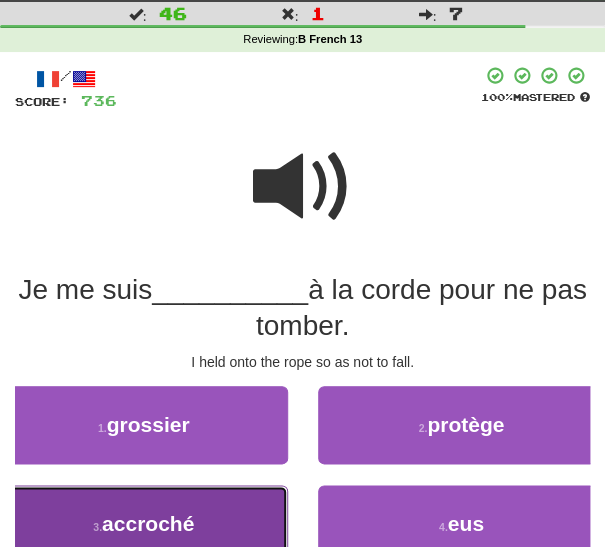 click on "[NUMBER] .  accroché" at bounding box center [144, 524] 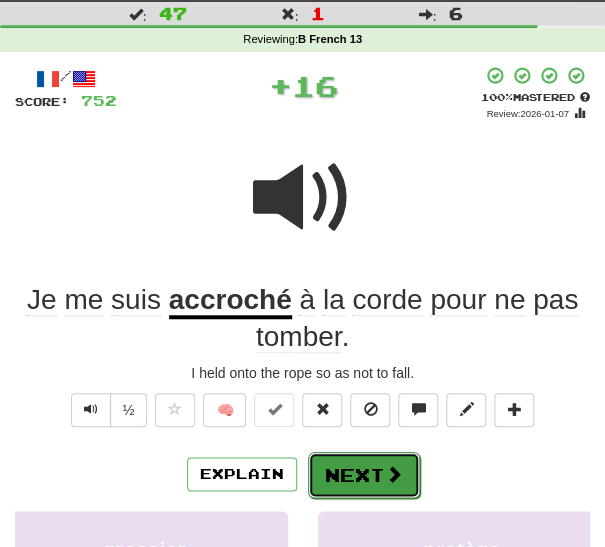 click on "Next" at bounding box center (364, 475) 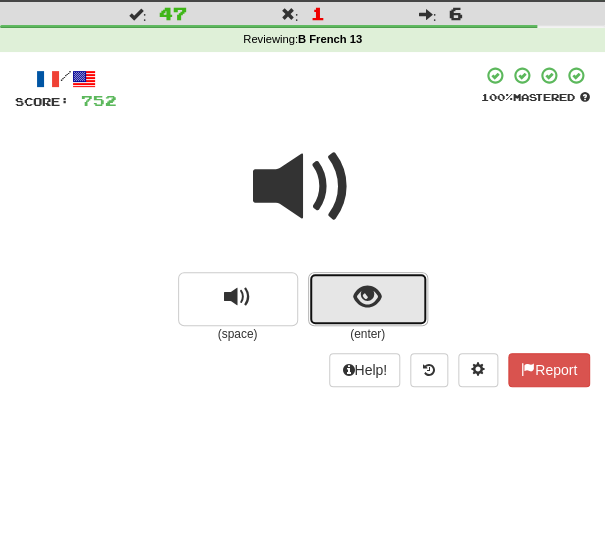 click at bounding box center (368, 299) 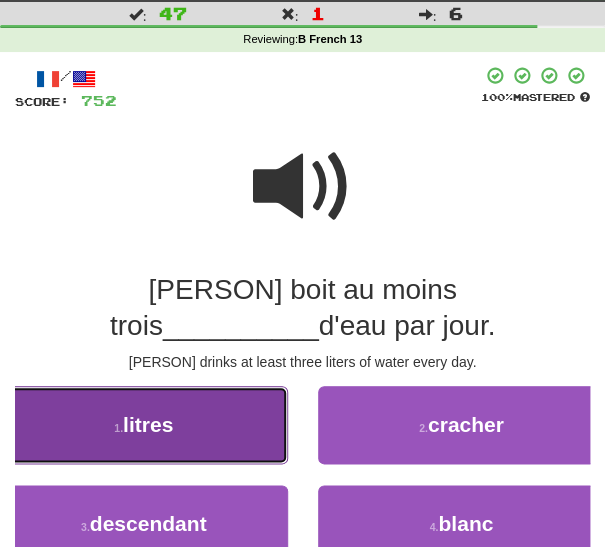click on "1 .  litres" at bounding box center (144, 425) 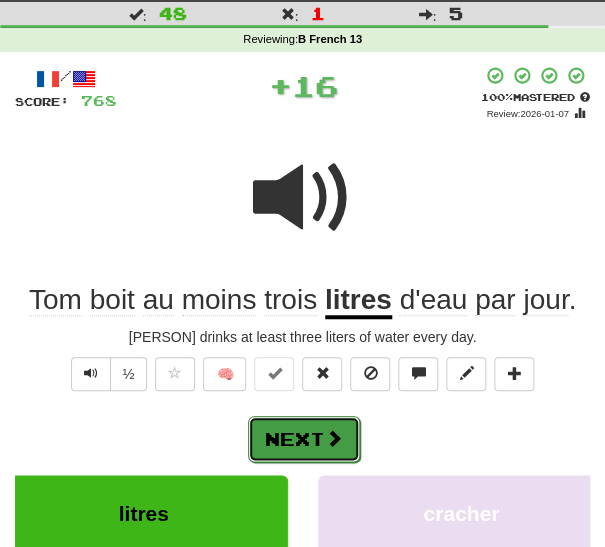 click on "Next" at bounding box center [304, 439] 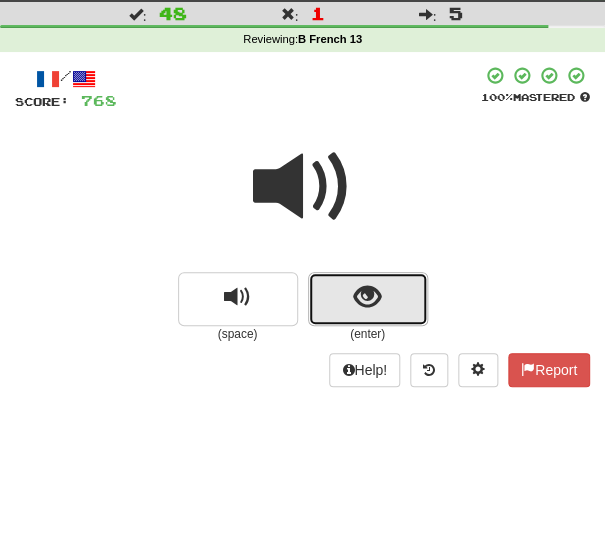 click at bounding box center [367, 297] 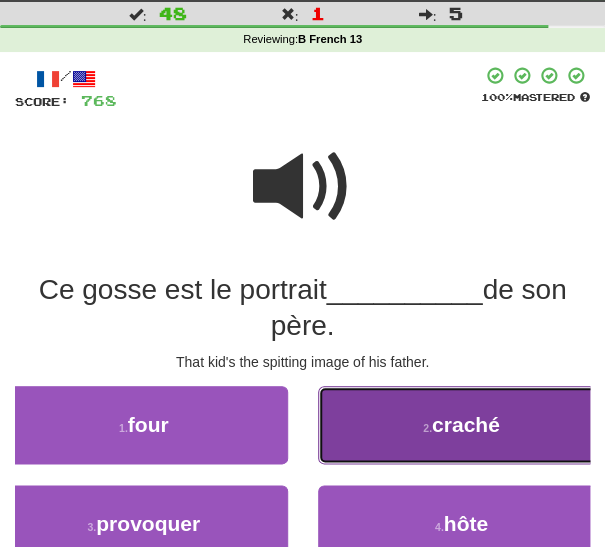 click on "[NUMBER] .  craché" at bounding box center [462, 425] 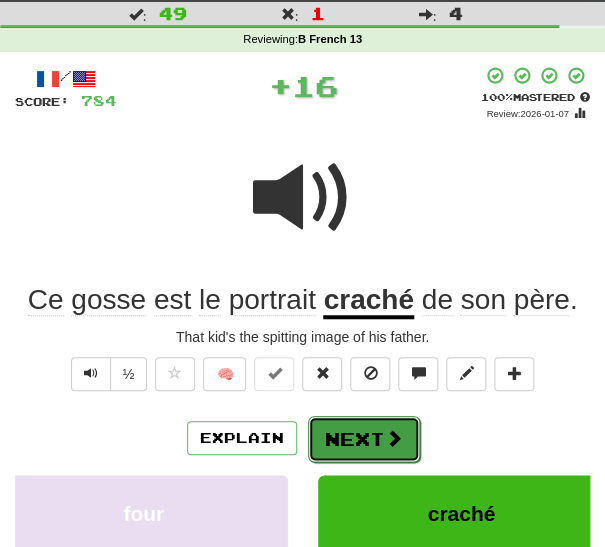 click on "Next" at bounding box center [364, 439] 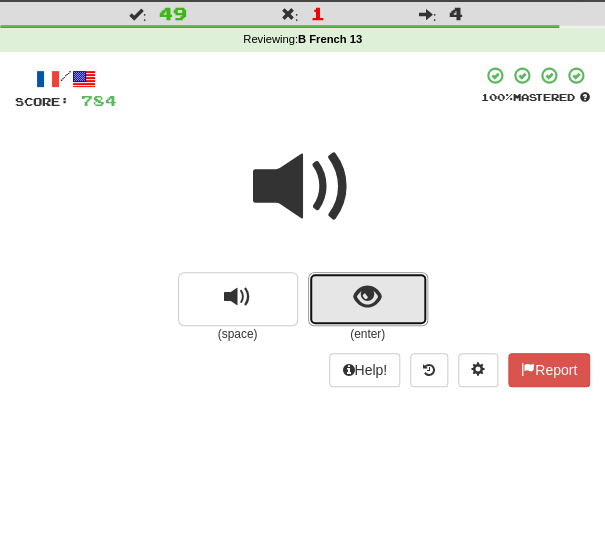 click at bounding box center [368, 299] 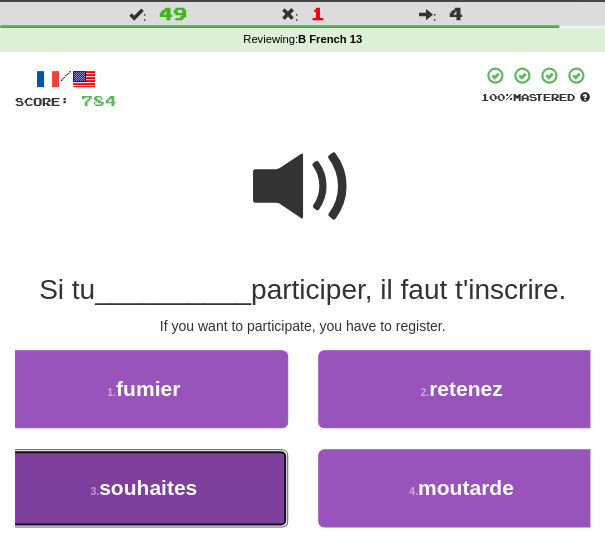 click on "[NUMBER] .  souhaites" at bounding box center [144, 488] 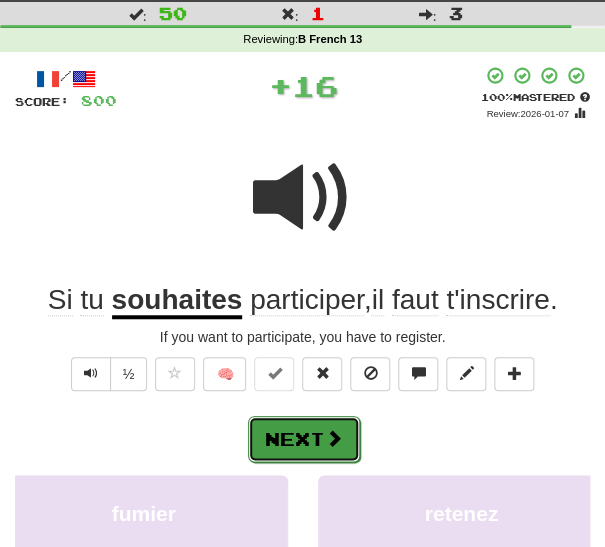 click on "Next" at bounding box center [304, 439] 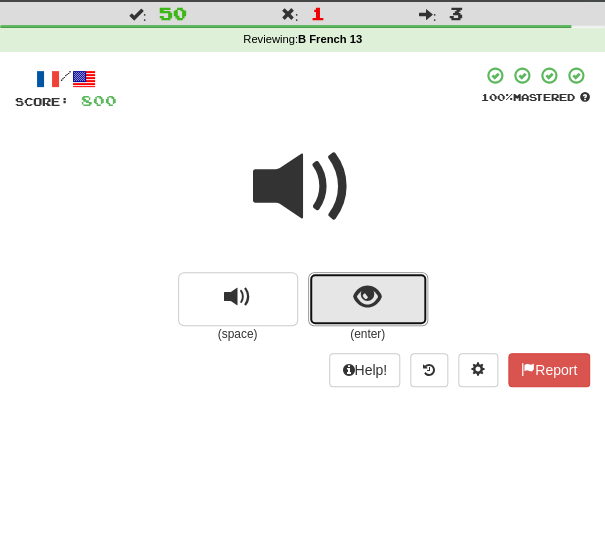 click at bounding box center (368, 299) 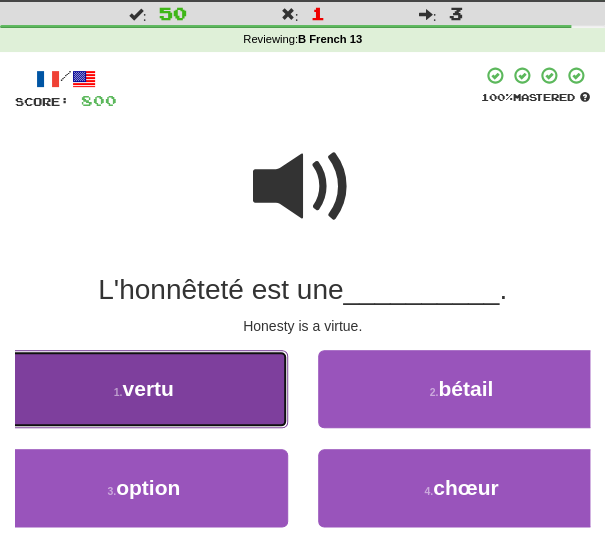 click on "[NUMBER] .  vertu" at bounding box center (144, 389) 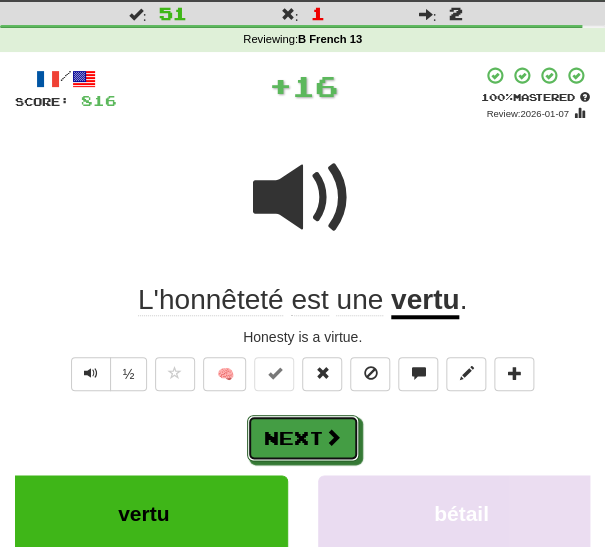 click on "Next" at bounding box center [303, 438] 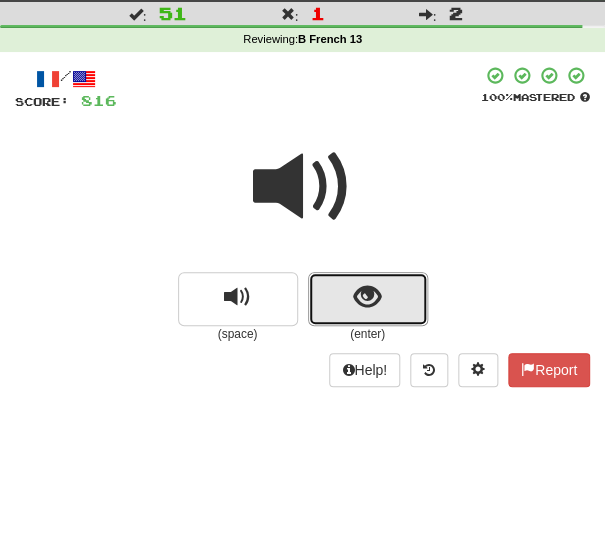 drag, startPoint x: 325, startPoint y: 306, endPoint x: 315, endPoint y: 311, distance: 11.18034 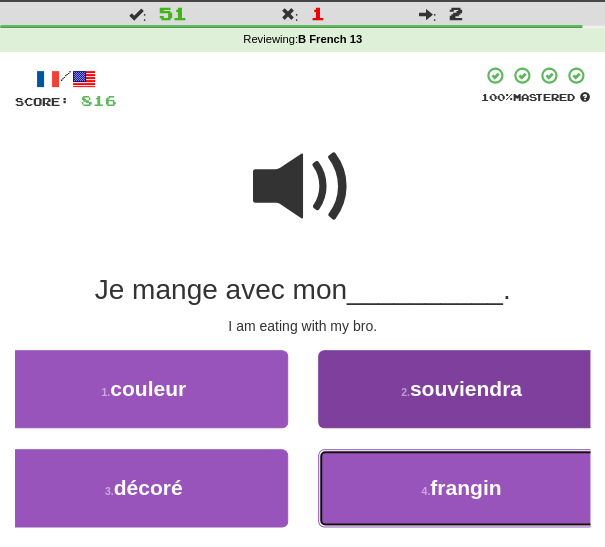 click on "[NUMBER] .  frangin" at bounding box center (462, 488) 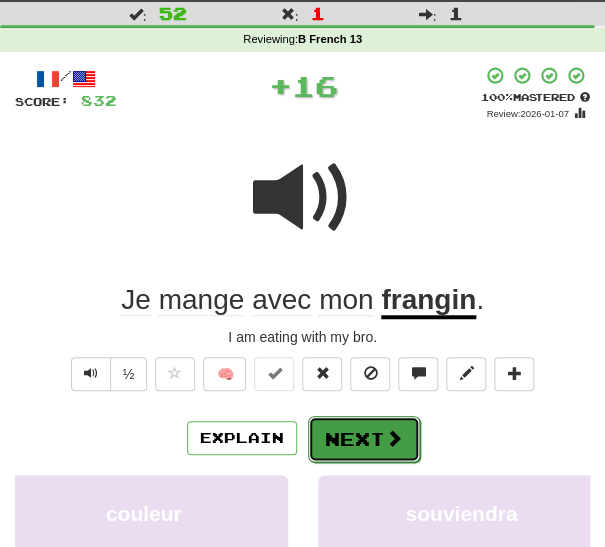 click on "Next" at bounding box center [364, 439] 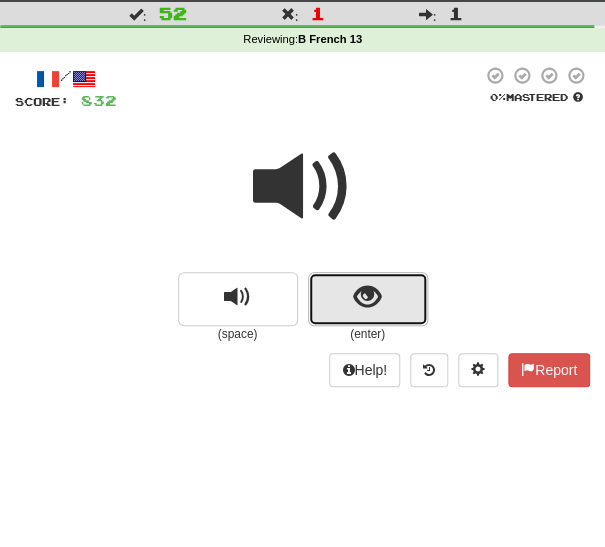 click at bounding box center (368, 299) 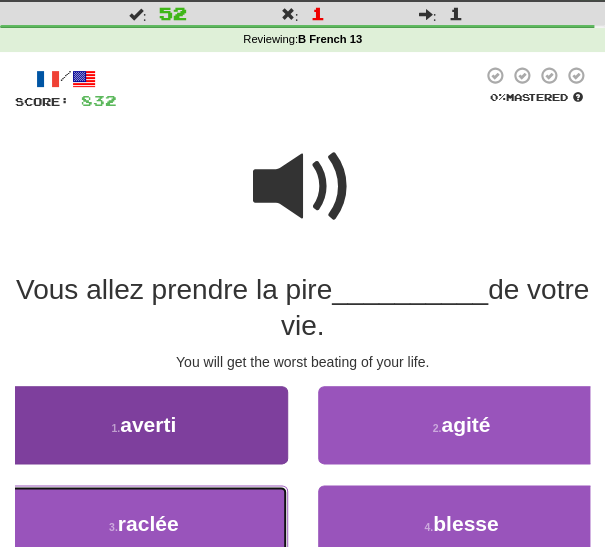 click on "raclée" at bounding box center (148, 523) 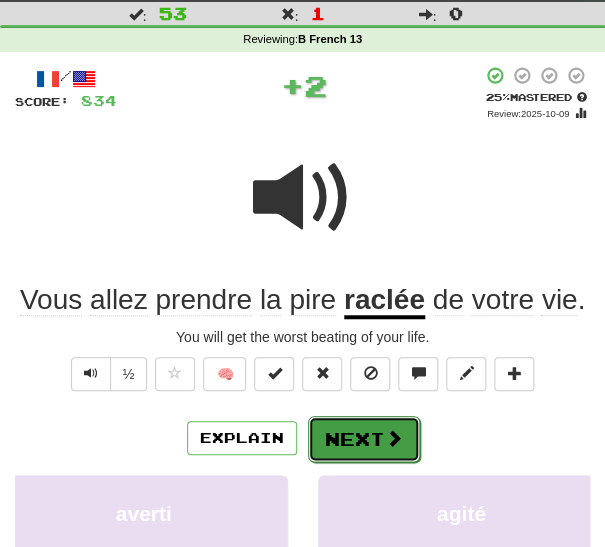 click on "Next" at bounding box center (364, 439) 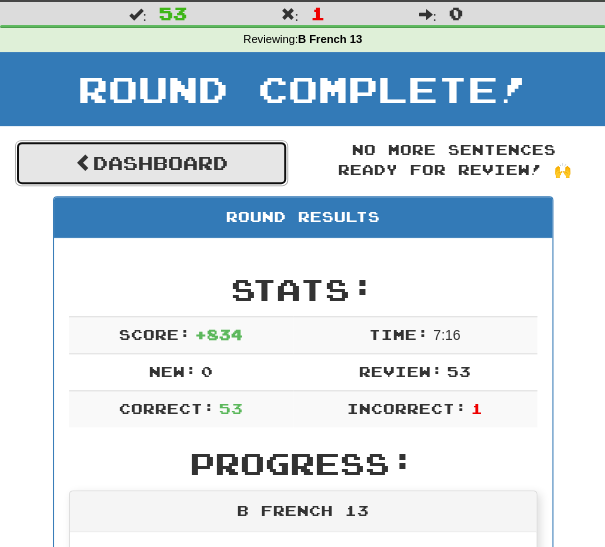 click on "Dashboard" at bounding box center [151, 163] 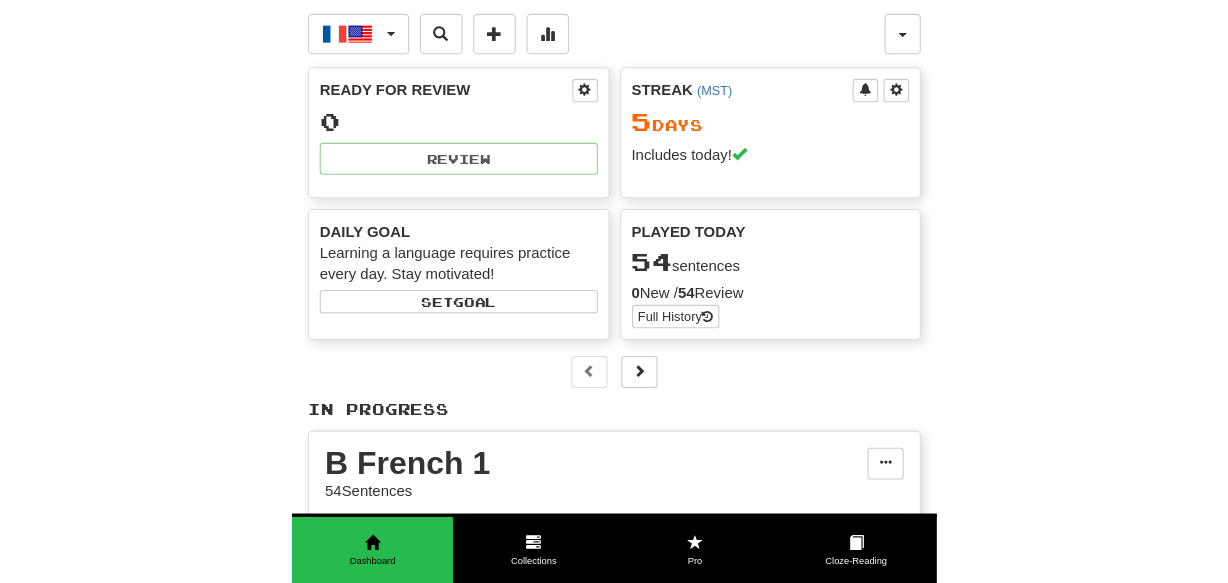 scroll, scrollTop: 0, scrollLeft: 0, axis: both 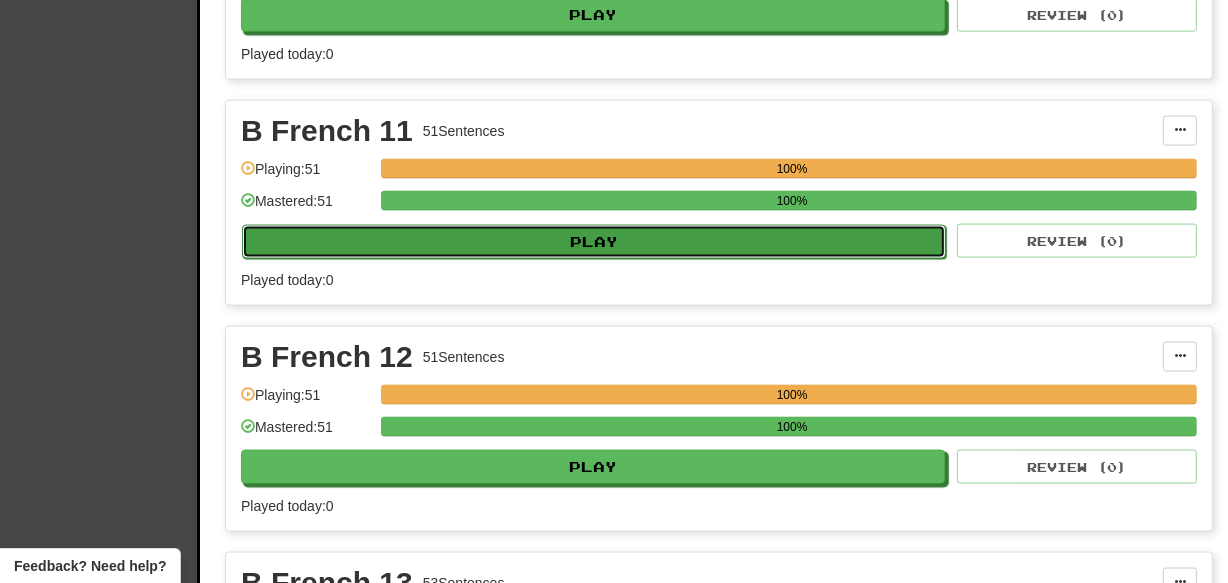 click on "Play" at bounding box center (594, 242) 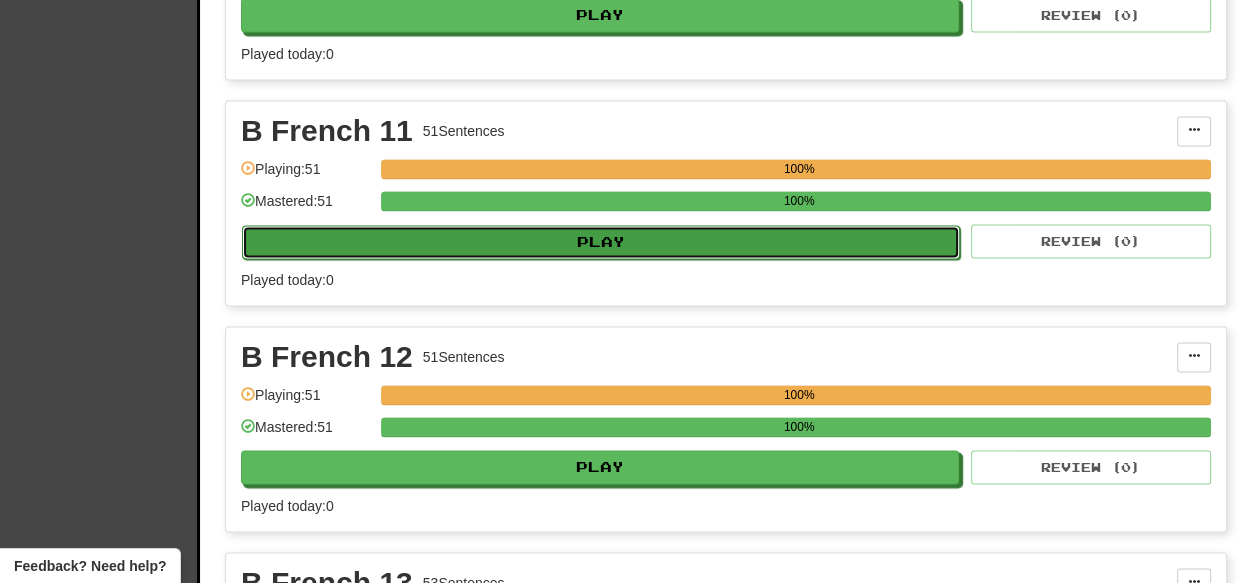 select on "***" 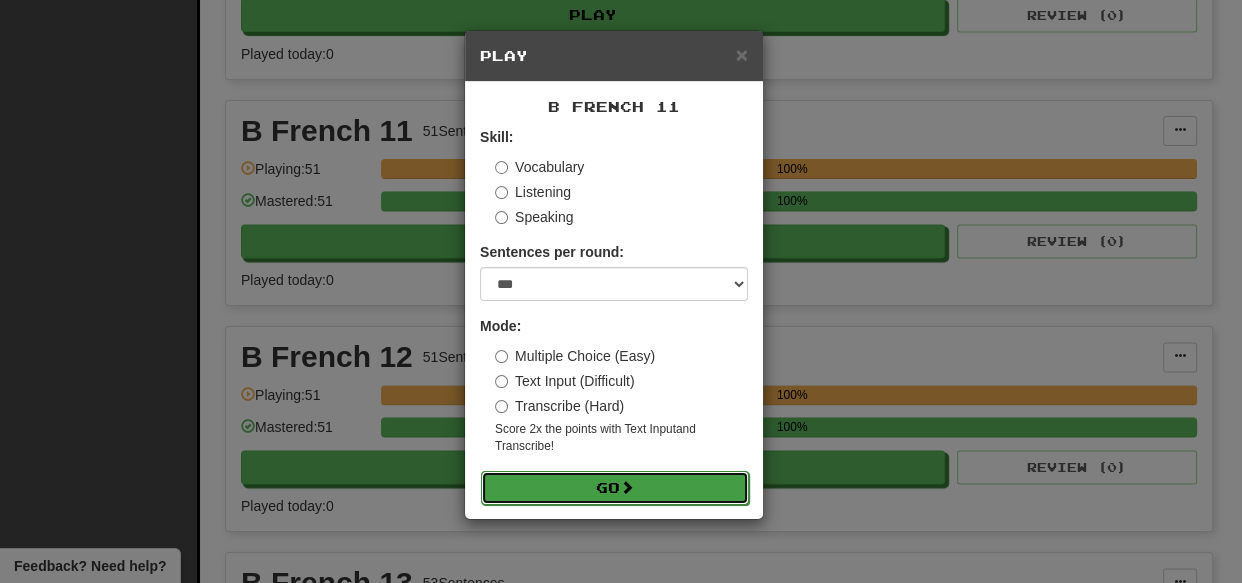 click on "Go" at bounding box center [615, 488] 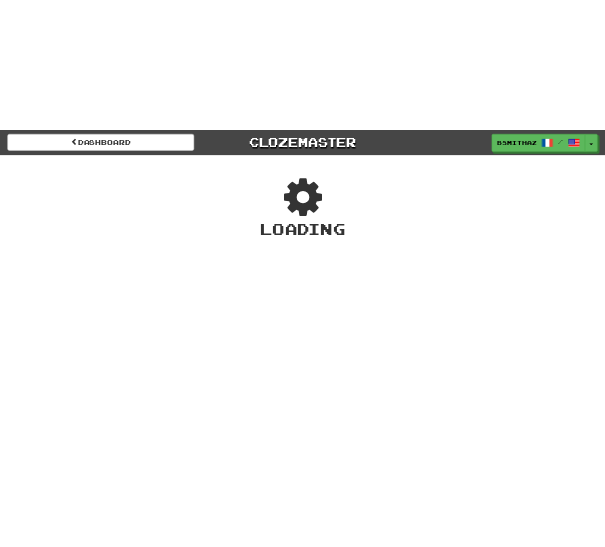 scroll, scrollTop: 0, scrollLeft: 0, axis: both 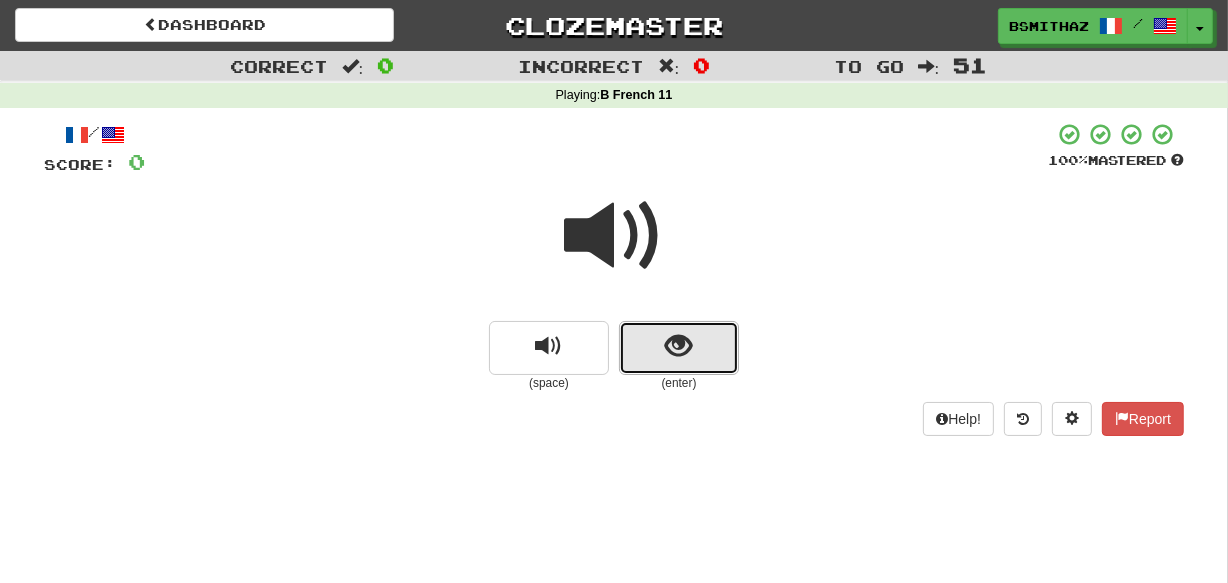 click at bounding box center [679, 348] 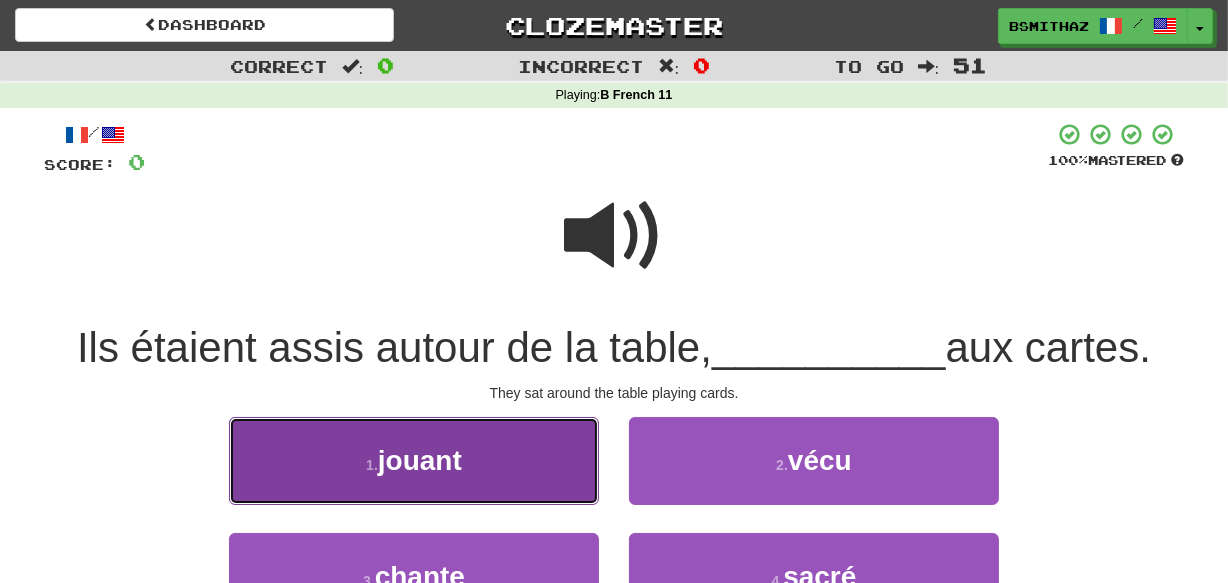click on "1 .  jouant" at bounding box center [414, 460] 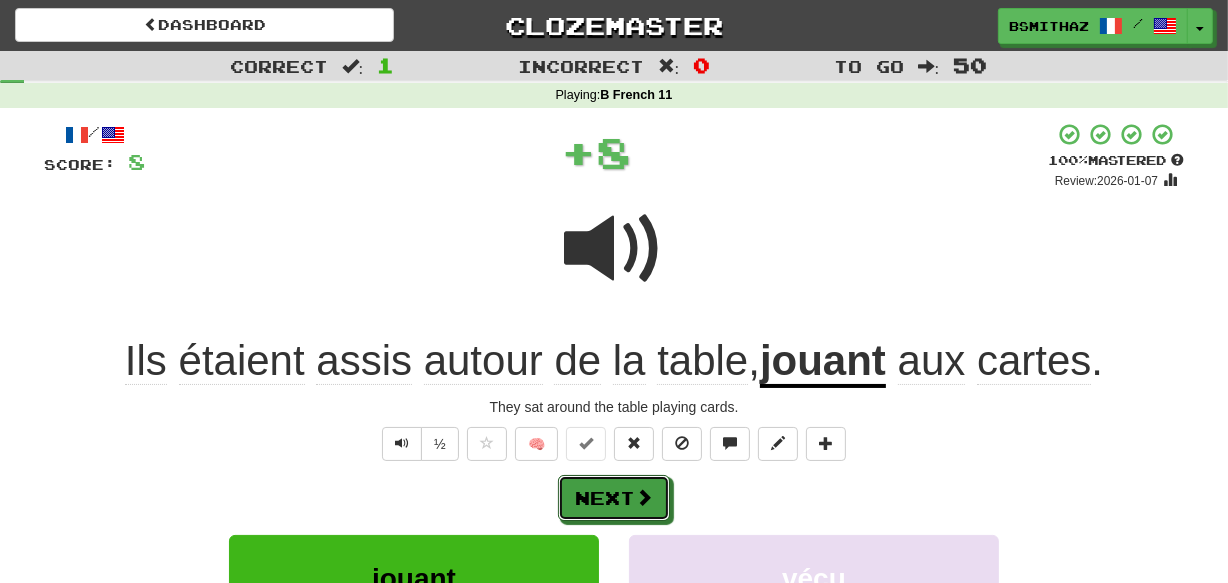 click on "Next" at bounding box center (614, 498) 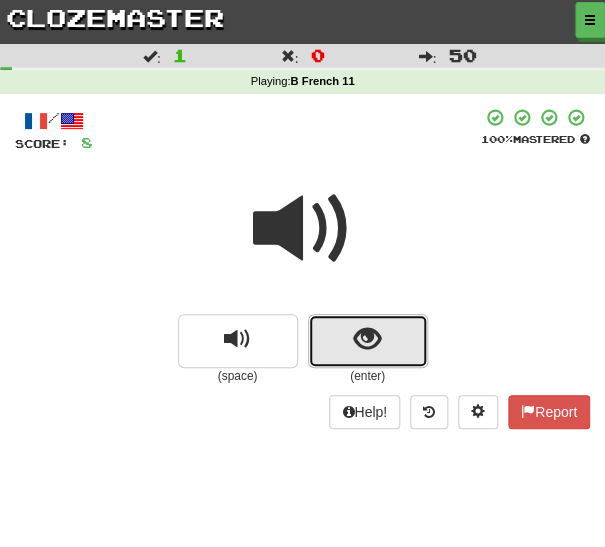click at bounding box center (368, 341) 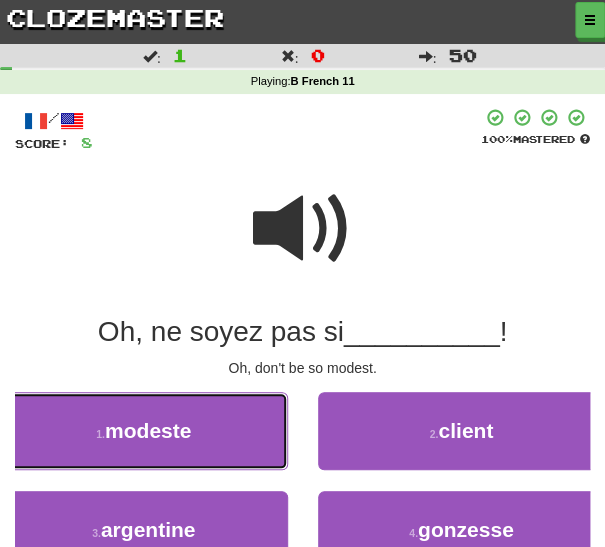 drag, startPoint x: 189, startPoint y: 449, endPoint x: 208, endPoint y: 454, distance: 19.646883 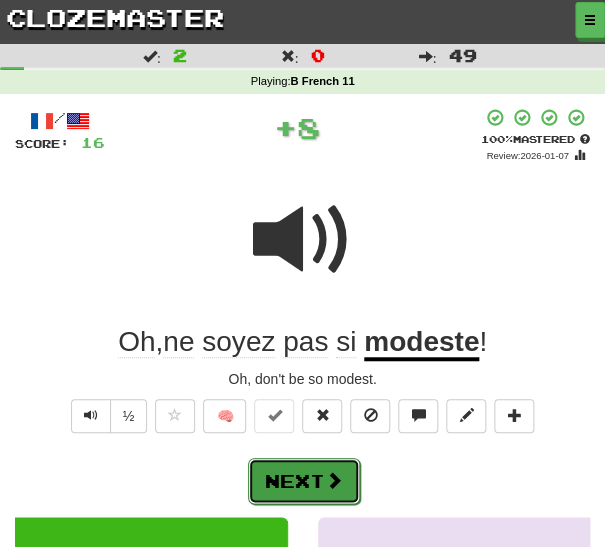 drag, startPoint x: 310, startPoint y: 484, endPoint x: 335, endPoint y: 455, distance: 38.28838 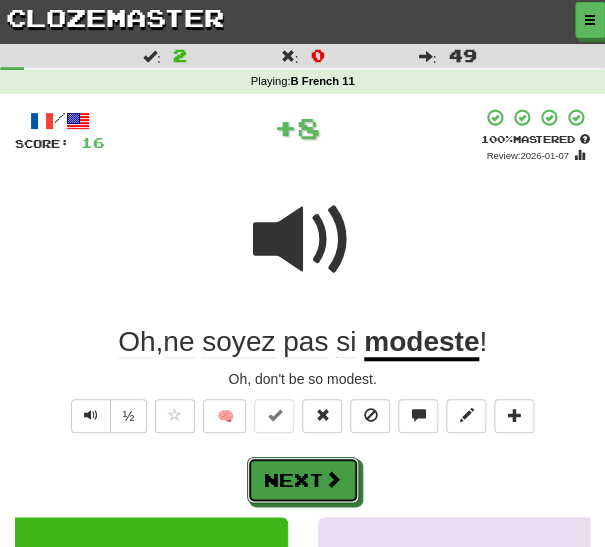 click on "Next" at bounding box center (303, 480) 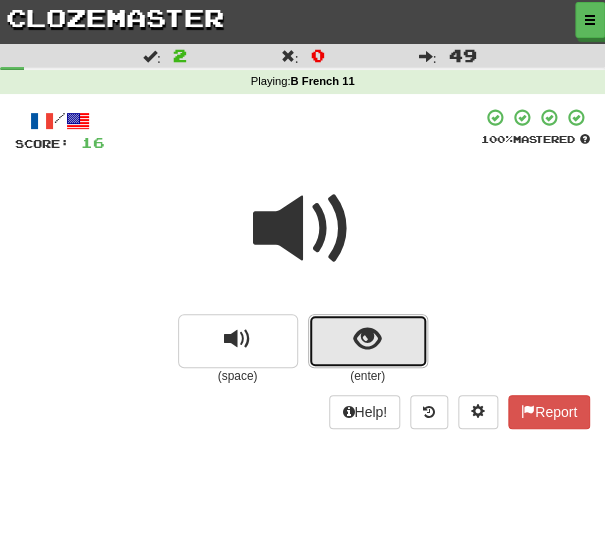 drag, startPoint x: 327, startPoint y: 344, endPoint x: 326, endPoint y: 354, distance: 10.049875 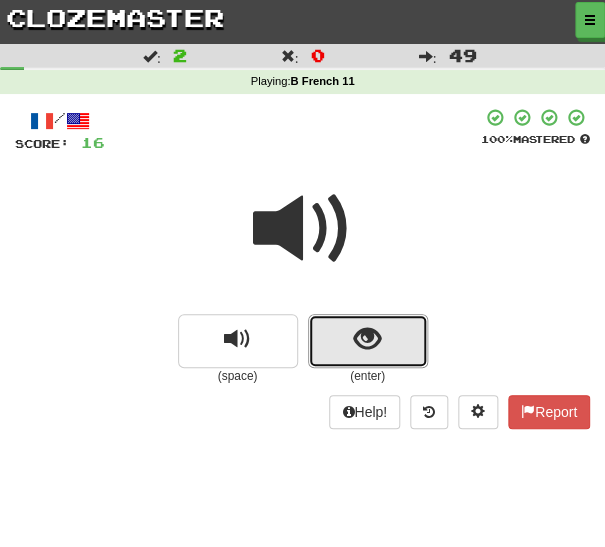 click at bounding box center (368, 341) 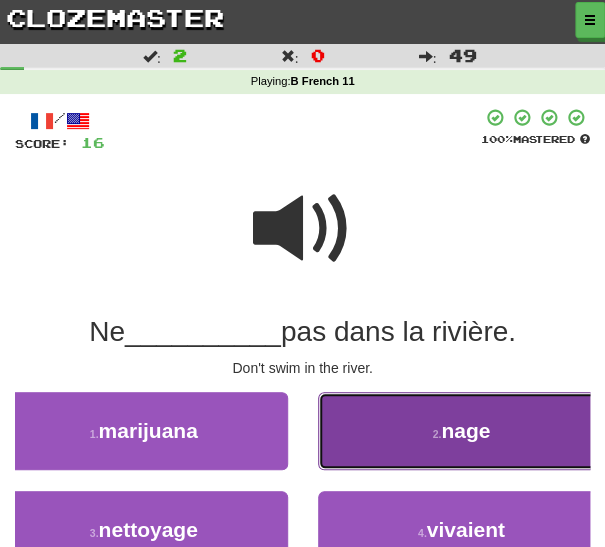 click on "2 .  nage" at bounding box center (462, 431) 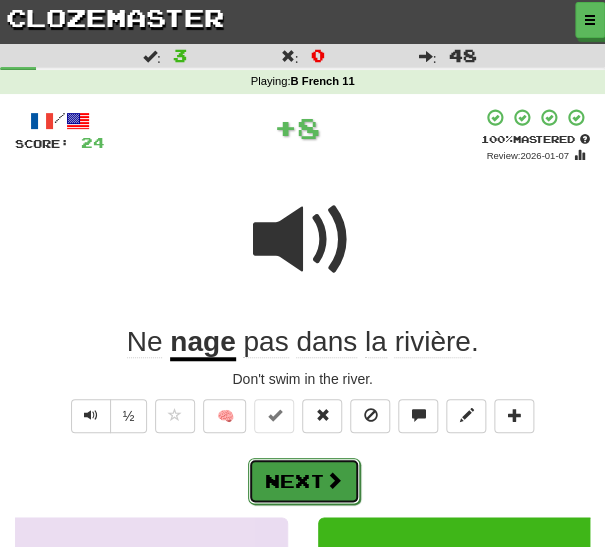click on "Next" at bounding box center (304, 481) 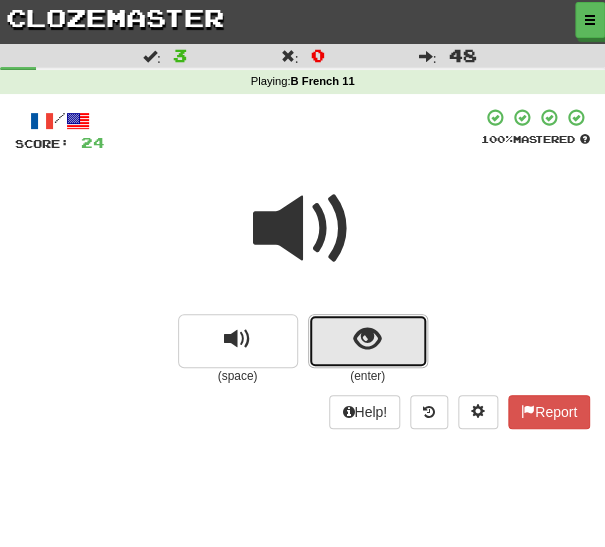 click at bounding box center [368, 341] 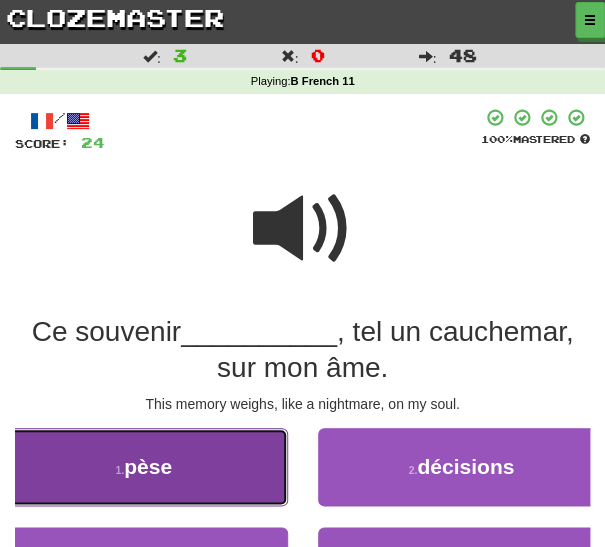 click on "1 .  pèse" at bounding box center [144, 467] 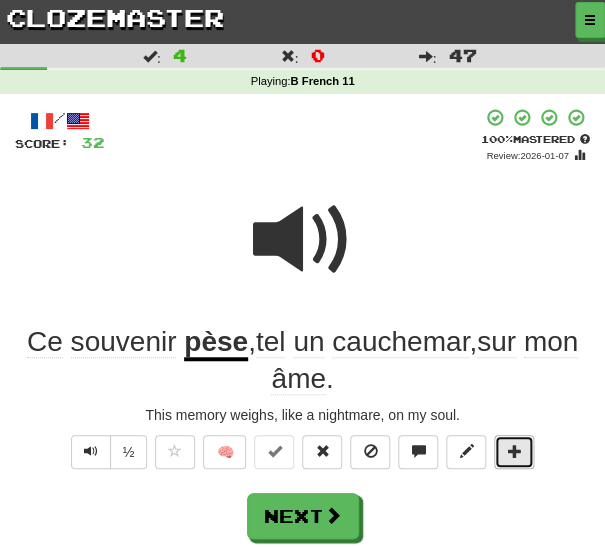 click at bounding box center [514, 451] 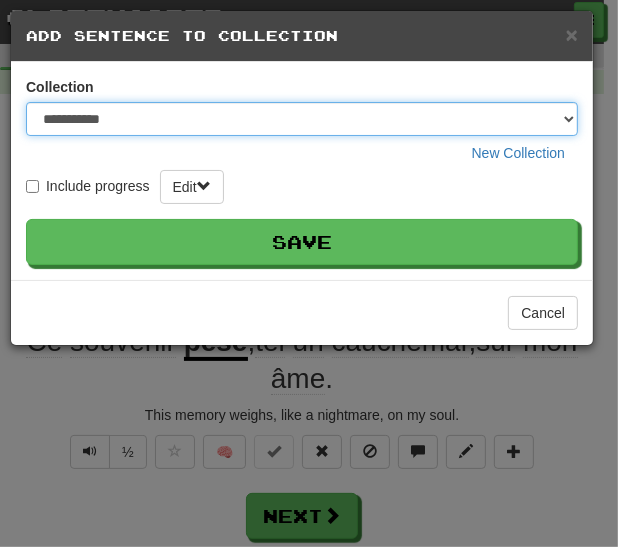 click on "**********" at bounding box center (302, 119) 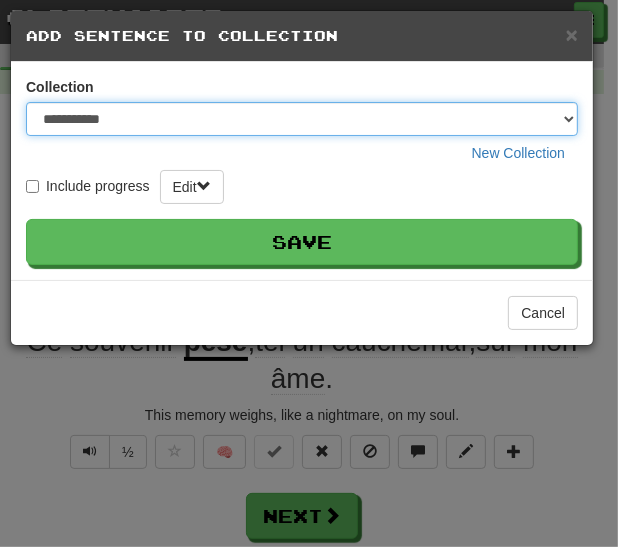select on "*****" 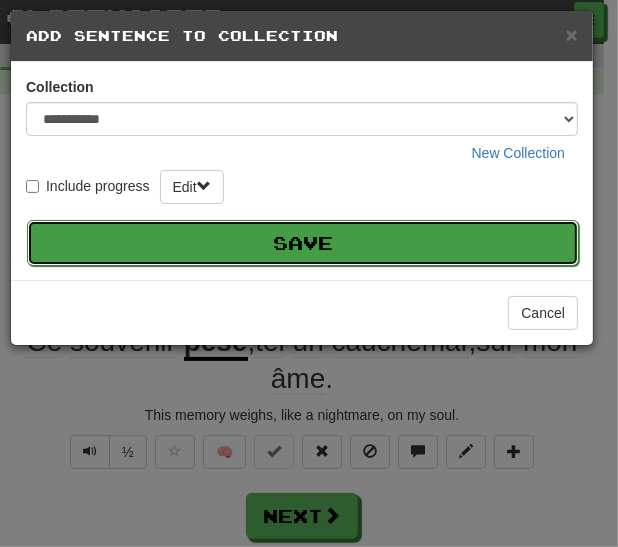 click on "Save" at bounding box center (303, 243) 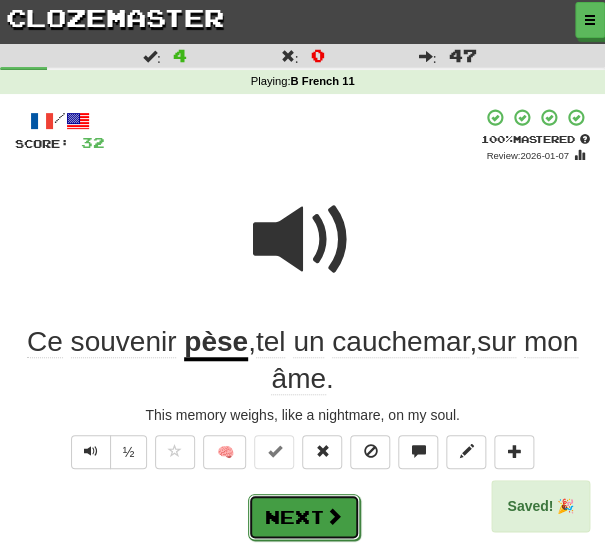 click on "Next" at bounding box center (304, 517) 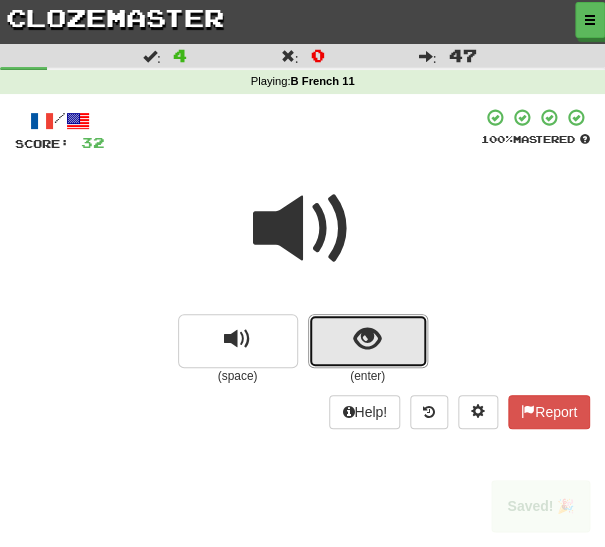 click at bounding box center [368, 341] 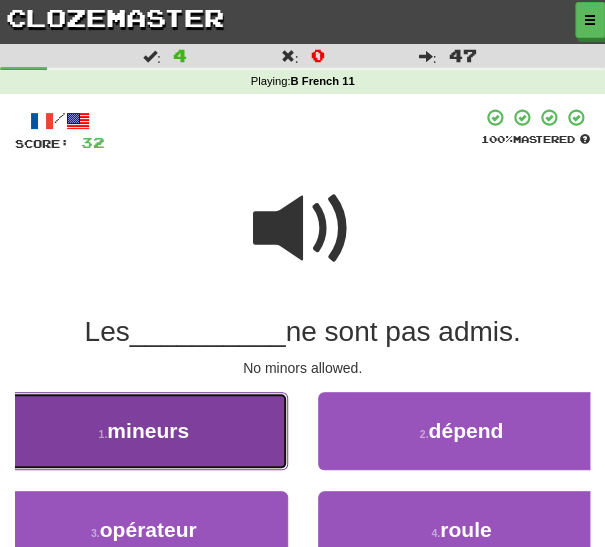 click on "1 .  mineurs" at bounding box center (144, 431) 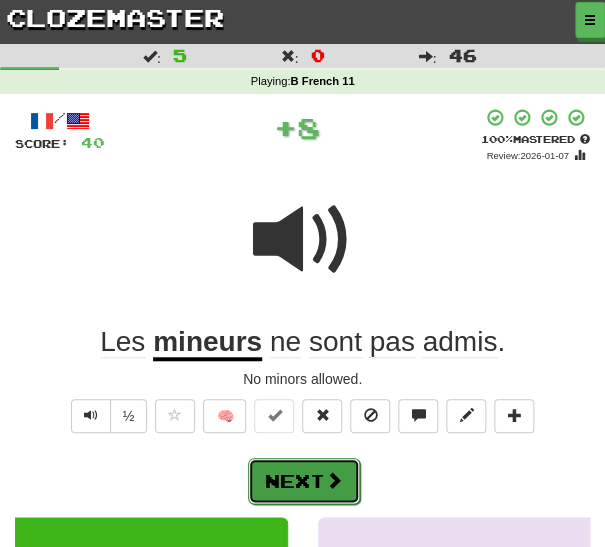 click on "Next" at bounding box center [304, 481] 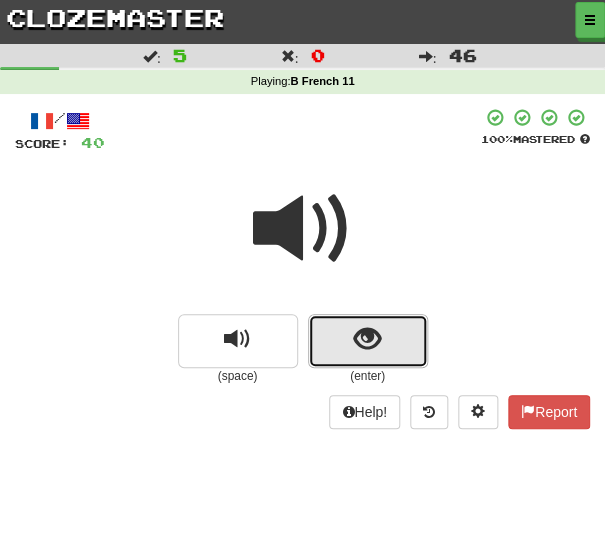 click at bounding box center (368, 341) 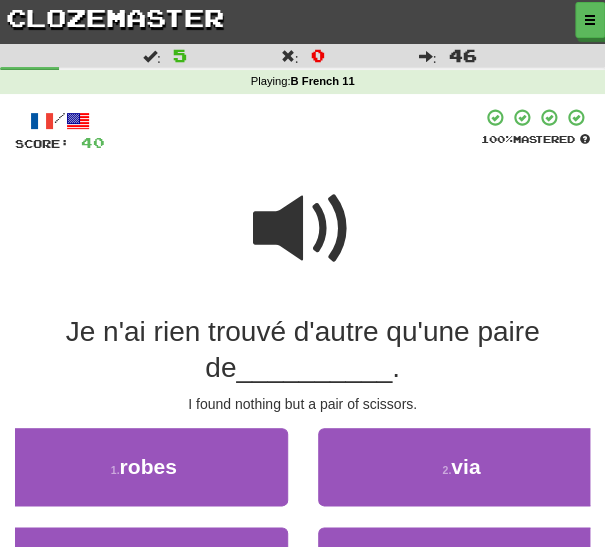 click on "/  Score:   40 100 %  Mastered Je n'ai rien trouvé d'autre qu'une paire de  __________ . I found nothing but a pair of scissors. 1 .  robes 2 .  via 3 .  bonus 4 .  ciseaux  Help!  Report" at bounding box center [302, 396] 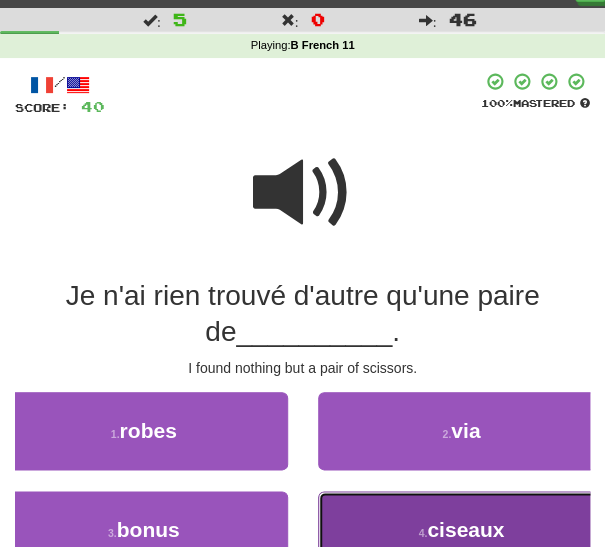 click on "4 .  ciseaux" at bounding box center (462, 530) 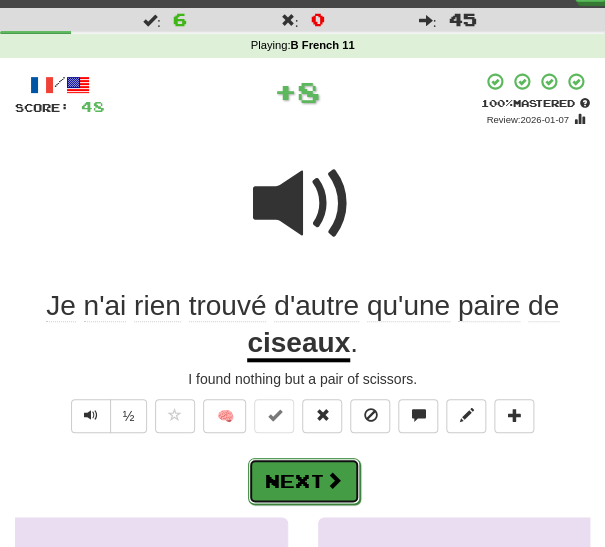 click at bounding box center (334, 480) 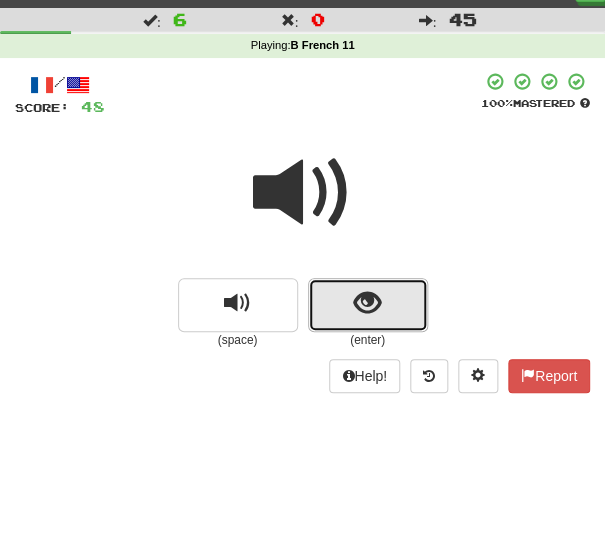 click at bounding box center (367, 303) 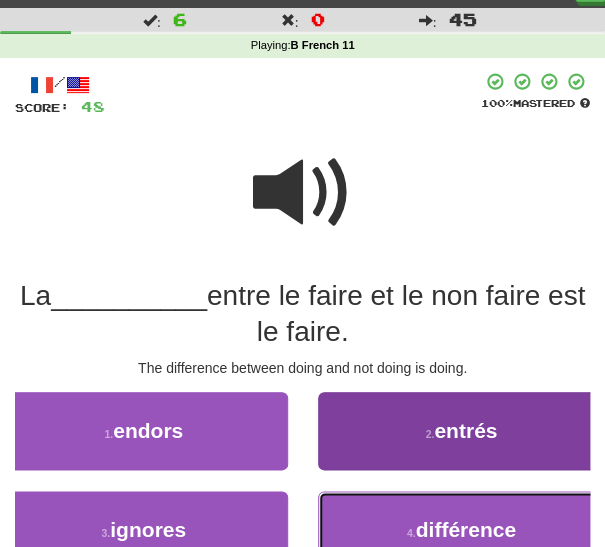 click on "4 .  différence" at bounding box center [462, 530] 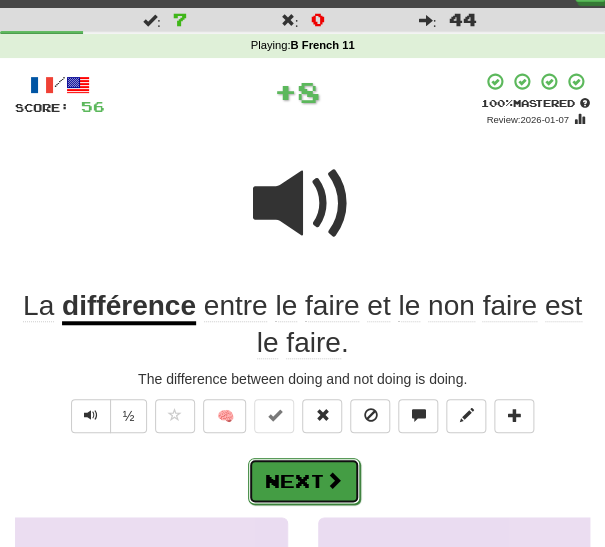 click on "Next" at bounding box center [304, 481] 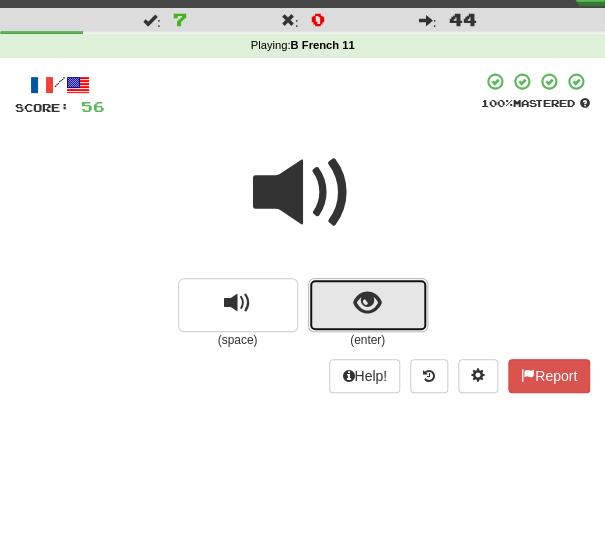 click at bounding box center (368, 305) 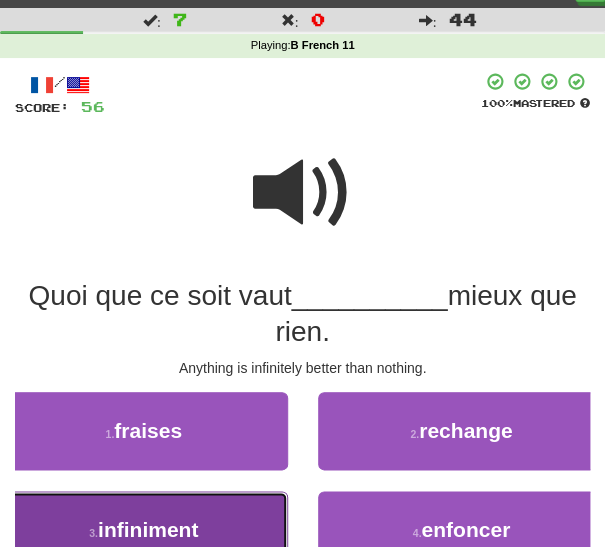 click on "infiniment" at bounding box center (148, 529) 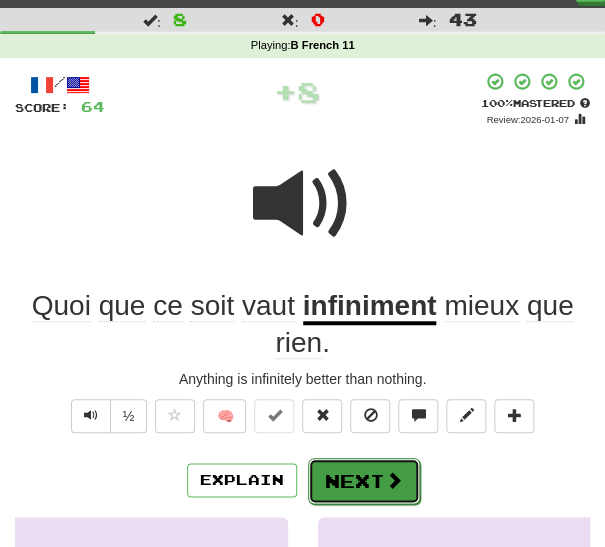 click on "Next" at bounding box center (364, 481) 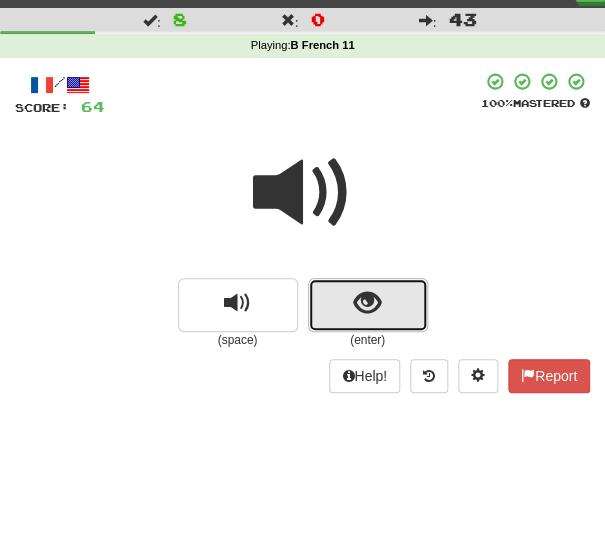 click at bounding box center (367, 303) 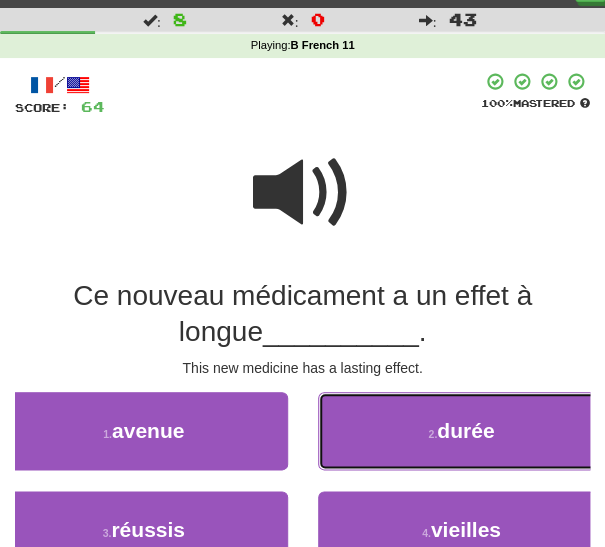 click on "2 .  durée" at bounding box center (462, 431) 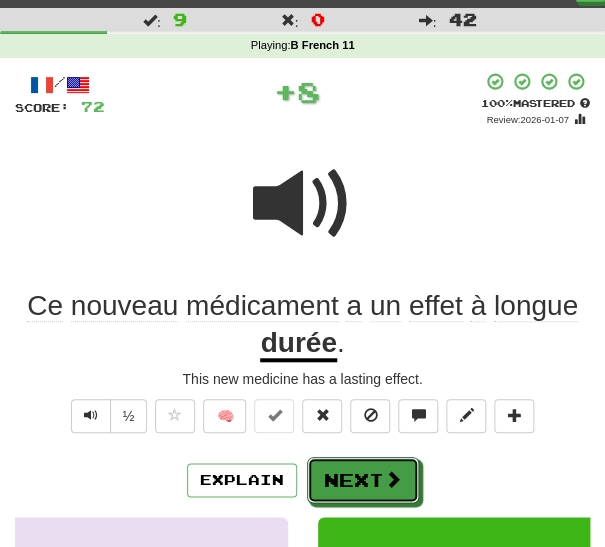 click on "Next" at bounding box center (363, 480) 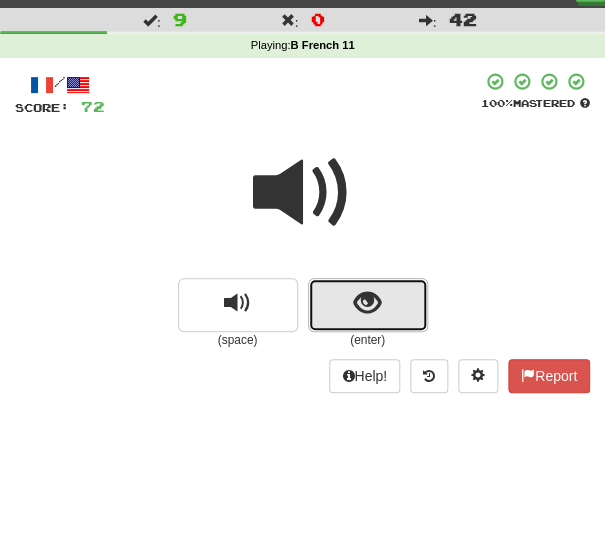 click at bounding box center (367, 303) 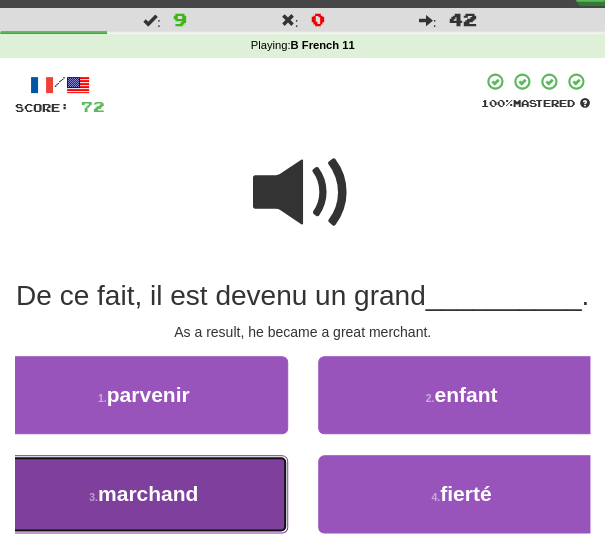click on "3 .  marchand" at bounding box center [144, 494] 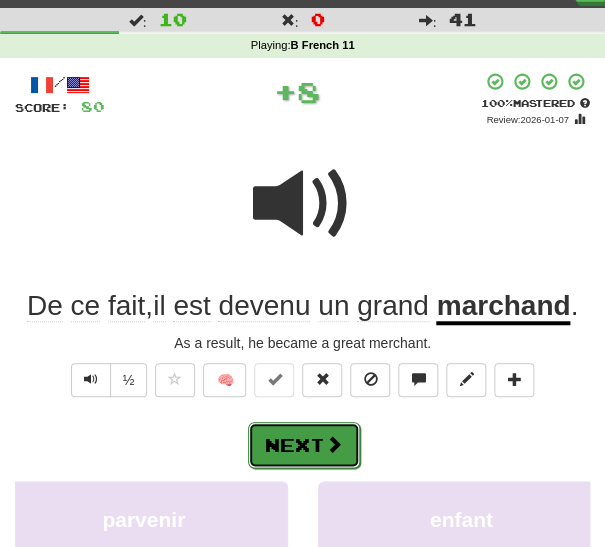 click on "Next" at bounding box center [304, 445] 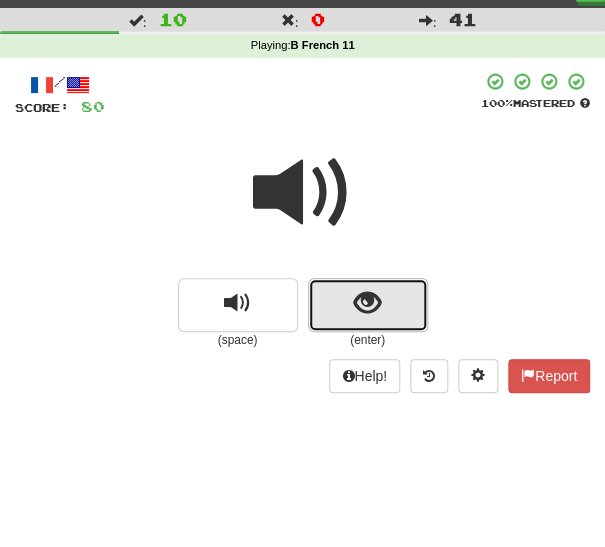 click at bounding box center [368, 305] 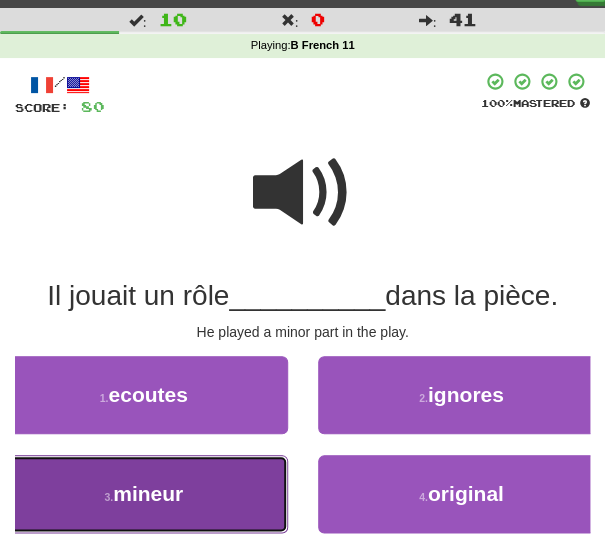 click on "mineur" at bounding box center (148, 493) 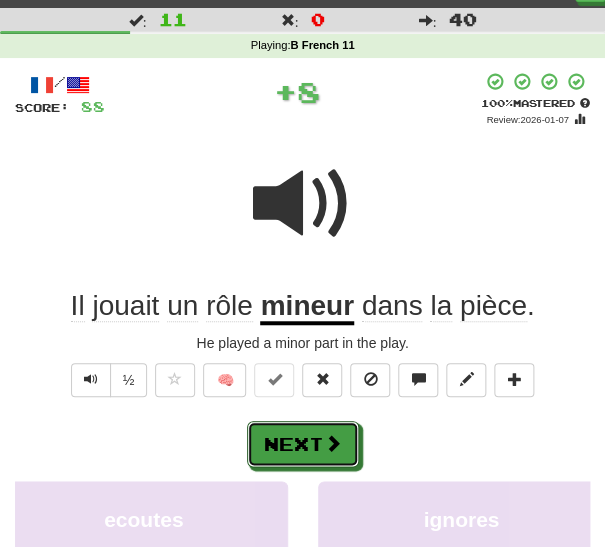 drag, startPoint x: 282, startPoint y: 448, endPoint x: 293, endPoint y: 438, distance: 14.866069 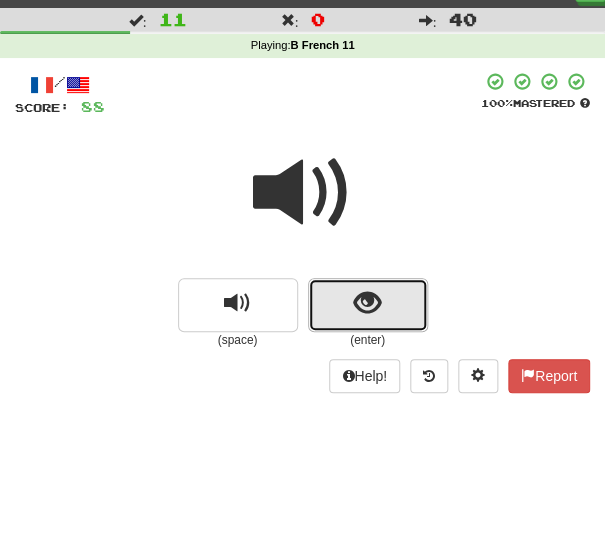 click at bounding box center (368, 305) 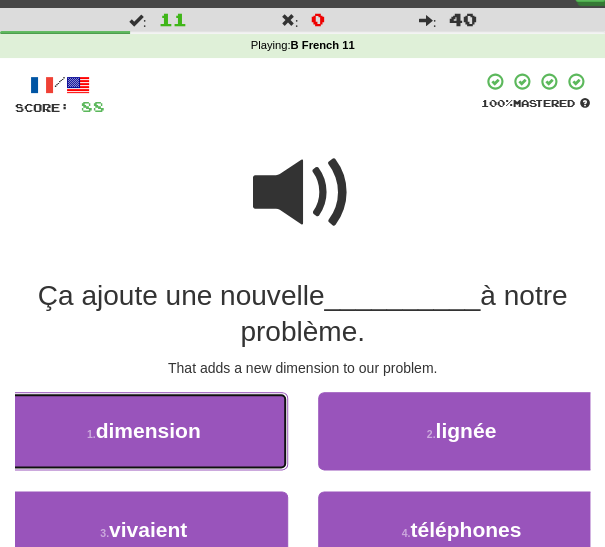 click on "dimension" at bounding box center (148, 430) 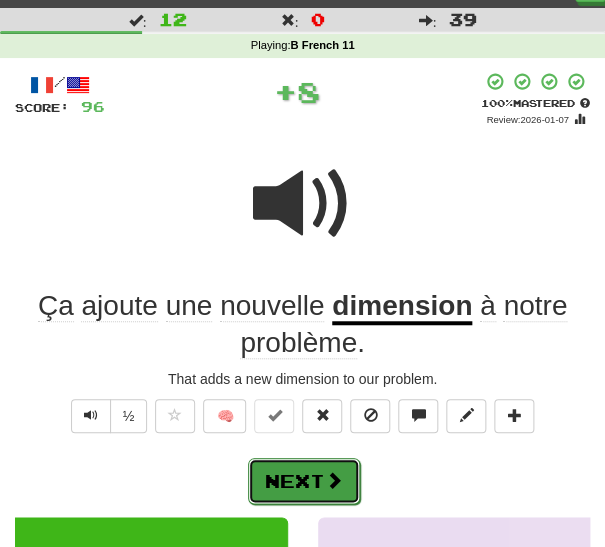 click on "Next" at bounding box center (304, 481) 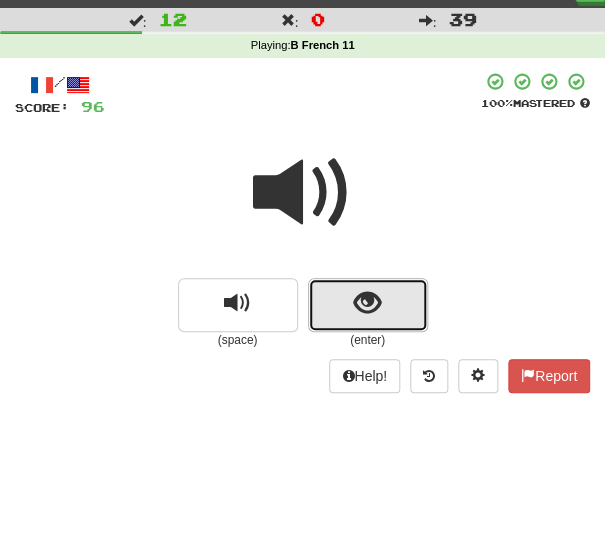 click at bounding box center [368, 305] 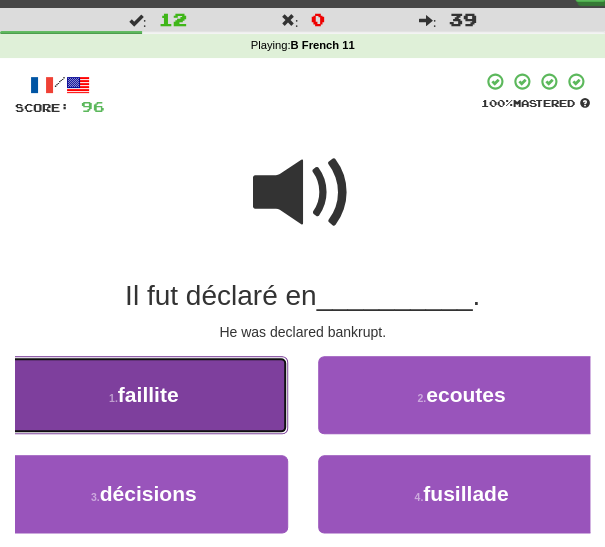 click on "1 .  faillite" at bounding box center (144, 395) 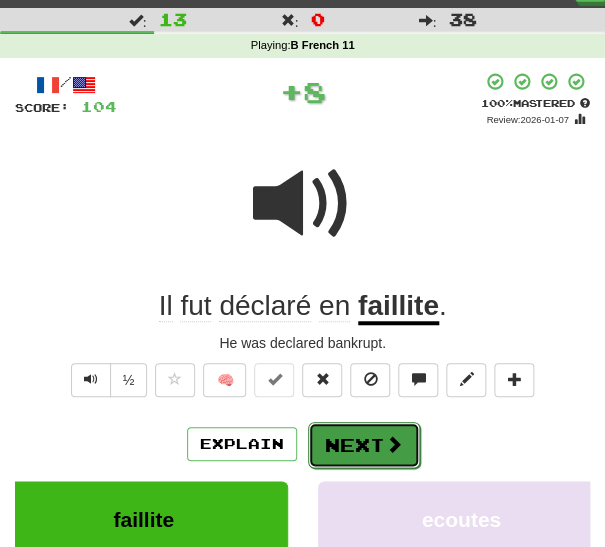 click on "Next" at bounding box center [364, 445] 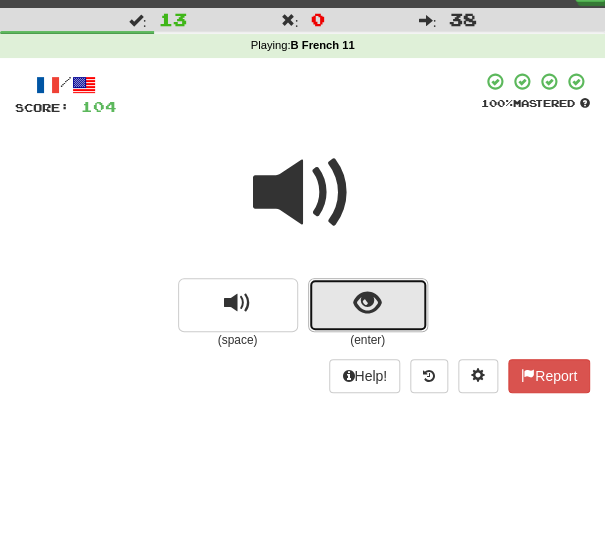 click at bounding box center [368, 305] 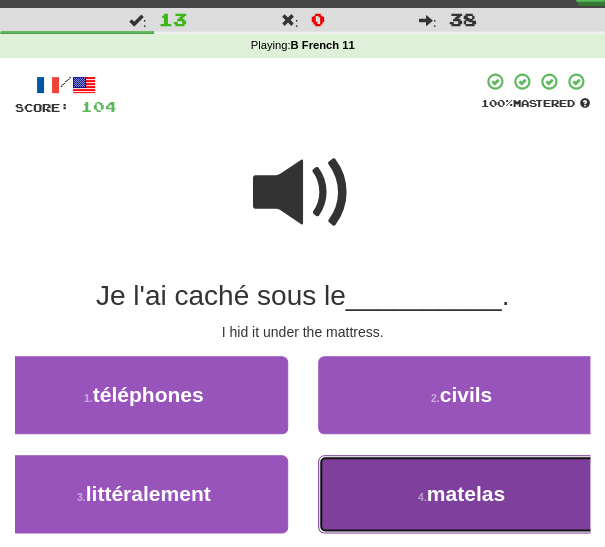 click on "4 .  matelas" at bounding box center (462, 494) 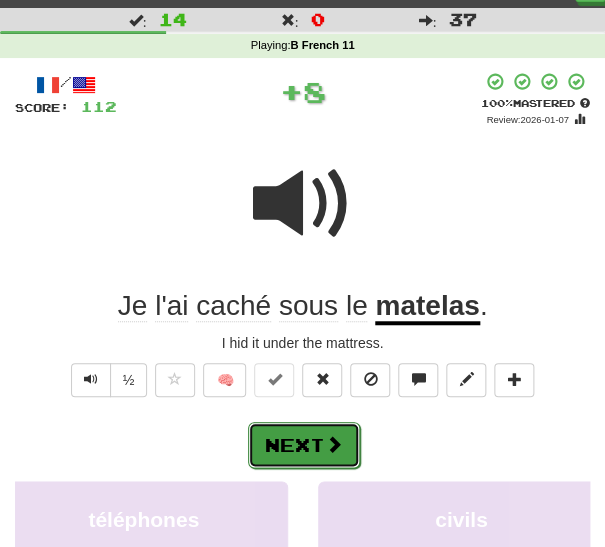 click on "Next" at bounding box center (304, 445) 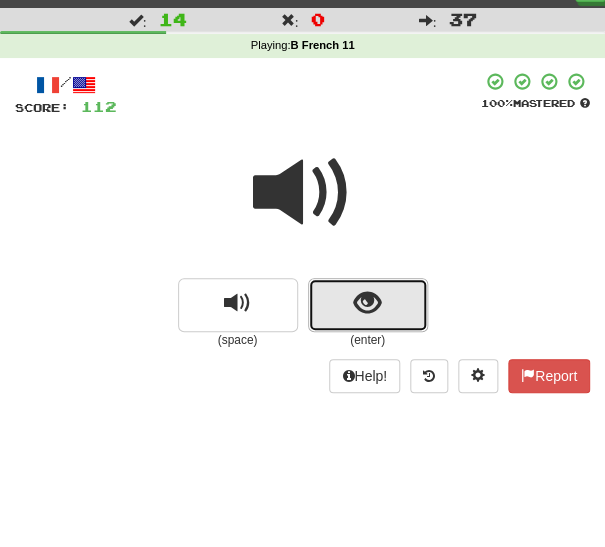 click at bounding box center (368, 305) 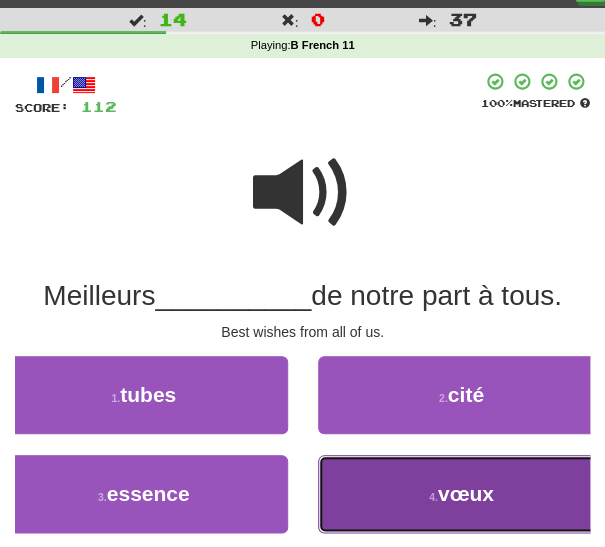 click on "4 .  vœux" at bounding box center [462, 494] 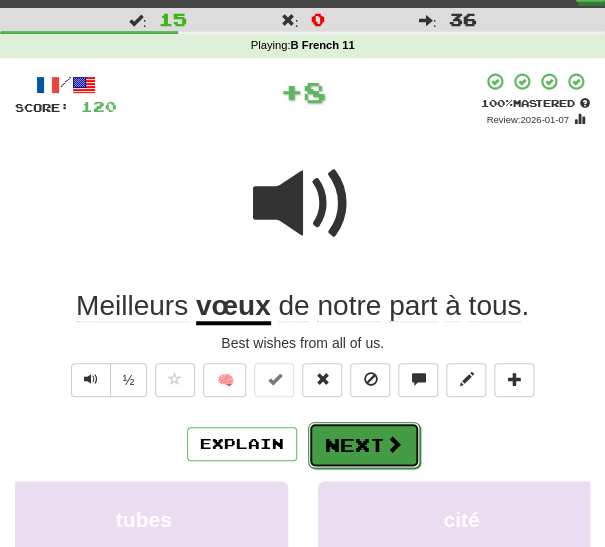 click on "Next" at bounding box center [364, 445] 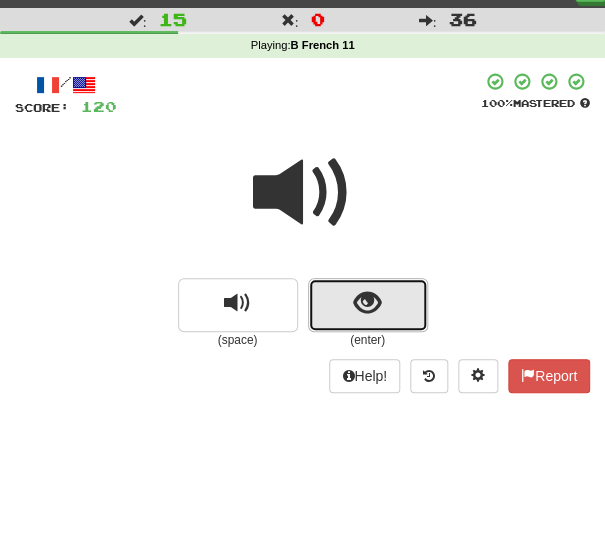 click at bounding box center (368, 305) 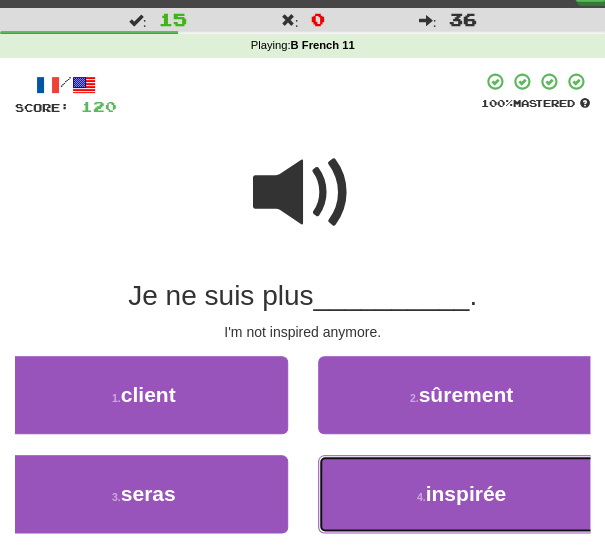 drag, startPoint x: 388, startPoint y: 496, endPoint x: 341, endPoint y: 467, distance: 55.226807 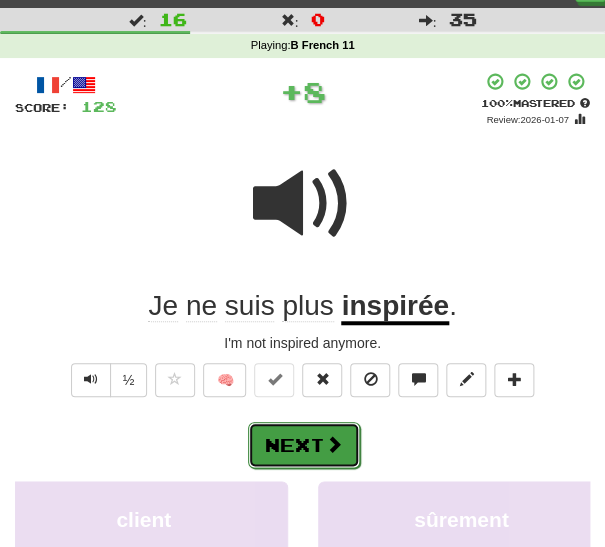 click on "Next" at bounding box center [304, 445] 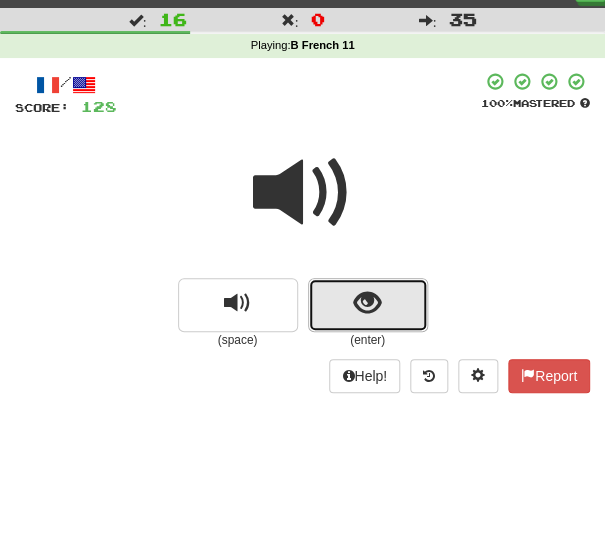 click at bounding box center (368, 305) 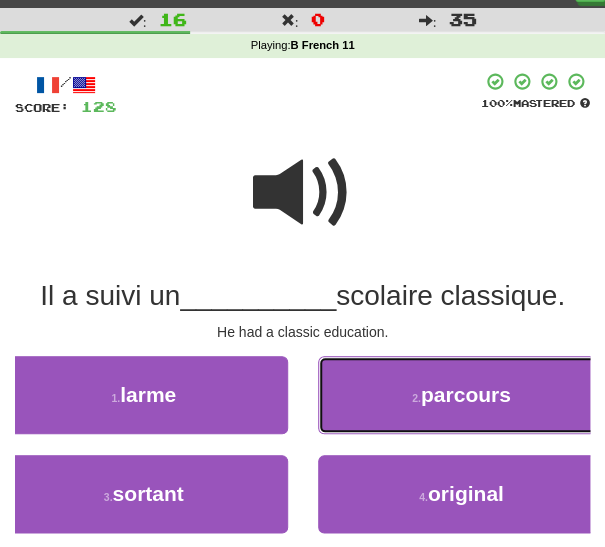 click on "2 .  parcours" at bounding box center [462, 395] 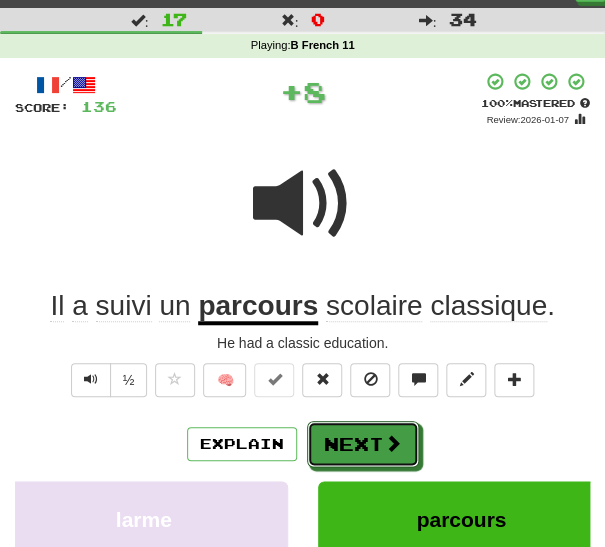 click on "Next" at bounding box center [363, 444] 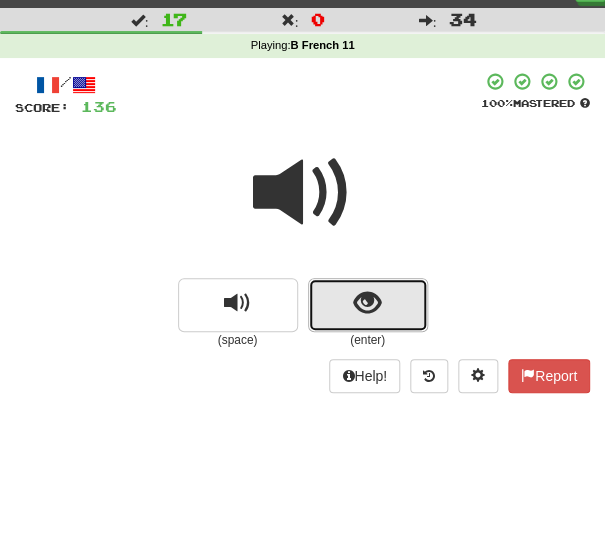 click at bounding box center (367, 303) 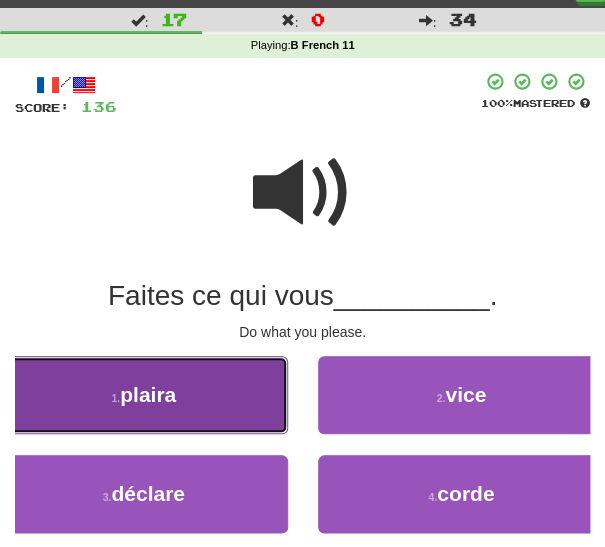 click on "1 .  plaira" at bounding box center [144, 395] 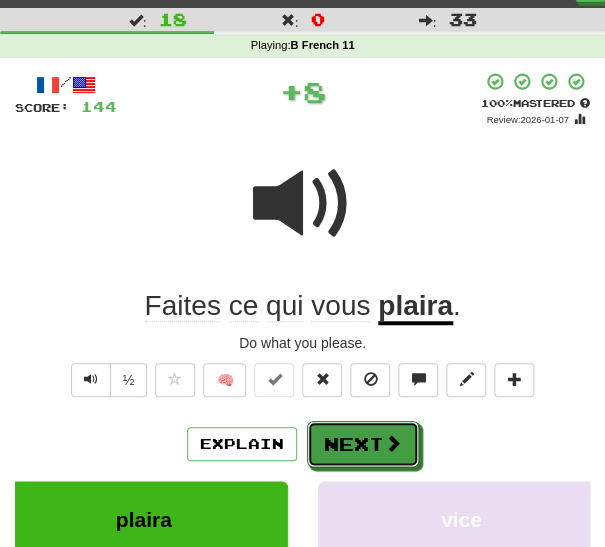 click on "Next" at bounding box center (363, 444) 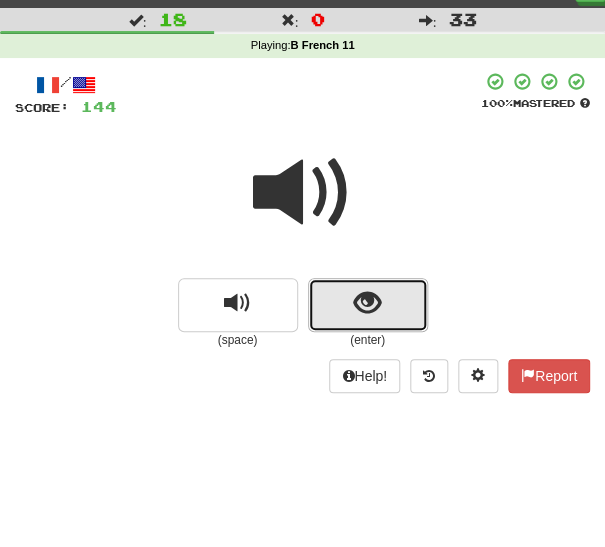 click at bounding box center (367, 303) 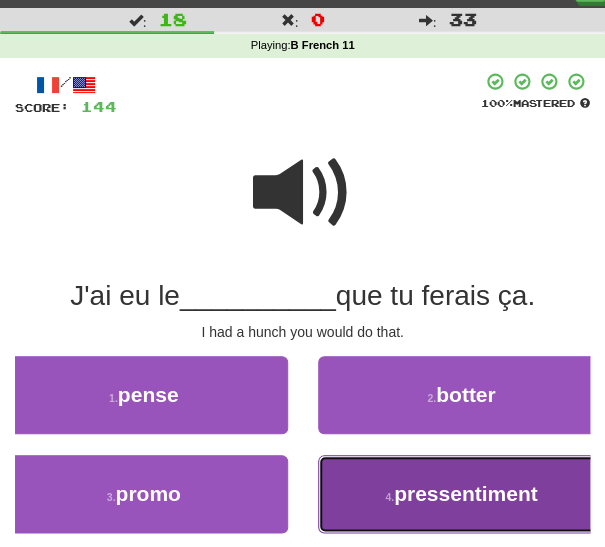 click on "4 .  pressentiment" at bounding box center (462, 494) 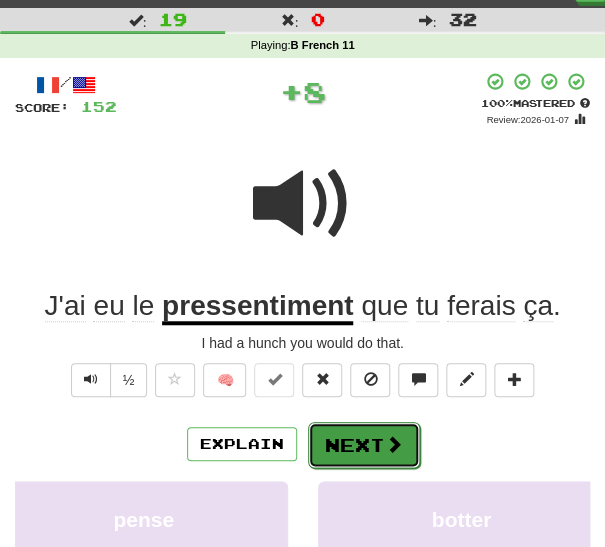 click on "Next" at bounding box center (364, 445) 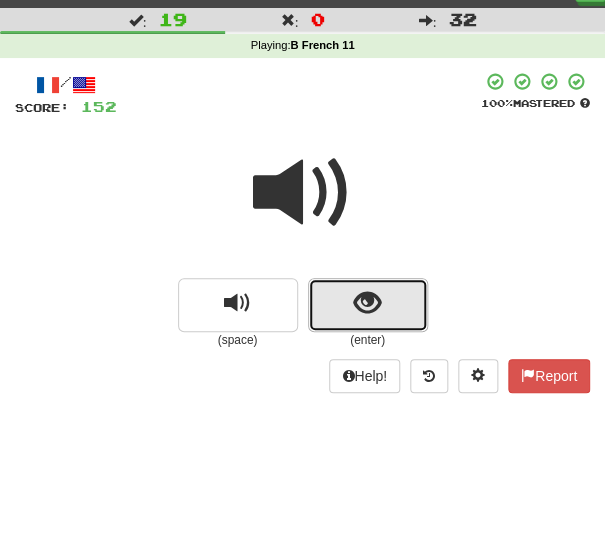 click at bounding box center [368, 305] 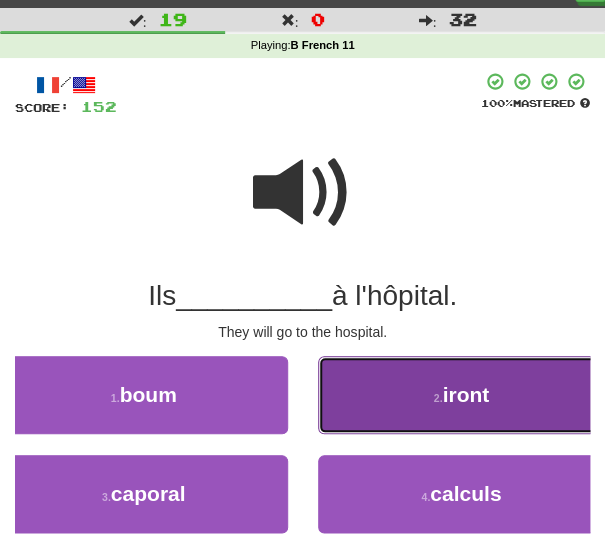 click on "2 .  iront" at bounding box center [462, 395] 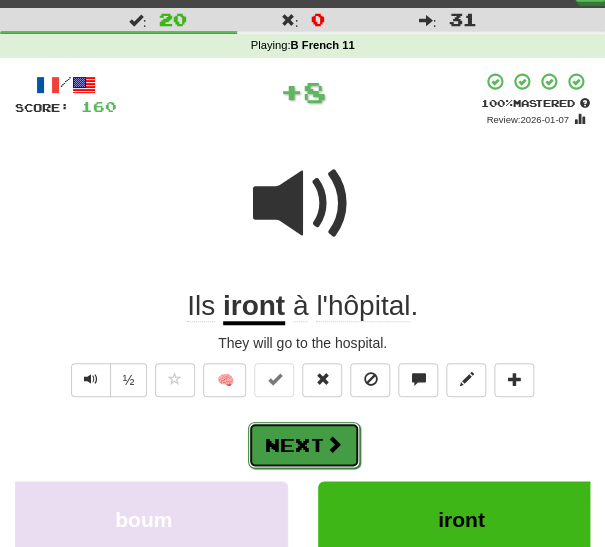 click on "Next" at bounding box center [304, 445] 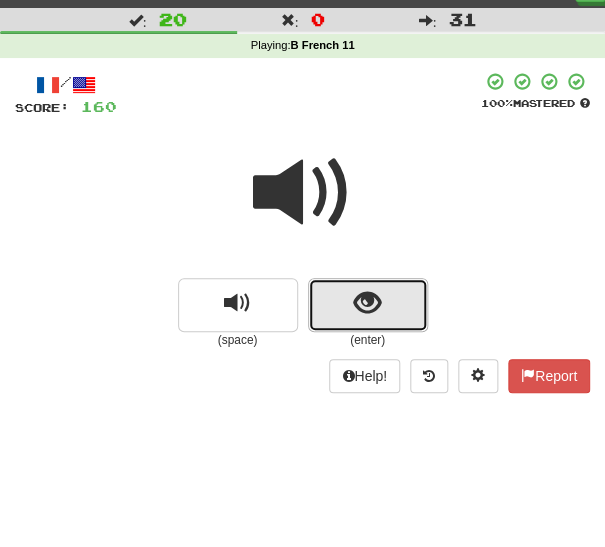 click at bounding box center [368, 305] 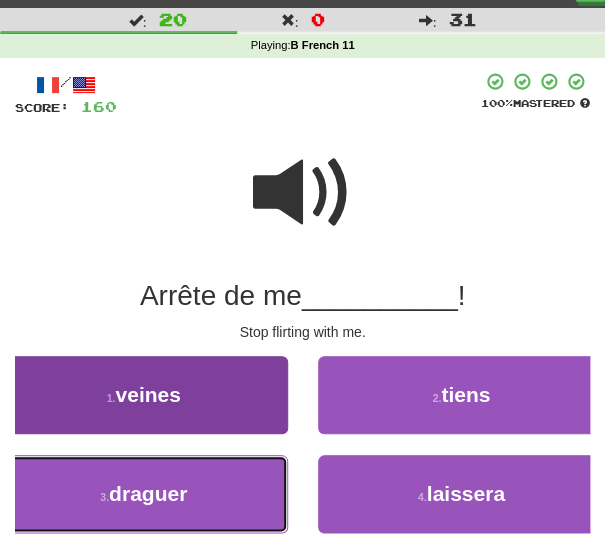click on "draguer" at bounding box center (148, 493) 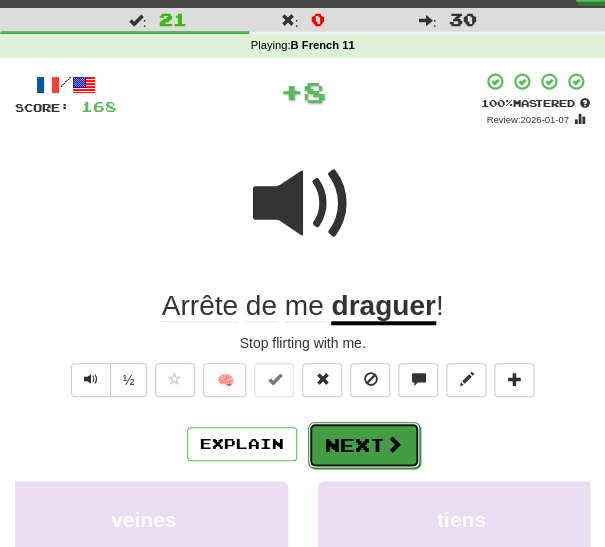 click on "Next" at bounding box center [364, 445] 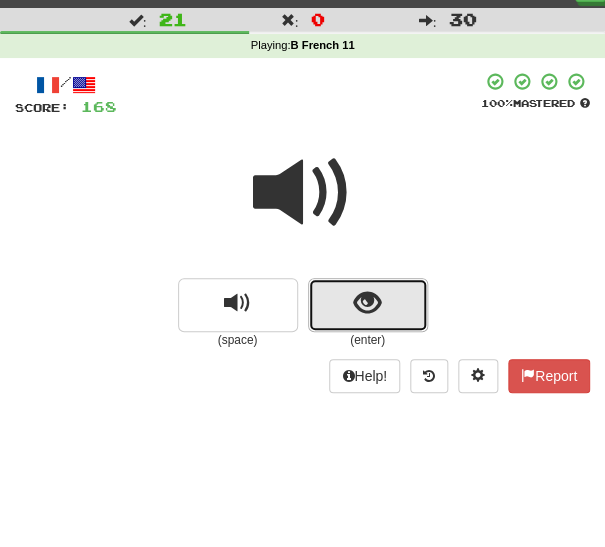 click at bounding box center [368, 305] 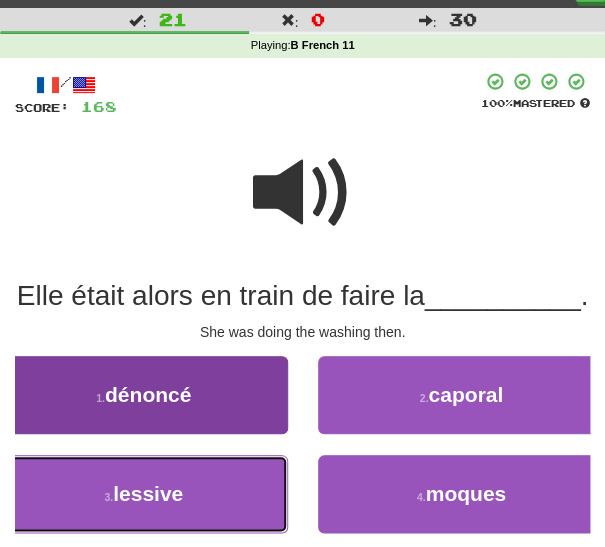 click on "3 .  lessive" at bounding box center (144, 494) 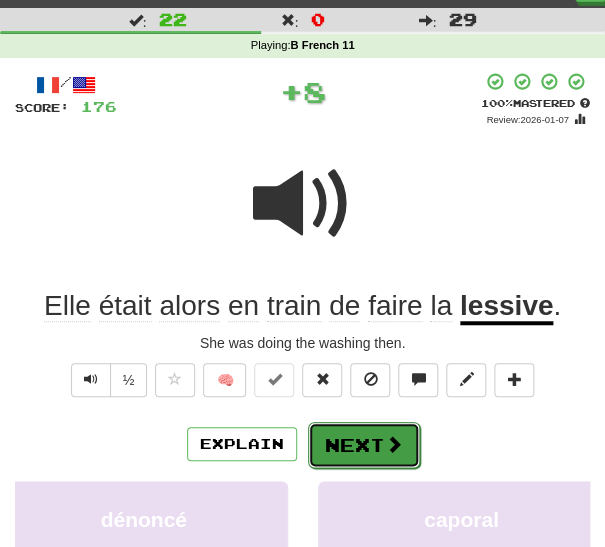 click on "Next" at bounding box center [364, 445] 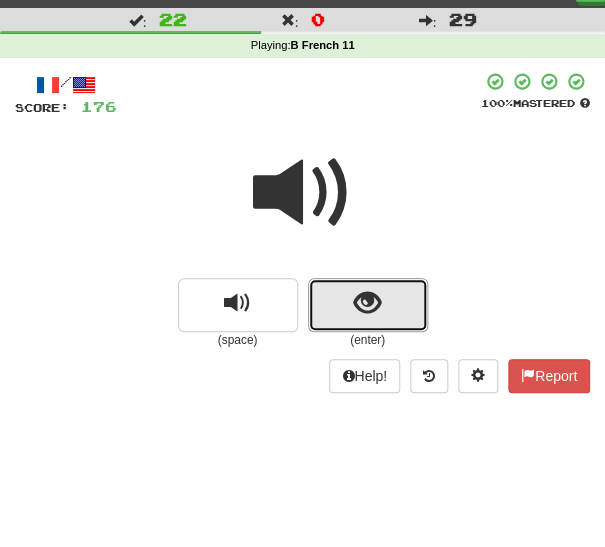 drag, startPoint x: 340, startPoint y: 310, endPoint x: 327, endPoint y: 320, distance: 16.40122 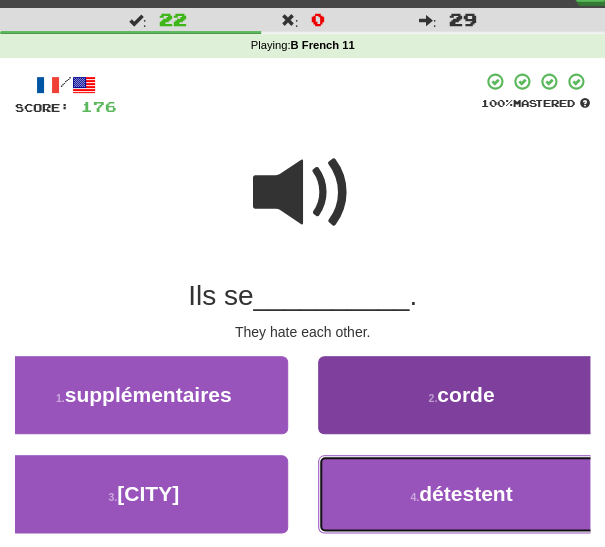 click on "4 .  détestent" at bounding box center (462, 494) 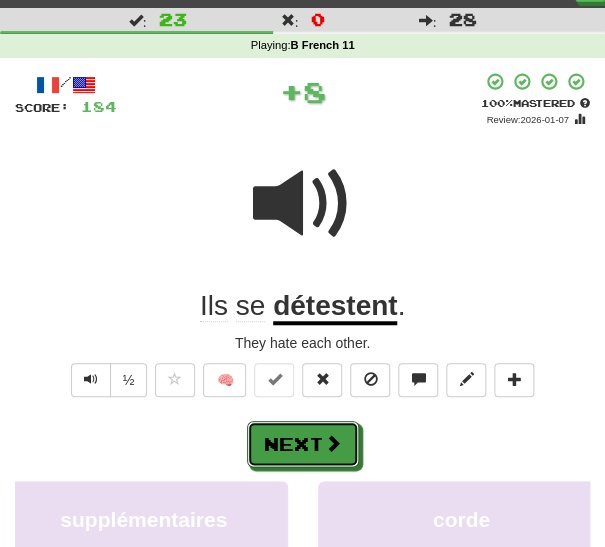 click on "Next" at bounding box center (303, 444) 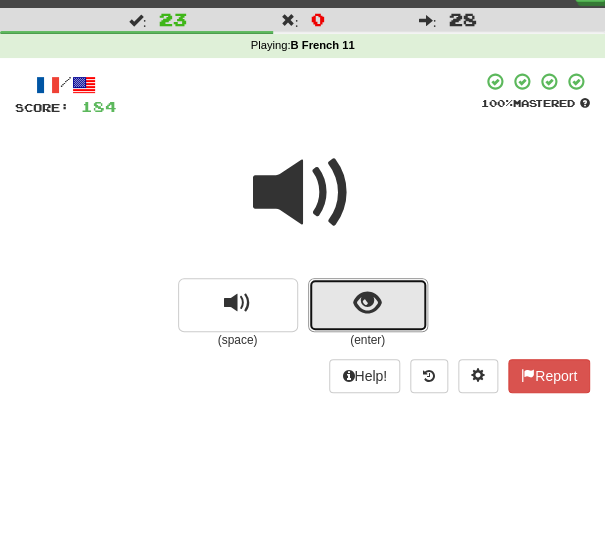 click at bounding box center [368, 305] 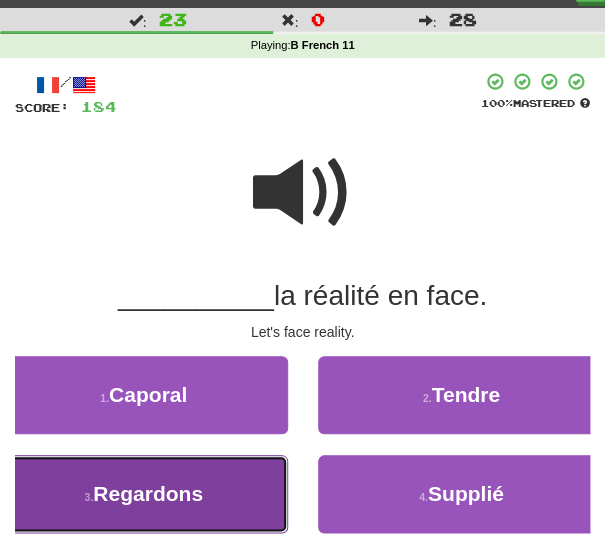 click on "Regardons" at bounding box center [148, 493] 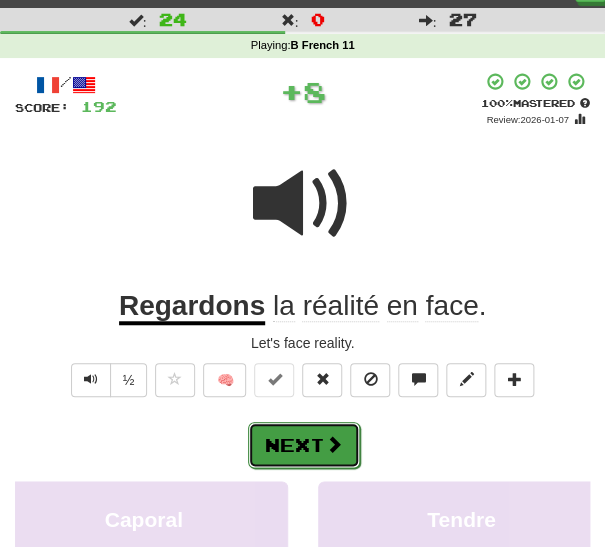 click on "Next" at bounding box center [304, 445] 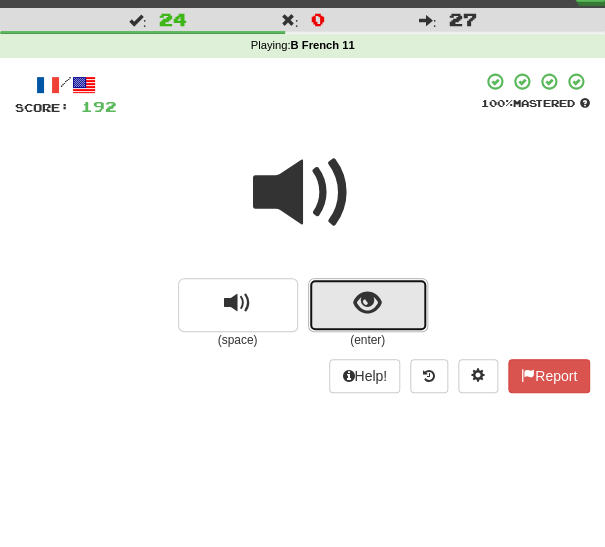 click at bounding box center (368, 305) 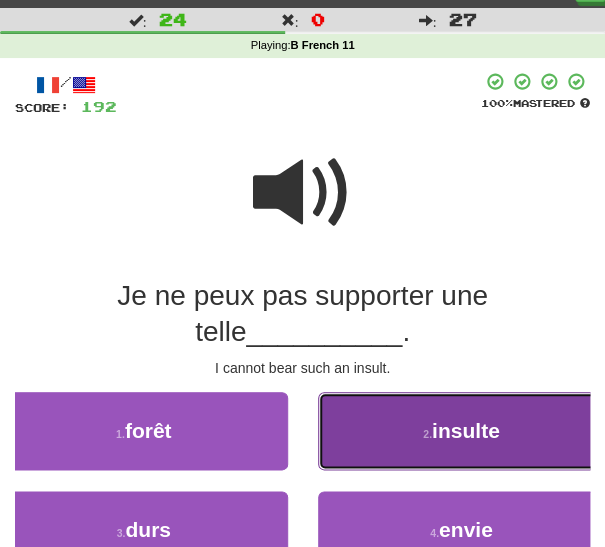 click on "2 .  insulte" at bounding box center (462, 431) 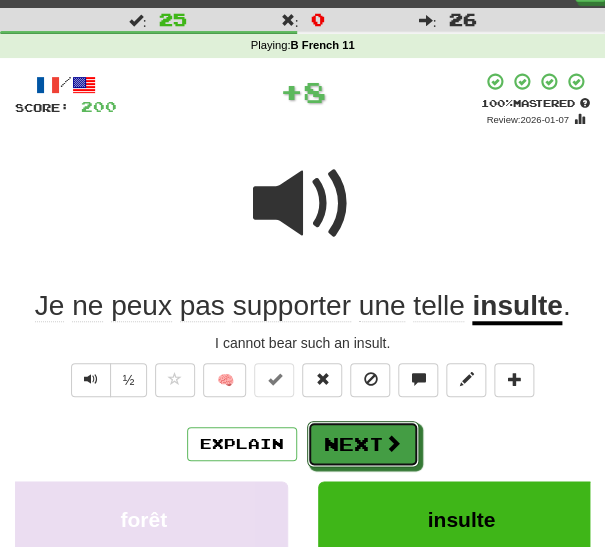 drag, startPoint x: 326, startPoint y: 444, endPoint x: 309, endPoint y: 449, distance: 17.720045 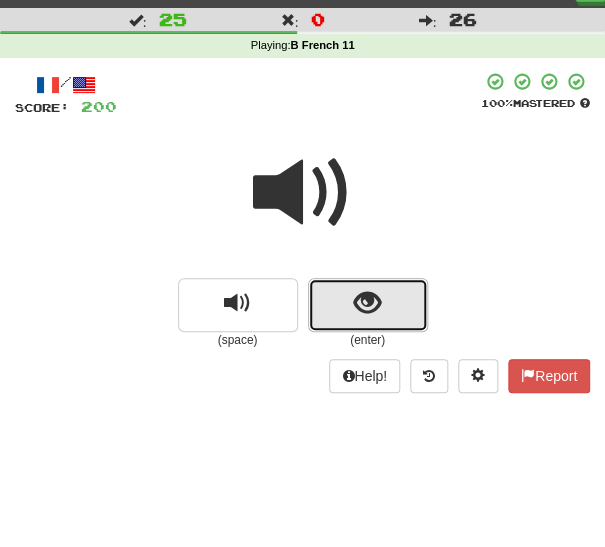 click at bounding box center (368, 305) 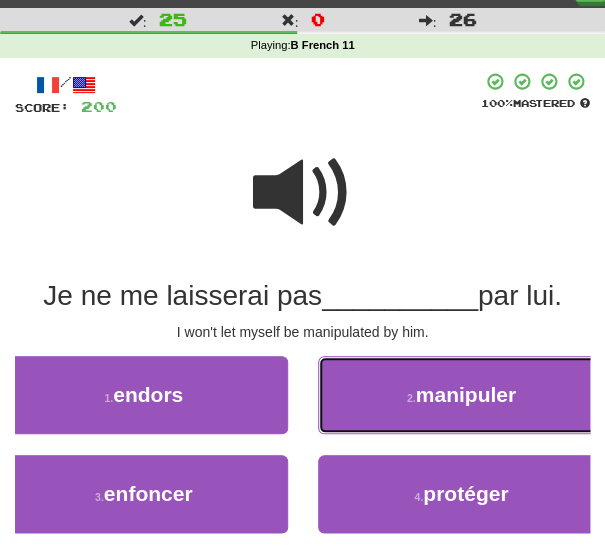 click on "2 .  manipuler" at bounding box center (462, 395) 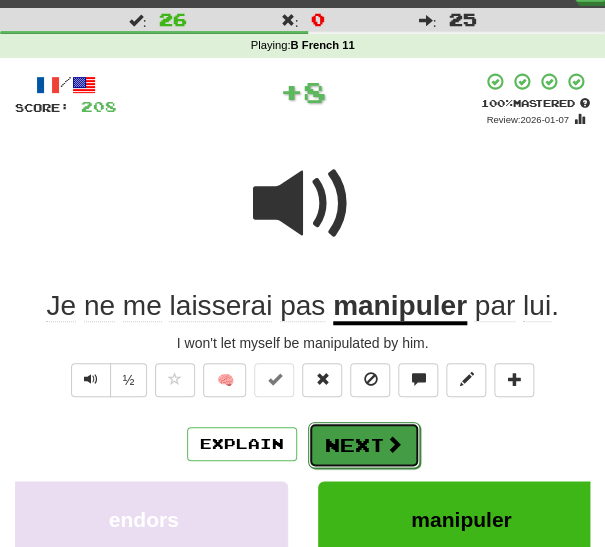 click on "Next" at bounding box center (364, 445) 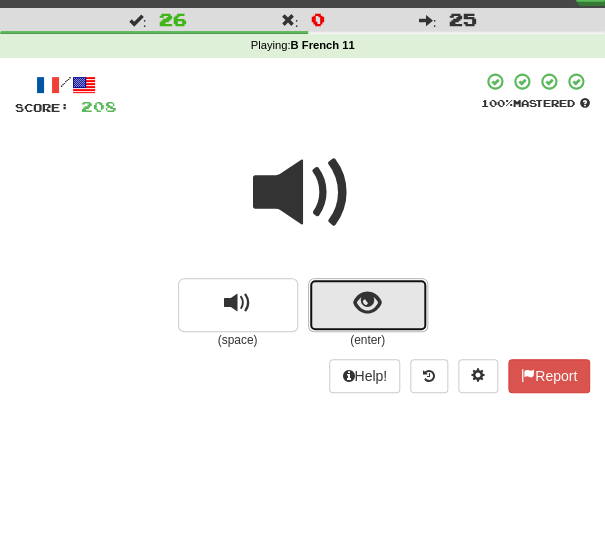 click at bounding box center (368, 305) 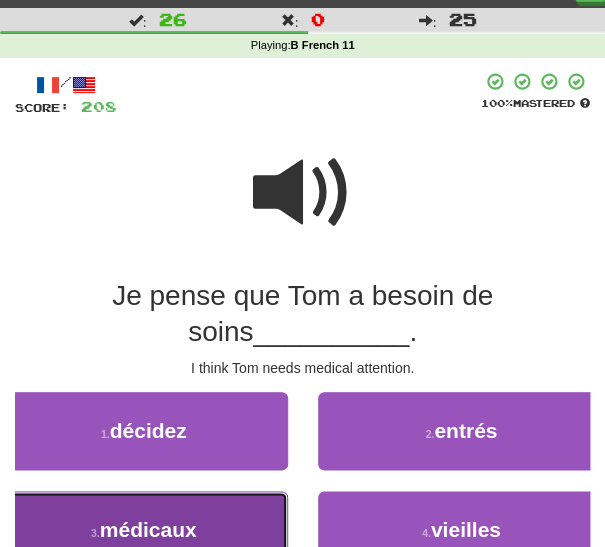 click on "3 .  médicaux" at bounding box center [144, 530] 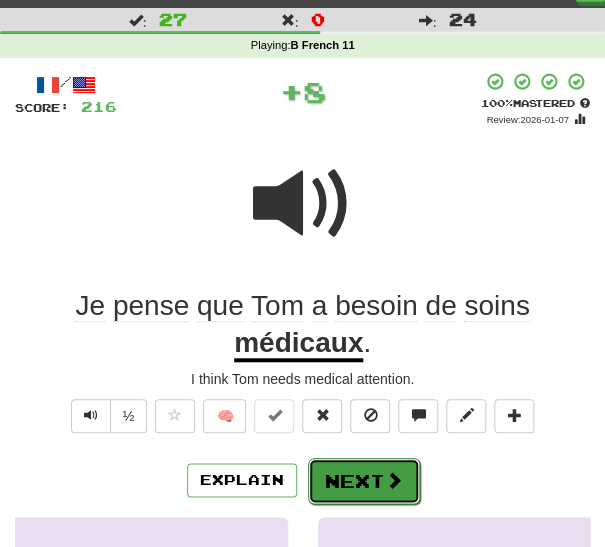 click on "Next" at bounding box center (364, 481) 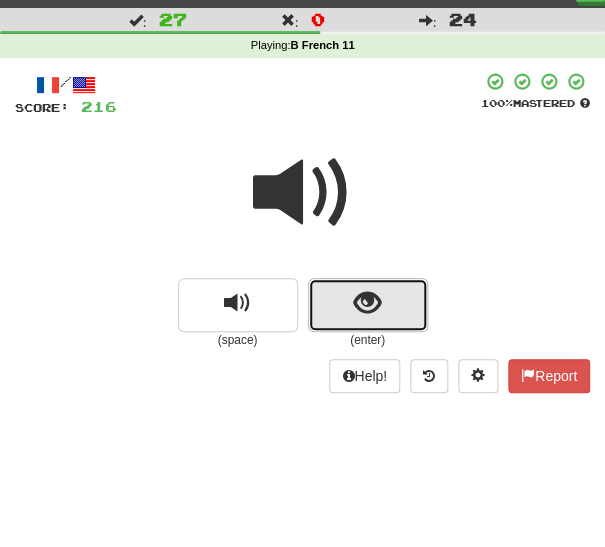 click at bounding box center (368, 305) 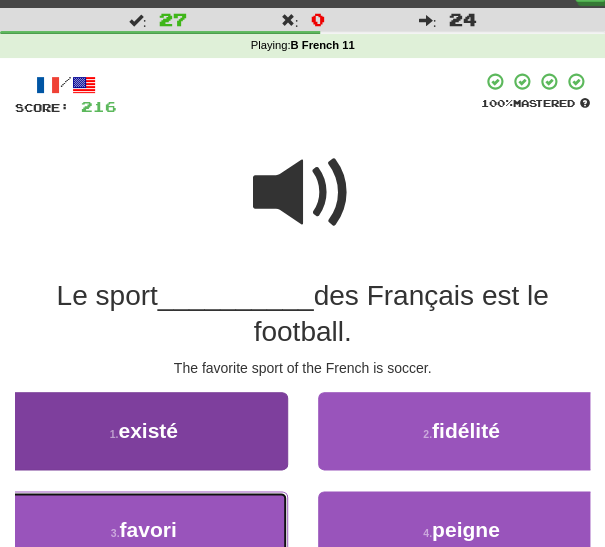 click on "3 .  favori" at bounding box center [144, 530] 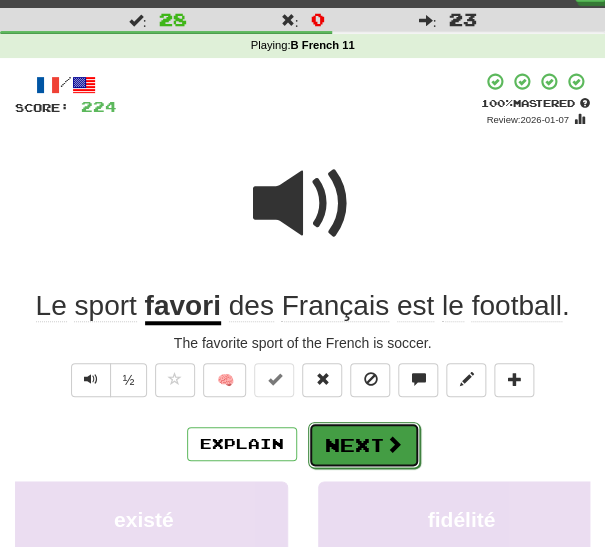 click at bounding box center [394, 444] 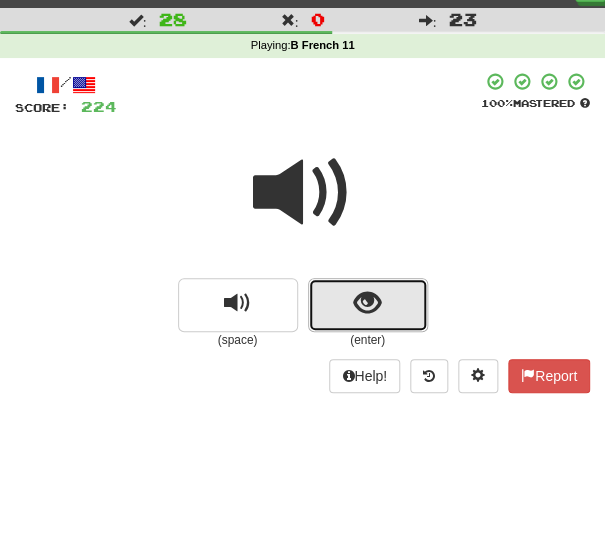 click at bounding box center (367, 303) 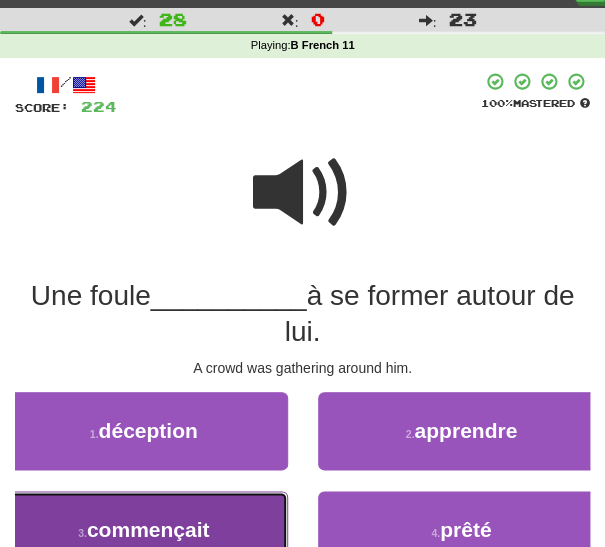 click on "3 .  commençait" at bounding box center (144, 530) 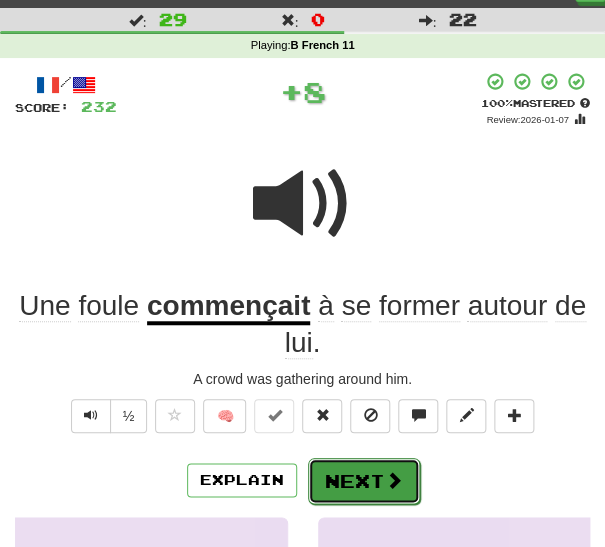 click on "Next" at bounding box center (364, 481) 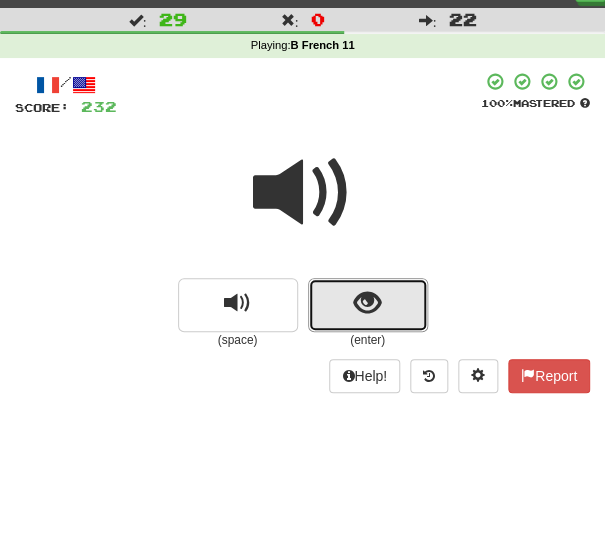 drag, startPoint x: 349, startPoint y: 311, endPoint x: 337, endPoint y: 320, distance: 15 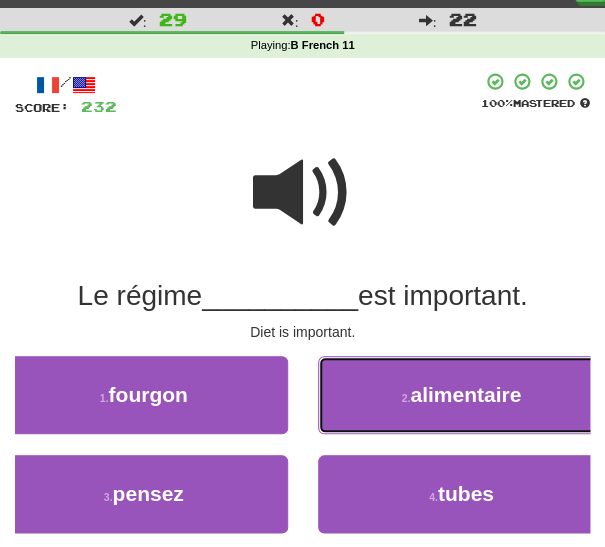 click on "2 .  alimentaire" at bounding box center [462, 395] 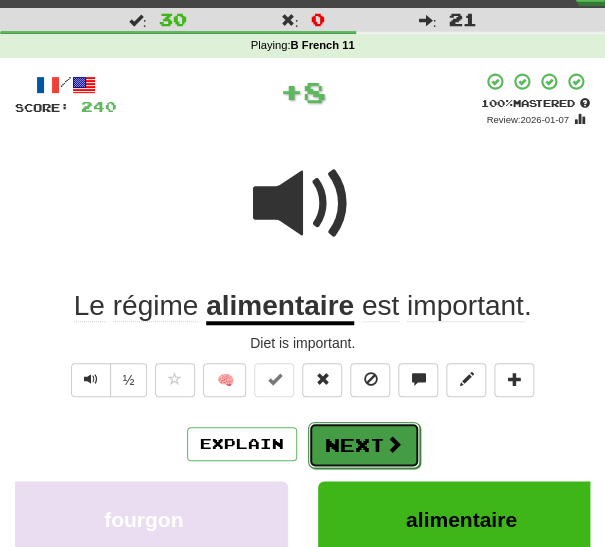 click on "Next" at bounding box center [364, 445] 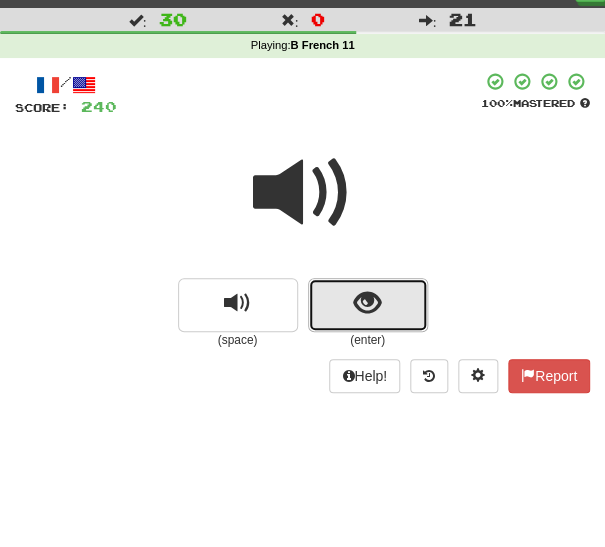 click at bounding box center (368, 305) 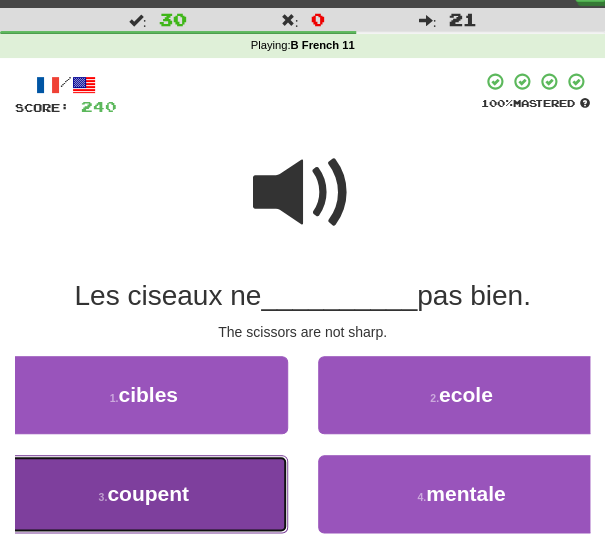 click on "coupent" at bounding box center [148, 493] 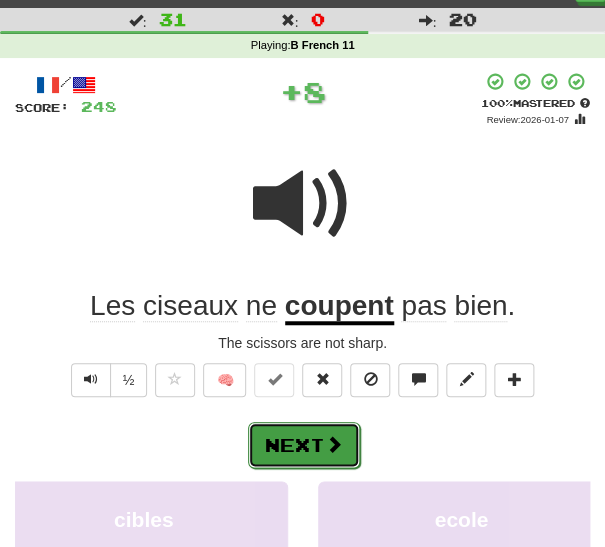 click on "Next" at bounding box center [304, 445] 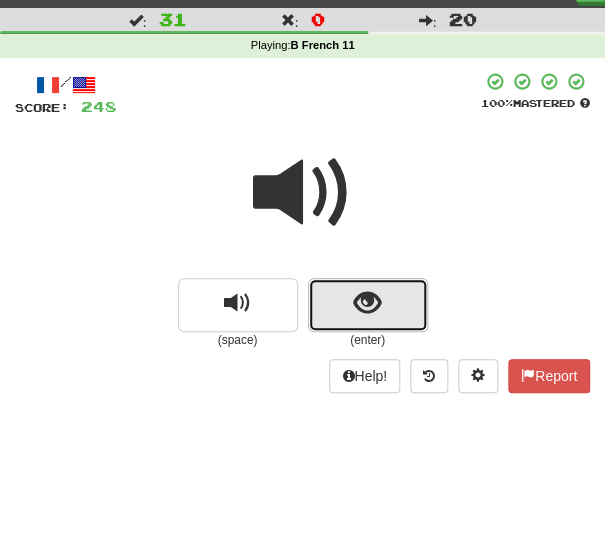 click at bounding box center (368, 305) 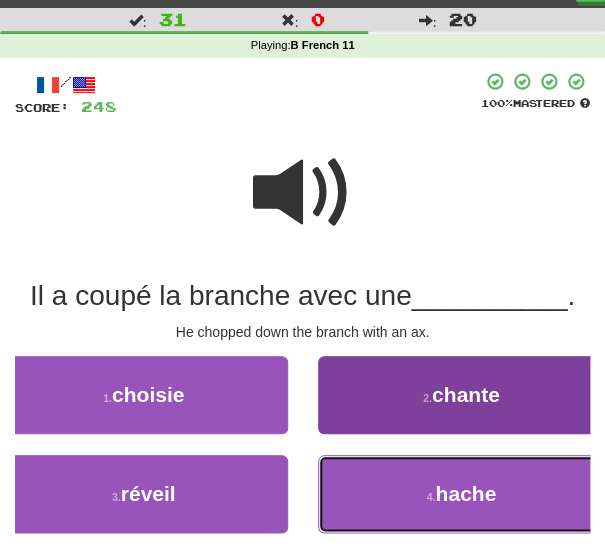 click on "4 .  hache" at bounding box center [462, 494] 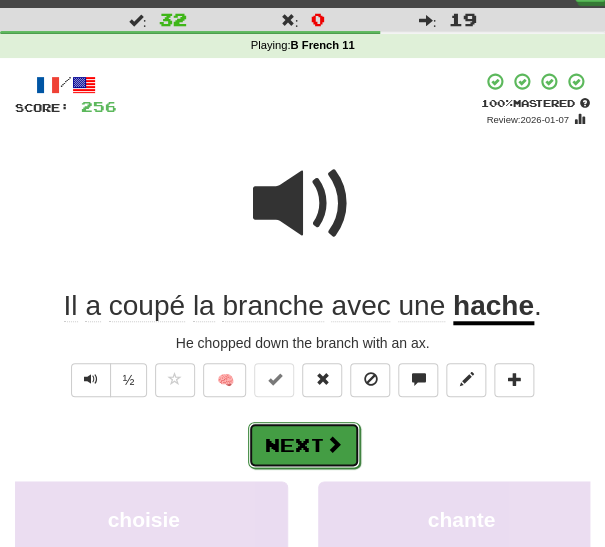 click on "Next" at bounding box center [304, 445] 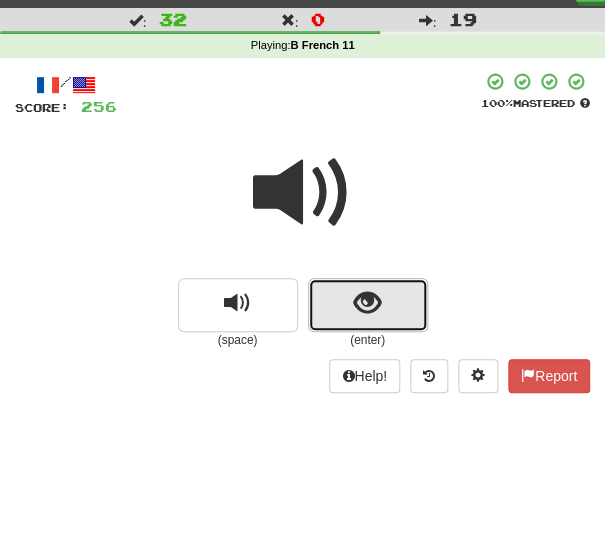 click at bounding box center [367, 303] 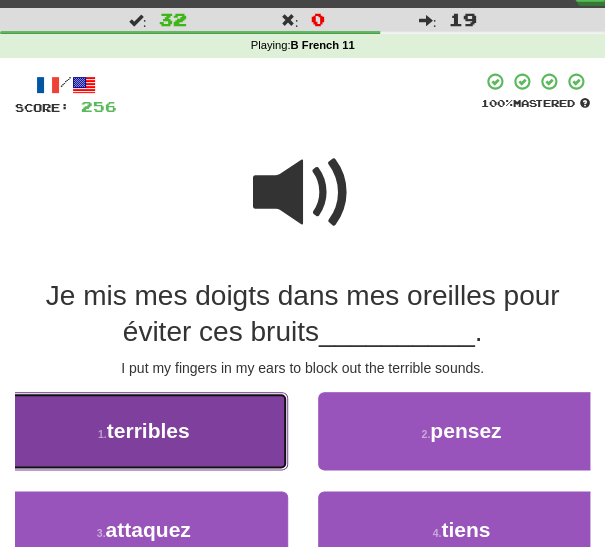 click on "1 .  terribles" at bounding box center (144, 431) 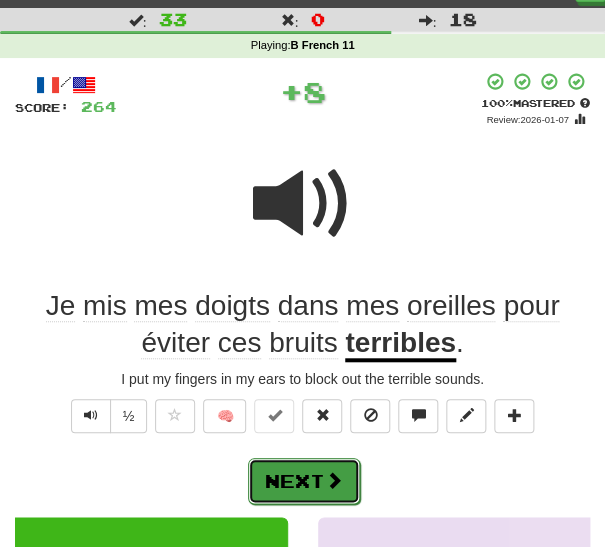 click on "Next" at bounding box center [304, 481] 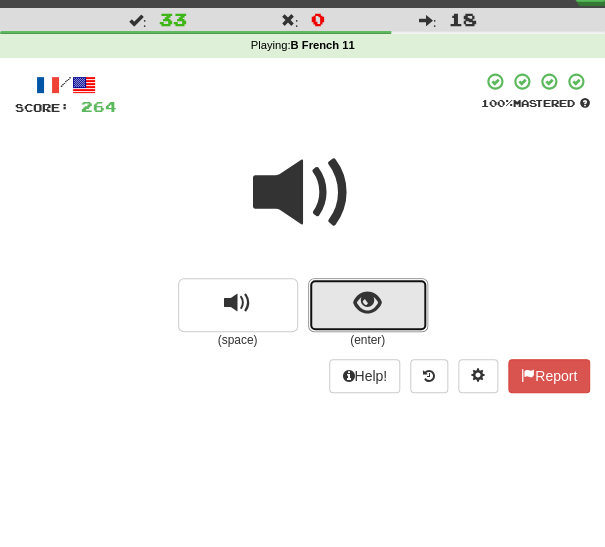 drag, startPoint x: 334, startPoint y: 307, endPoint x: 326, endPoint y: 317, distance: 12.806249 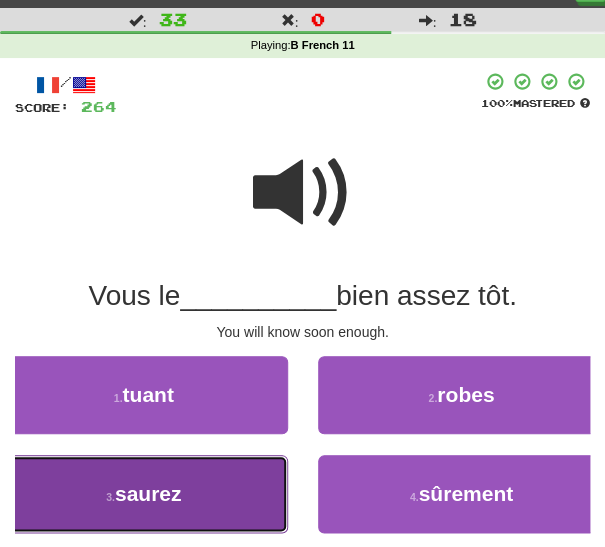 click on "3 .  saurez" at bounding box center (144, 494) 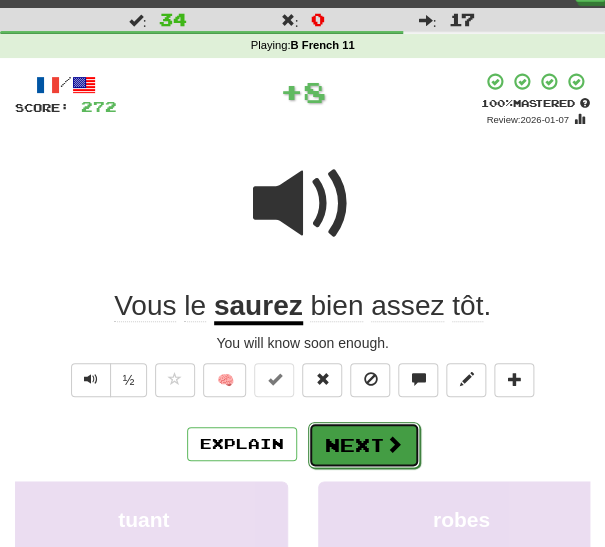 click on "Next" at bounding box center [364, 445] 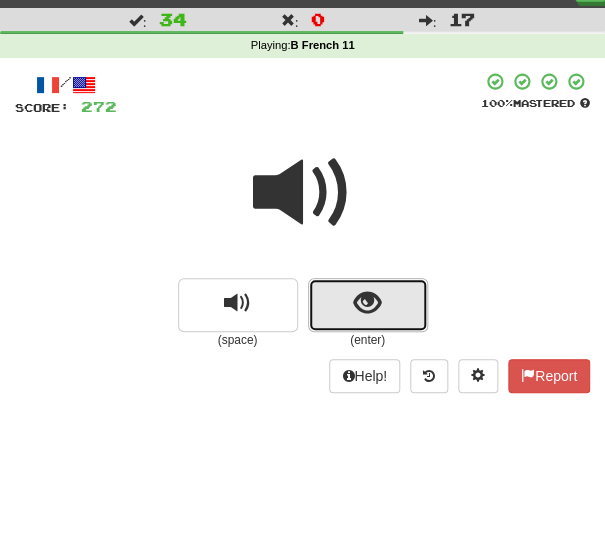 click at bounding box center (368, 305) 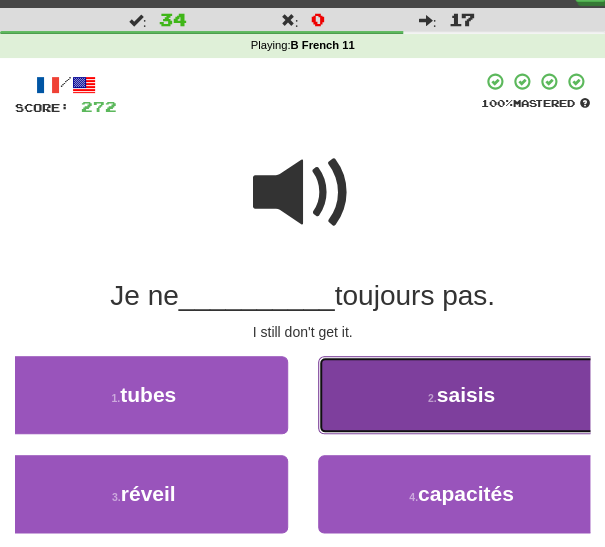 click on "2 .  saisis" at bounding box center (462, 395) 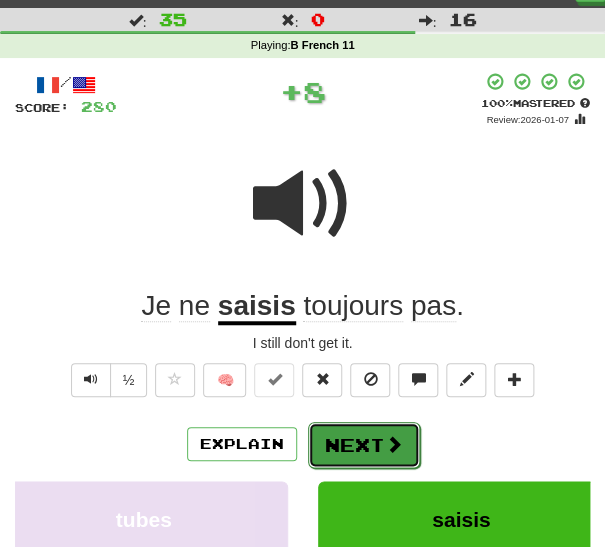 click on "Next" at bounding box center (364, 445) 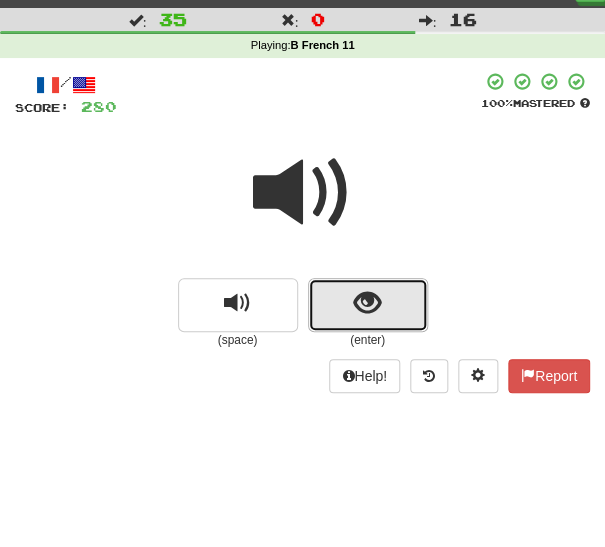click at bounding box center (368, 305) 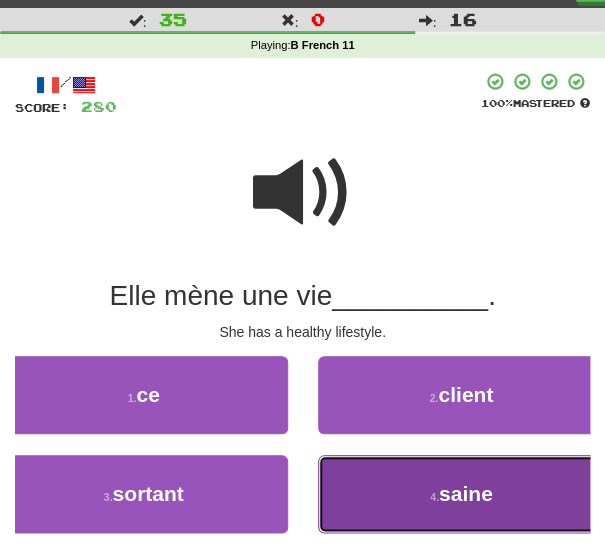 click on "4 .  saine" at bounding box center (462, 494) 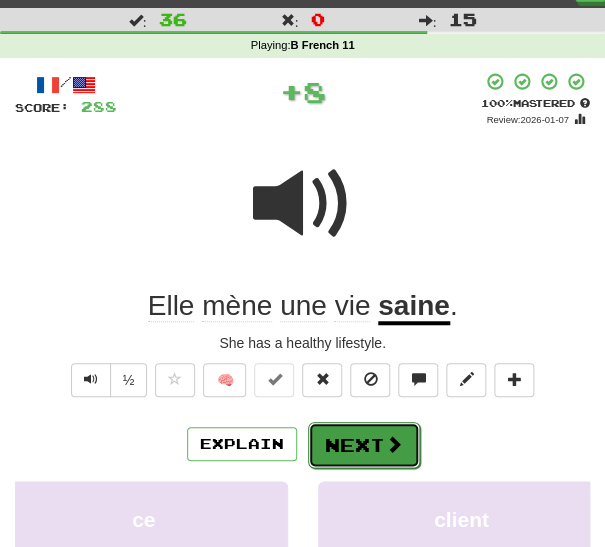 click on "Next" at bounding box center [364, 445] 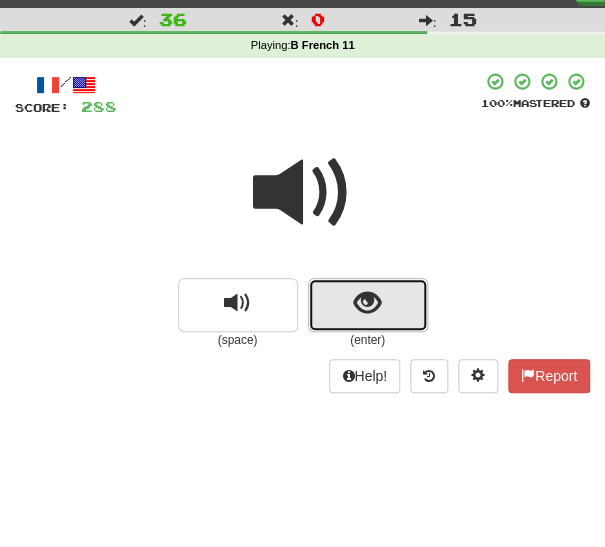 click at bounding box center [368, 305] 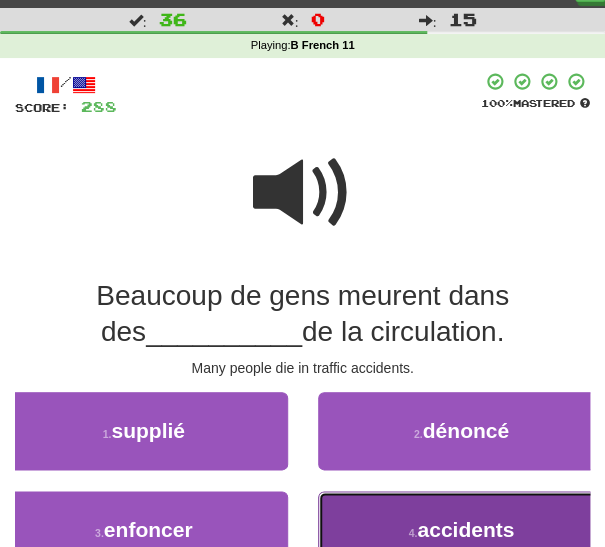 click on "4 .  accidents" at bounding box center [462, 530] 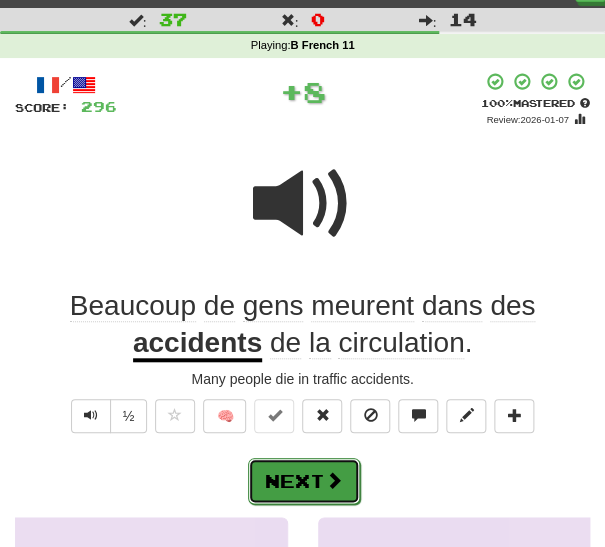click at bounding box center (334, 480) 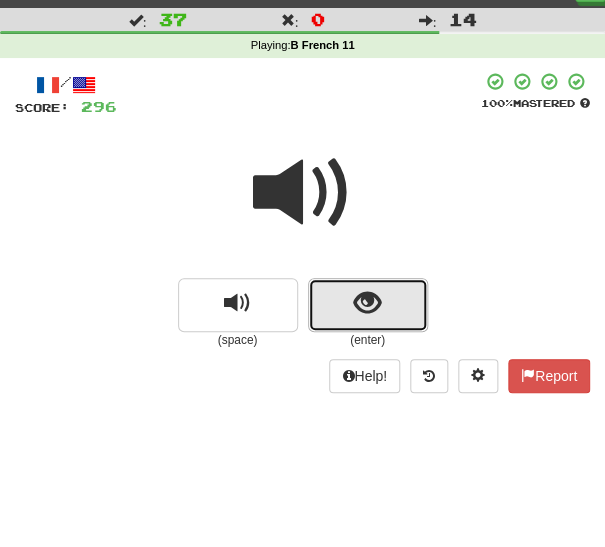 click at bounding box center (368, 305) 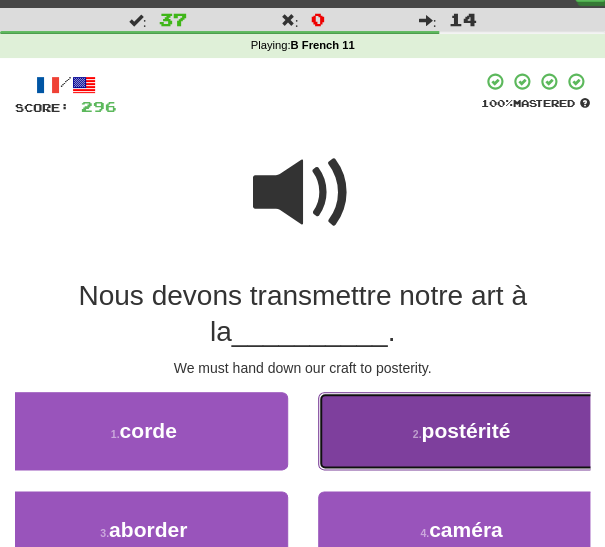 click on "2 .  postérité" at bounding box center [462, 431] 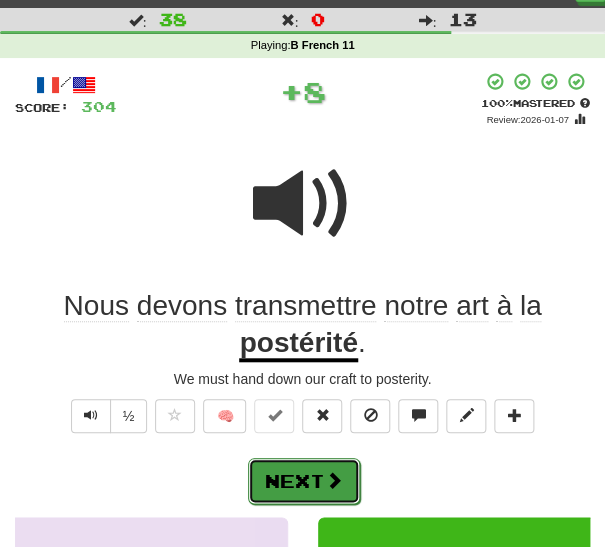 click on "Next" at bounding box center [304, 481] 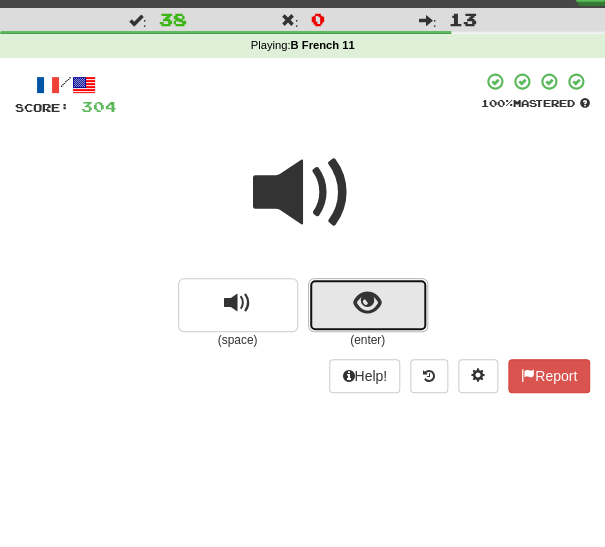click at bounding box center (368, 305) 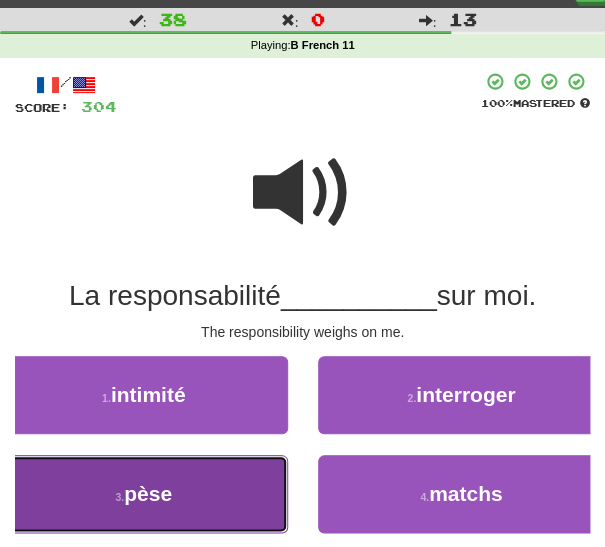 click on "3 .  pèse" at bounding box center (144, 494) 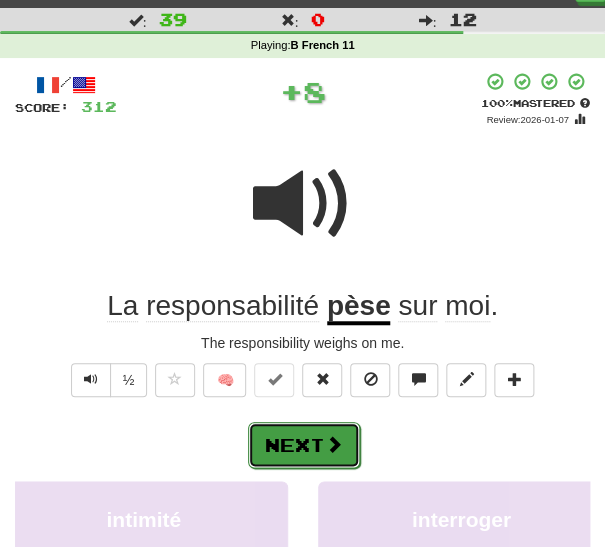 click on "Next" at bounding box center [304, 445] 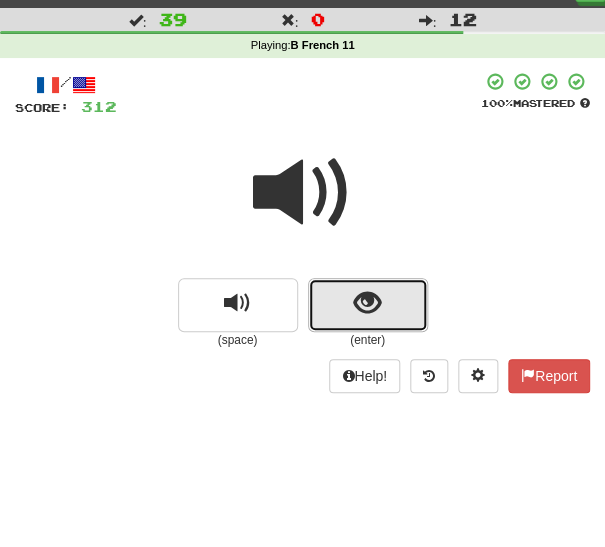 click at bounding box center (368, 305) 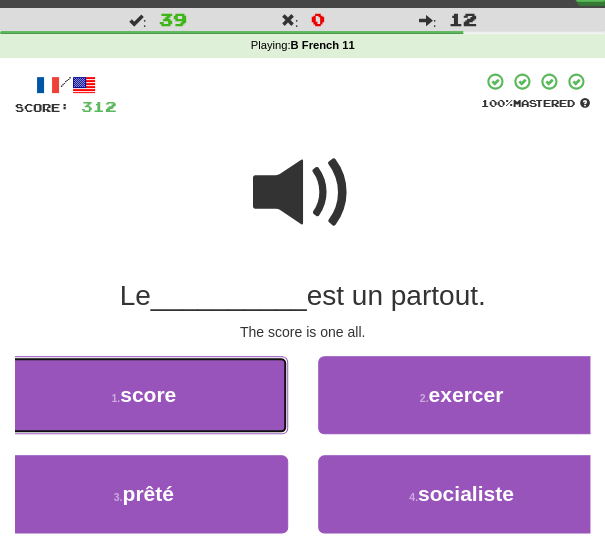 click on "1 .  score" at bounding box center (144, 395) 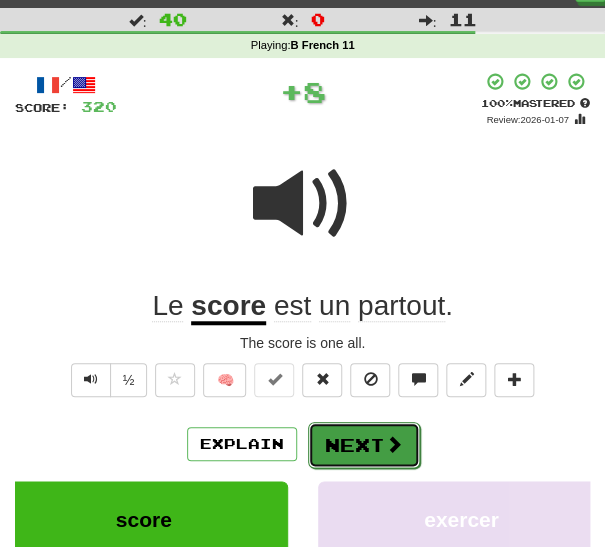 click on "Next" at bounding box center (364, 445) 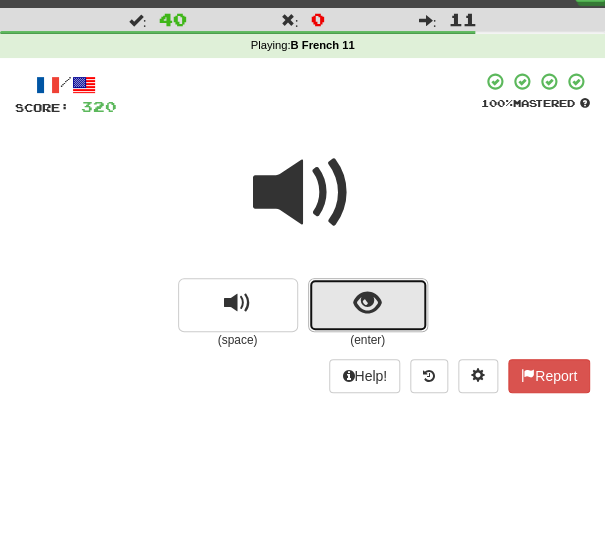 click at bounding box center [368, 305] 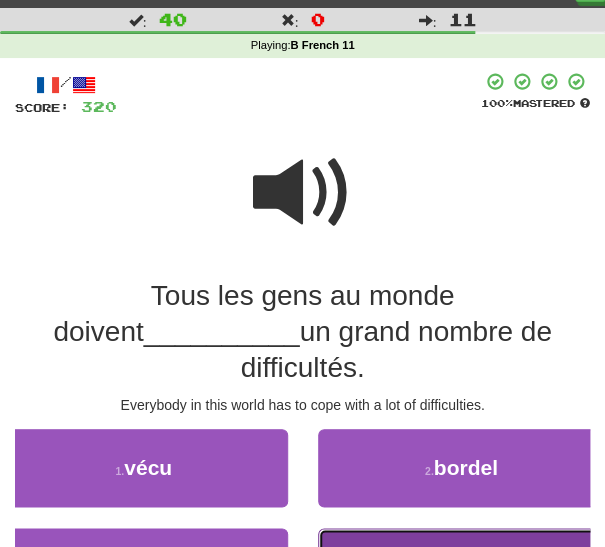 click on "surmonter" at bounding box center [466, 566] 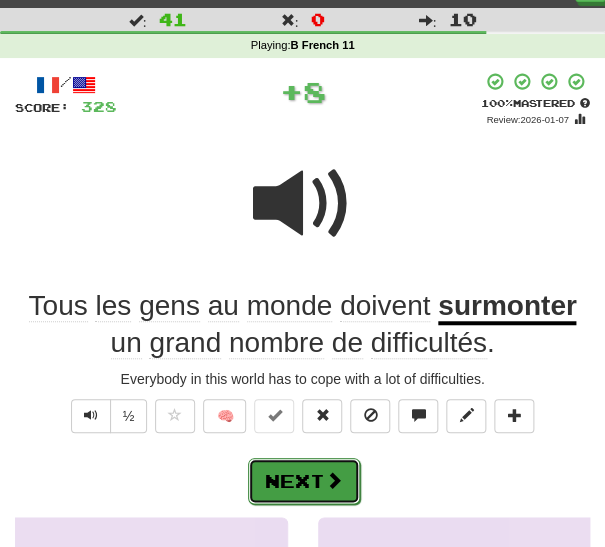 click at bounding box center (334, 480) 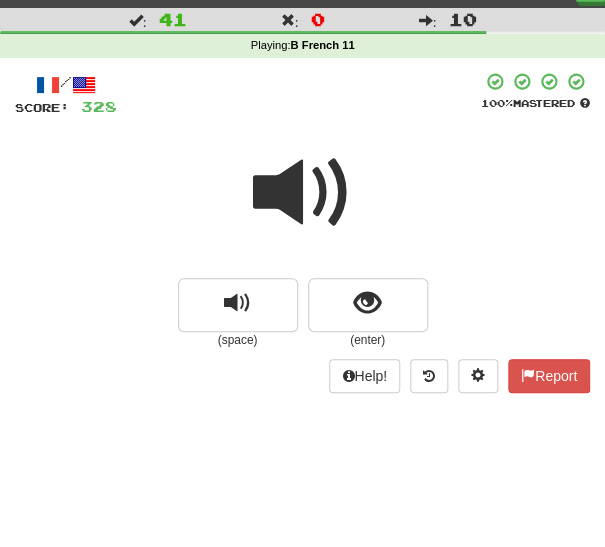 click at bounding box center (303, 193) 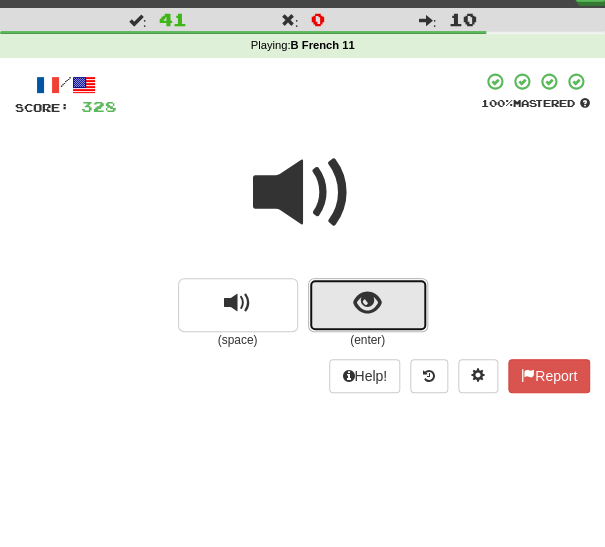click at bounding box center (368, 305) 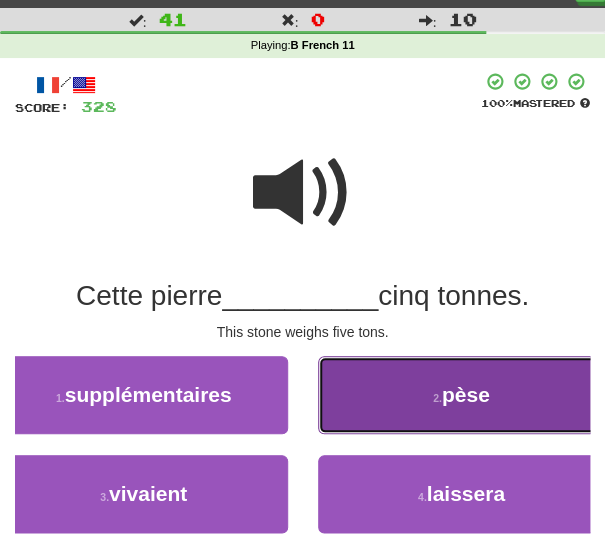 click on "2 .  pèse" at bounding box center [462, 395] 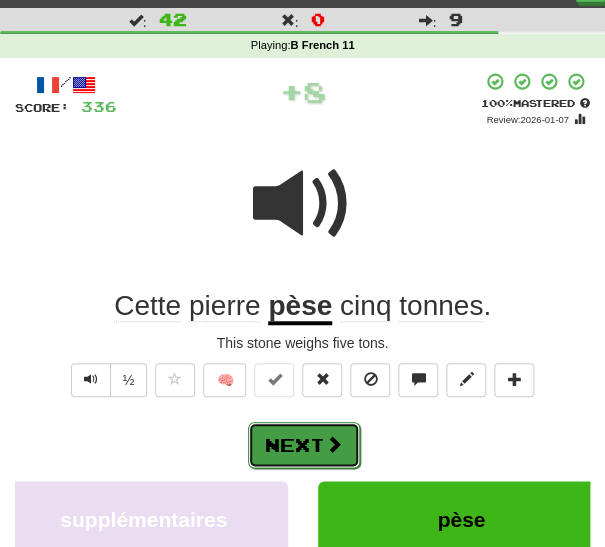 click on "Next" at bounding box center (304, 445) 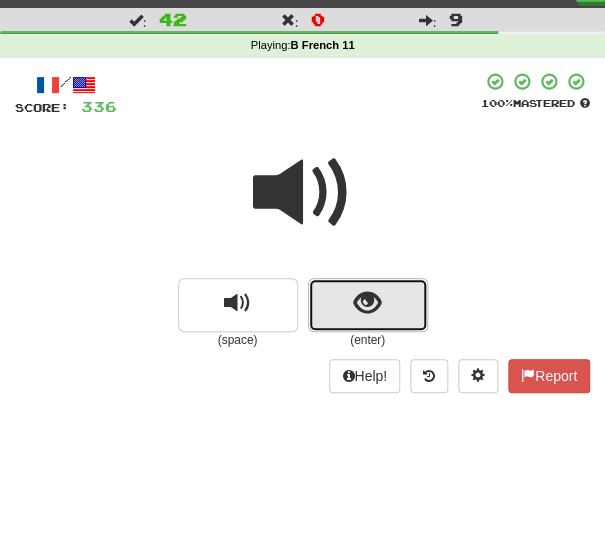 click at bounding box center (367, 303) 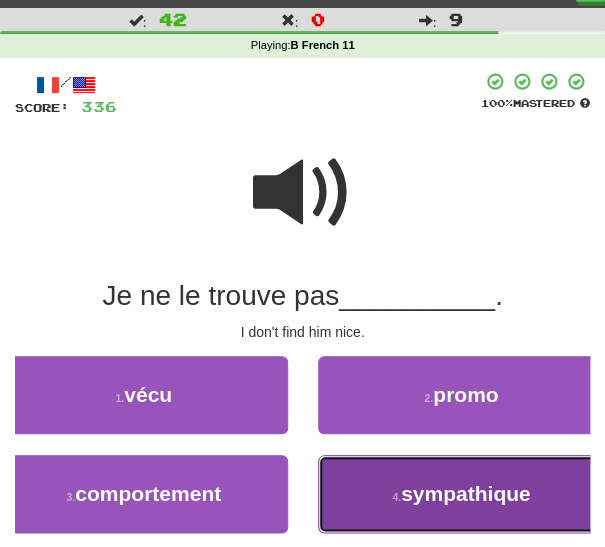 click on "4 ." at bounding box center [396, 497] 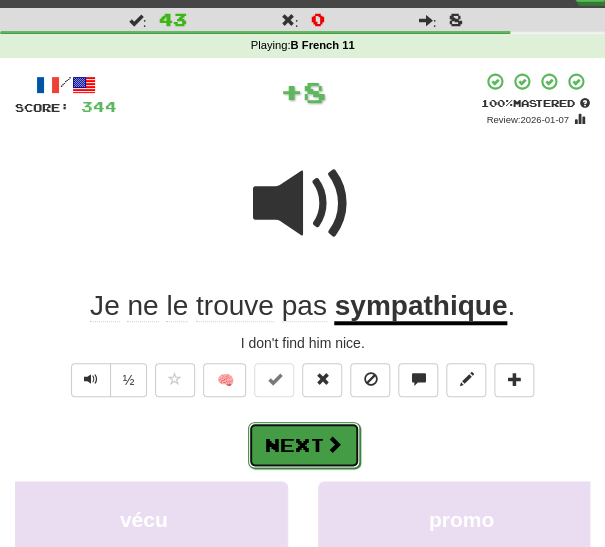 click on "Next" at bounding box center [304, 445] 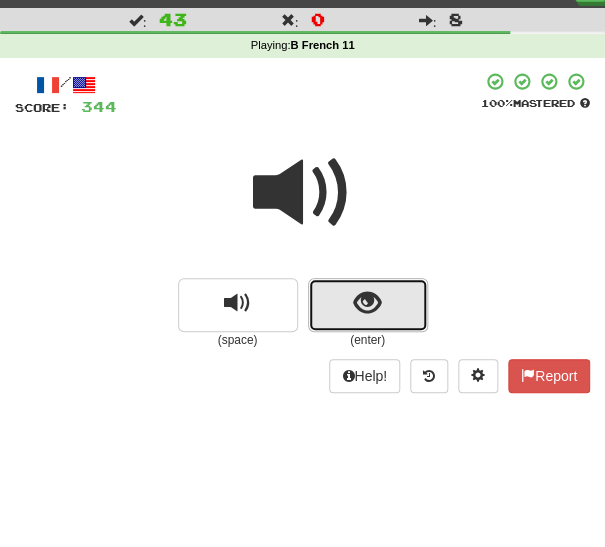click at bounding box center [368, 305] 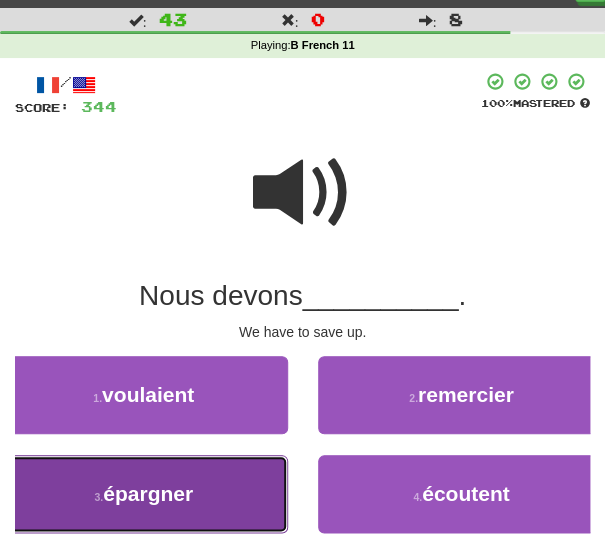click on "3 .  épargner" at bounding box center [144, 494] 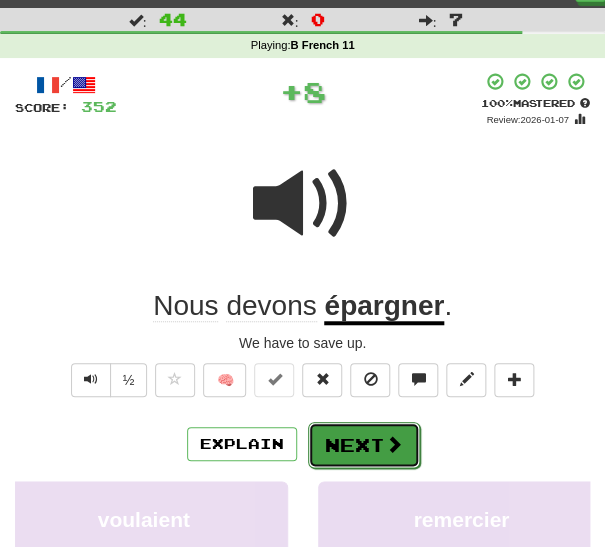 click on "Next" at bounding box center [364, 445] 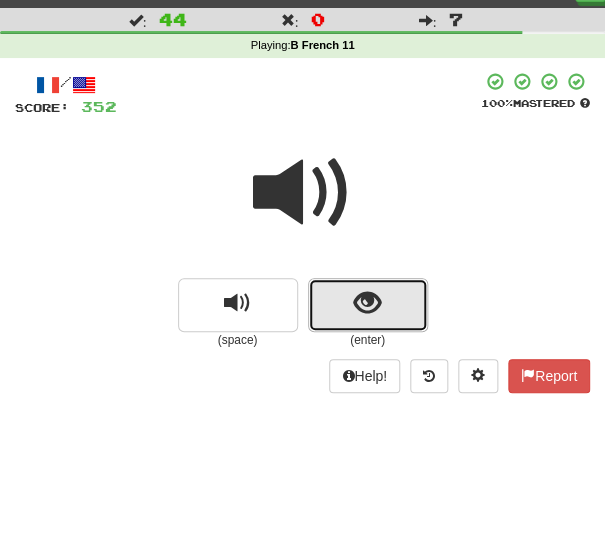 click at bounding box center (368, 305) 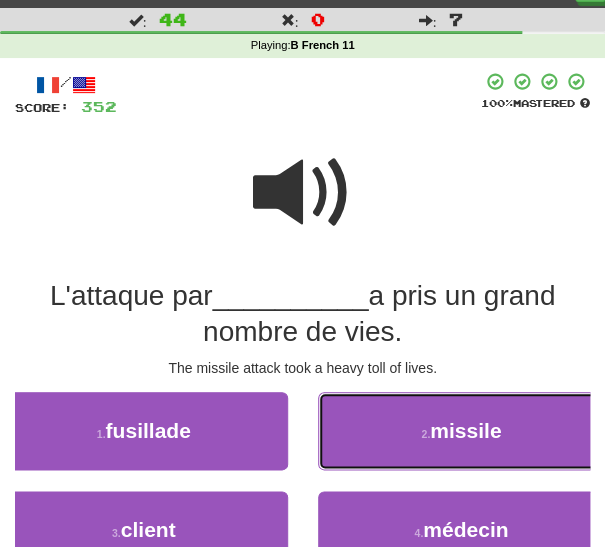 click on "2 .  missile" at bounding box center (462, 431) 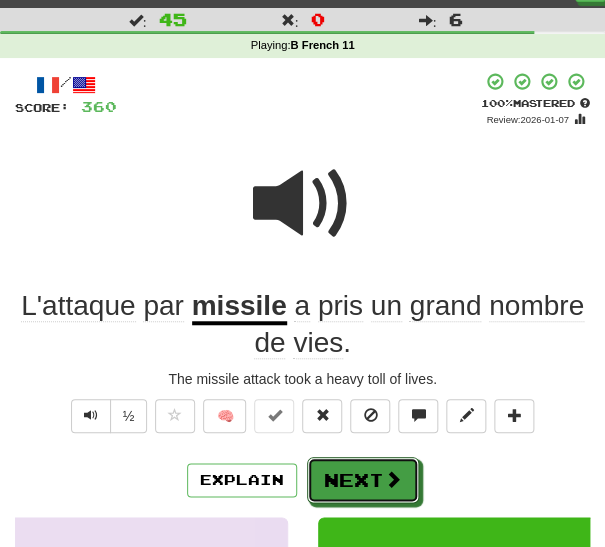 click on "Next" at bounding box center (363, 480) 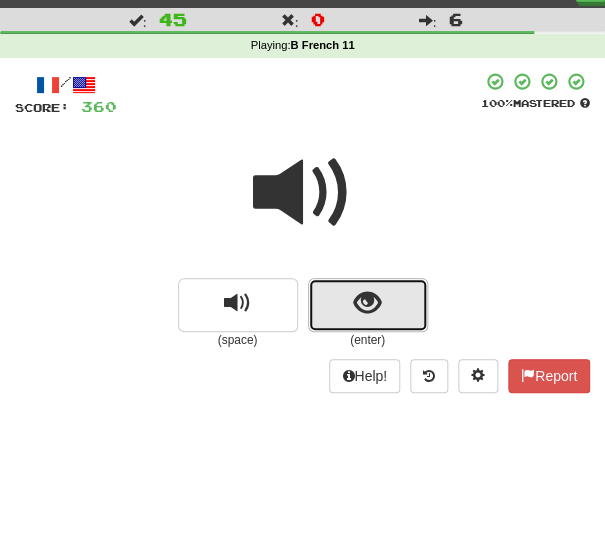 click at bounding box center (368, 305) 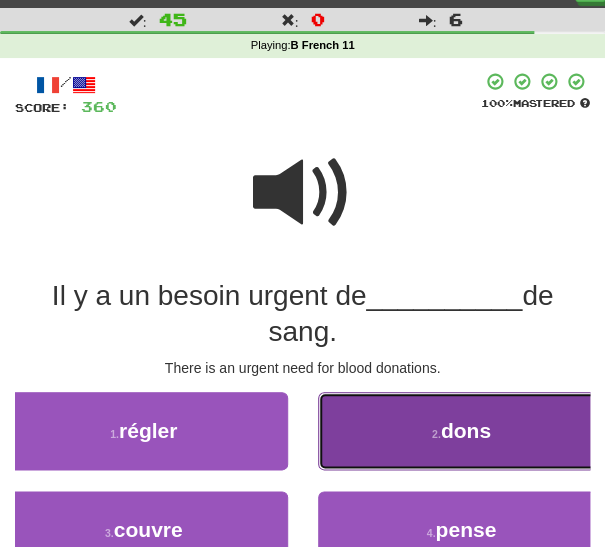 click on "2 .  dons" at bounding box center (462, 431) 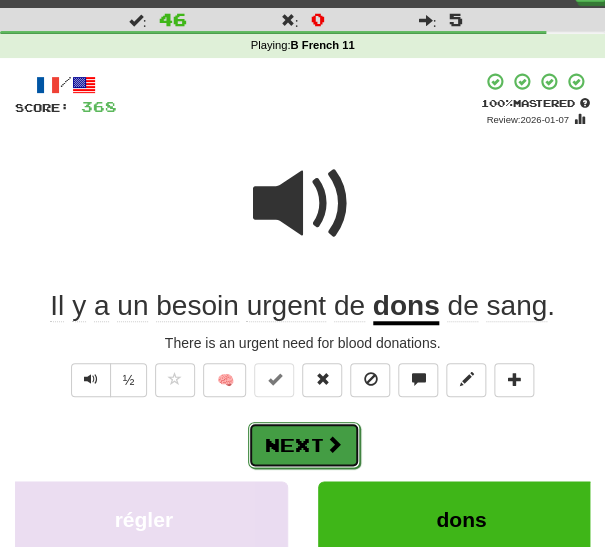 click on "Next" at bounding box center (304, 445) 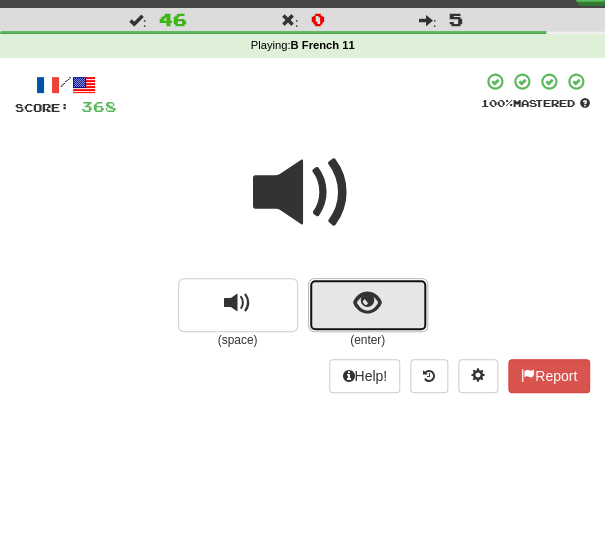 click at bounding box center (367, 303) 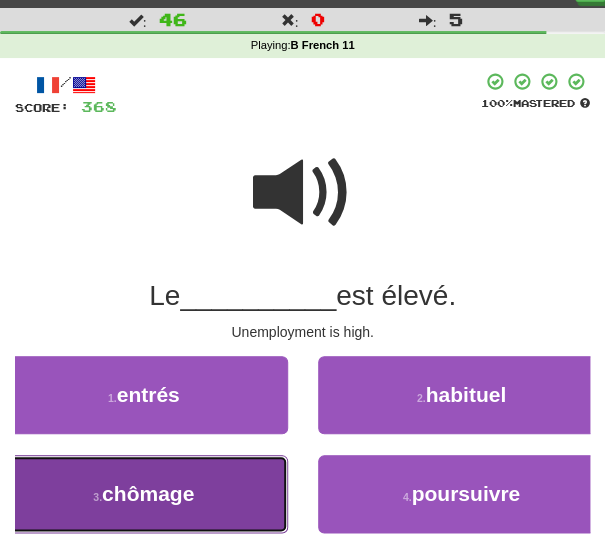 click on "3 .  chômage" at bounding box center (144, 494) 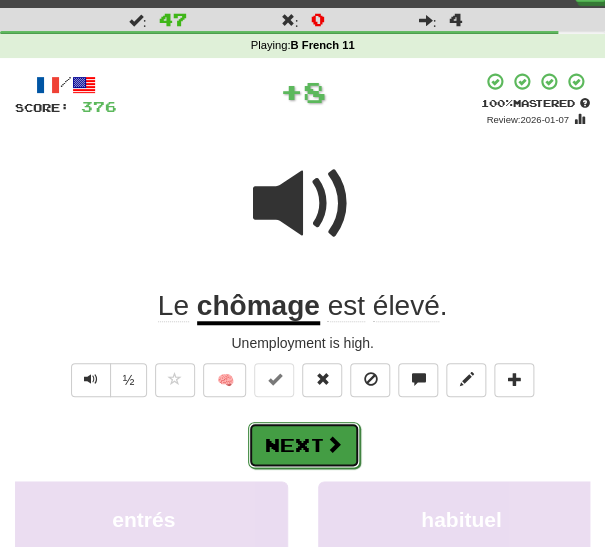 click on "Next" at bounding box center (304, 445) 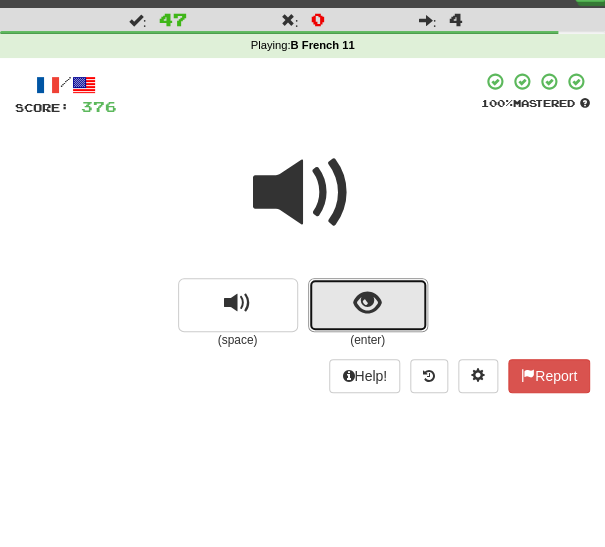 click at bounding box center [367, 303] 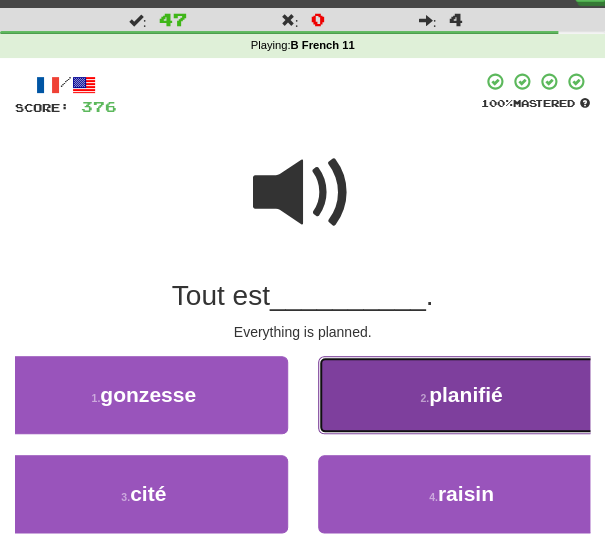 click on "2 ." at bounding box center [424, 398] 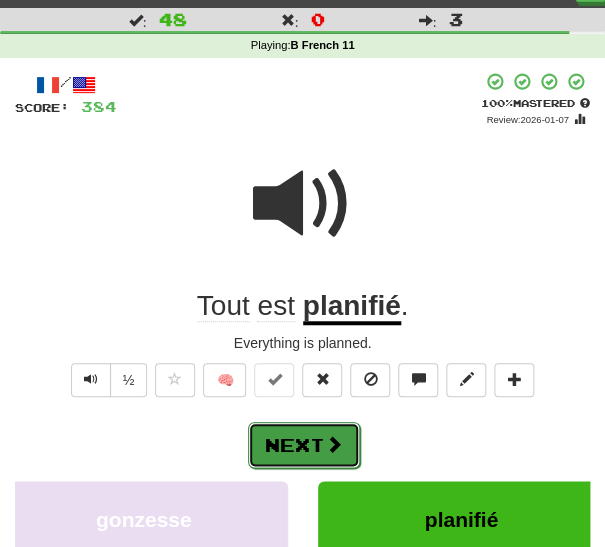 click at bounding box center [334, 444] 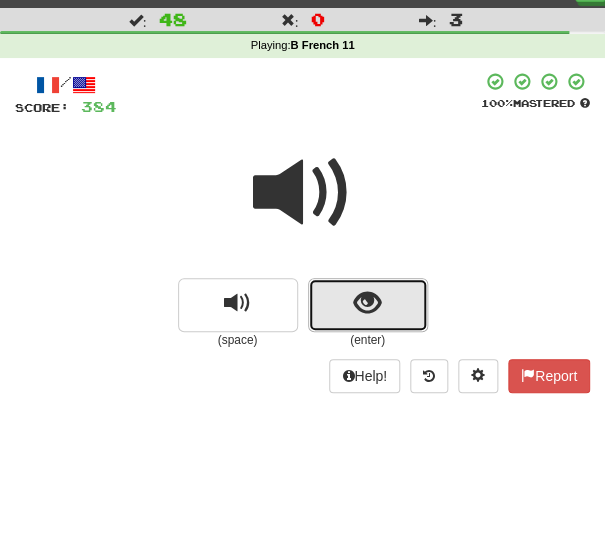 click at bounding box center [368, 305] 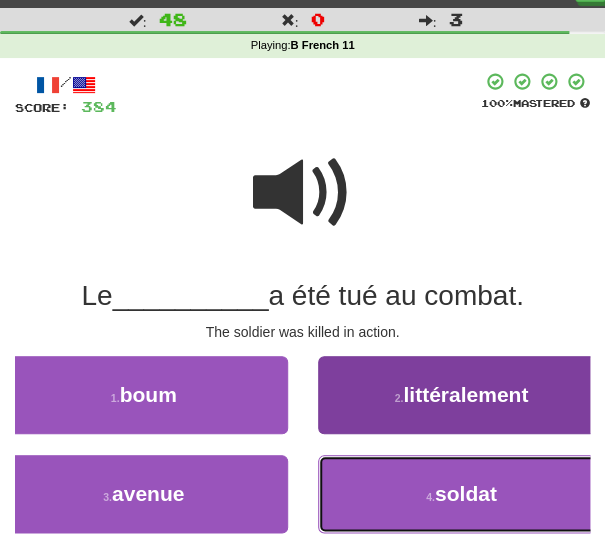 drag, startPoint x: 401, startPoint y: 504, endPoint x: 386, endPoint y: 494, distance: 18.027756 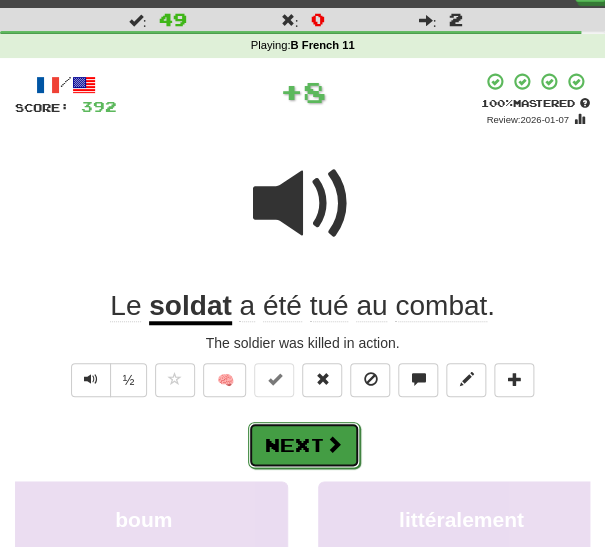 click at bounding box center [334, 444] 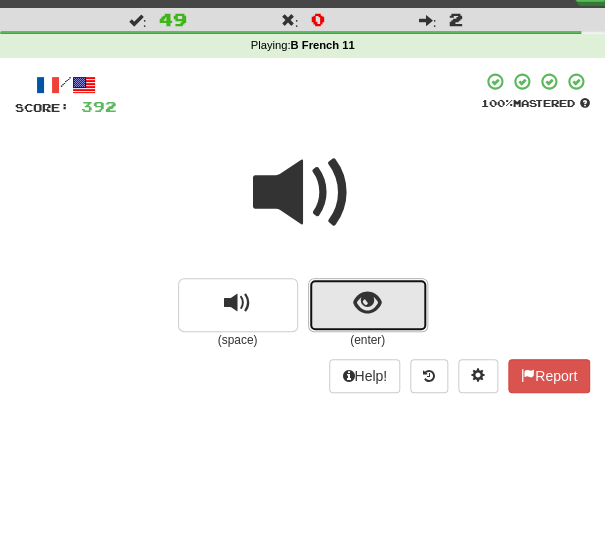 click at bounding box center (367, 303) 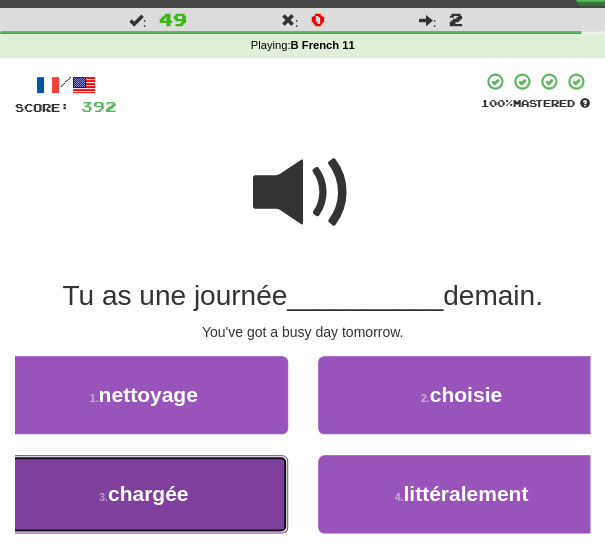 click on "3 .  chargée" at bounding box center [144, 494] 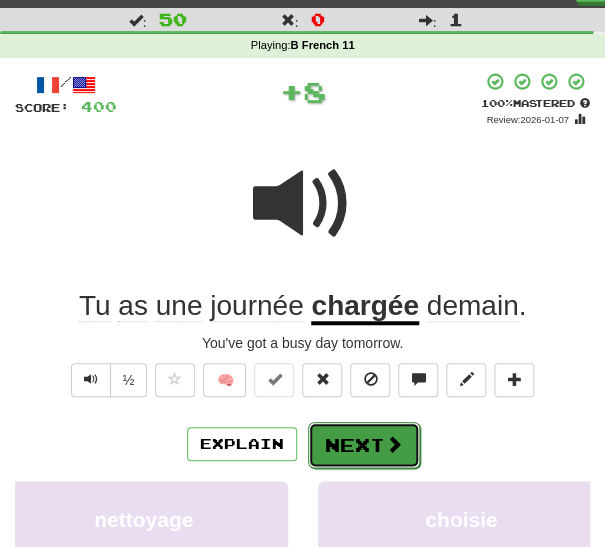 click on "Next" at bounding box center [364, 445] 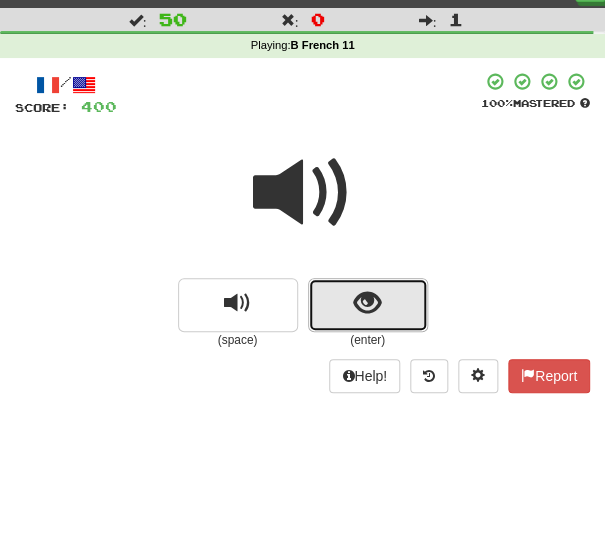 click at bounding box center [368, 305] 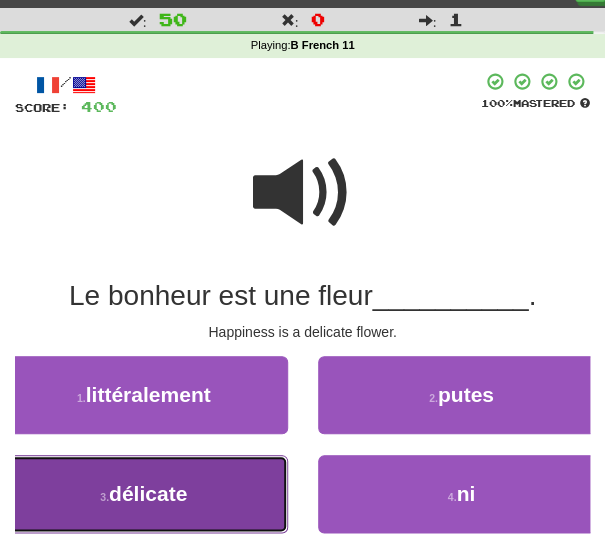 click on "3 .  délicate" at bounding box center (144, 494) 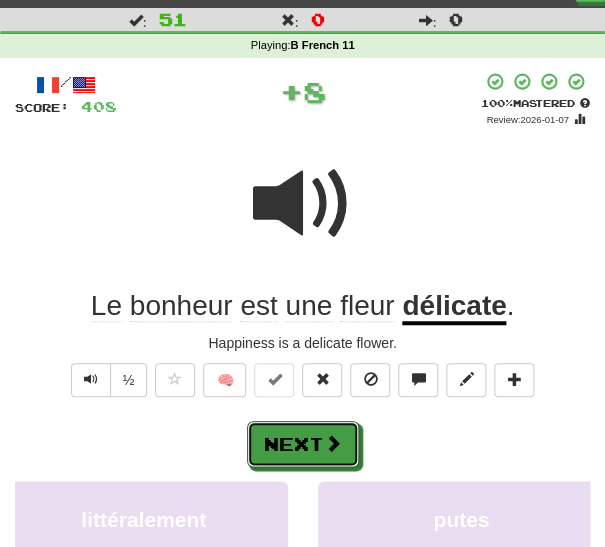 drag, startPoint x: 307, startPoint y: 447, endPoint x: 326, endPoint y: 404, distance: 47.010635 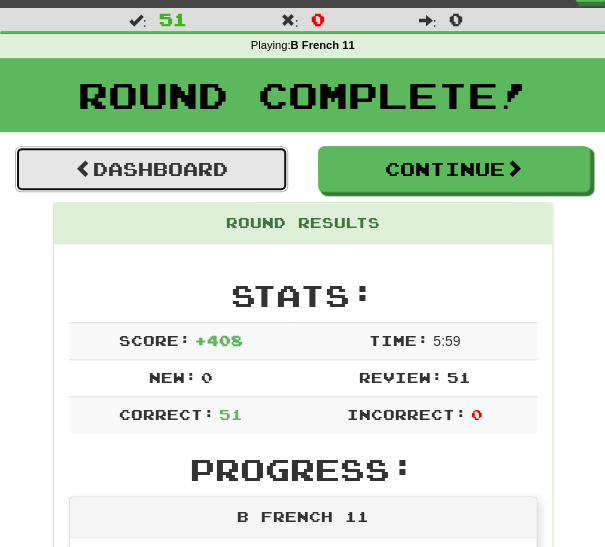 click on "Dashboard" at bounding box center [151, 169] 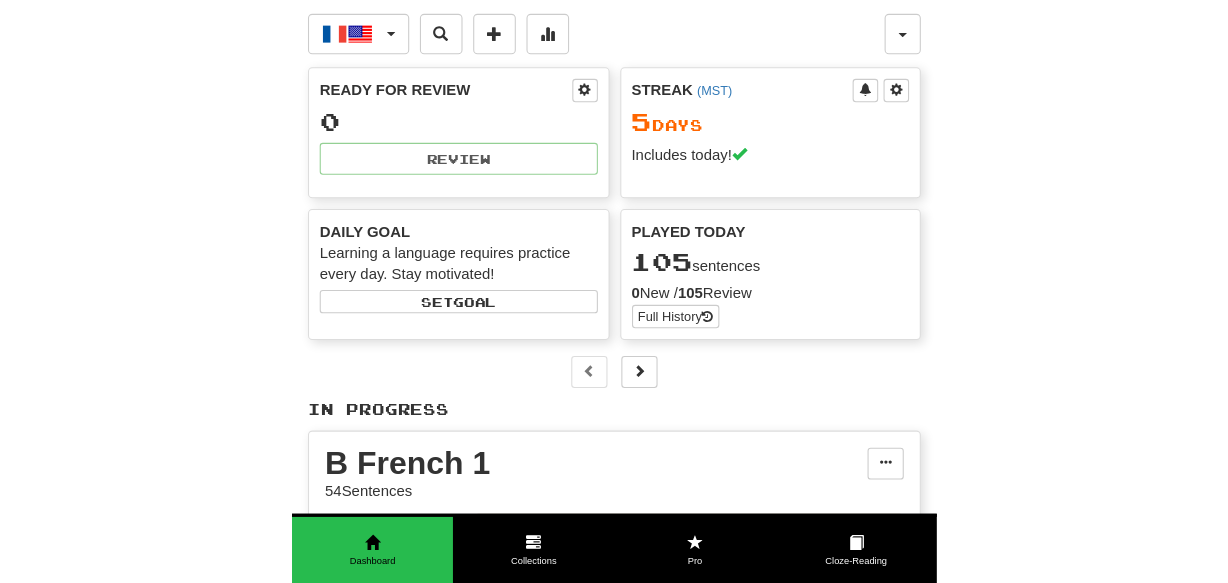 scroll, scrollTop: 0, scrollLeft: 0, axis: both 